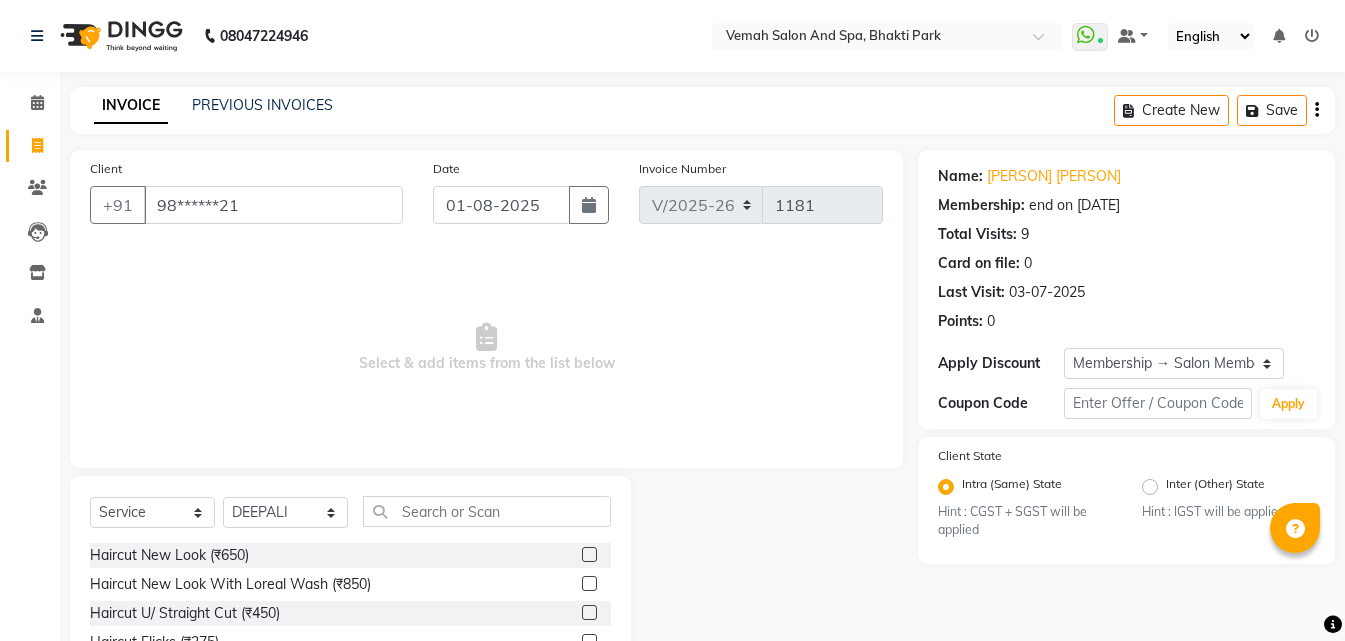 select on "7315" 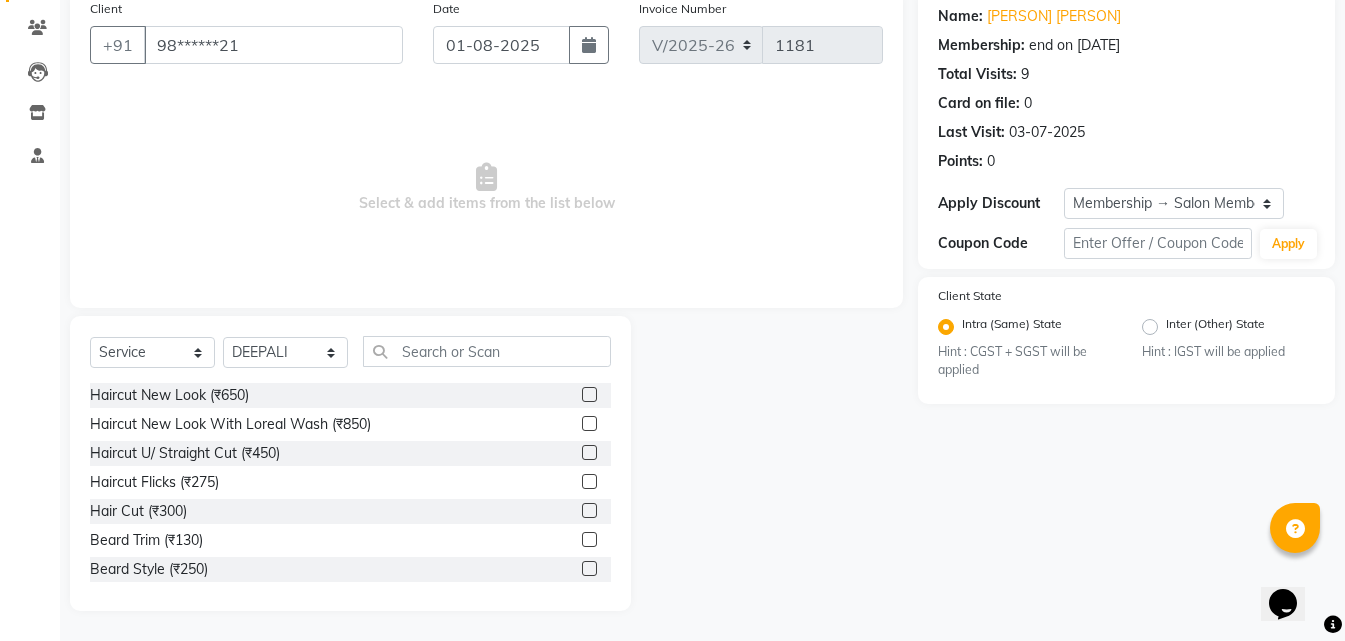 scroll, scrollTop: 0, scrollLeft: 0, axis: both 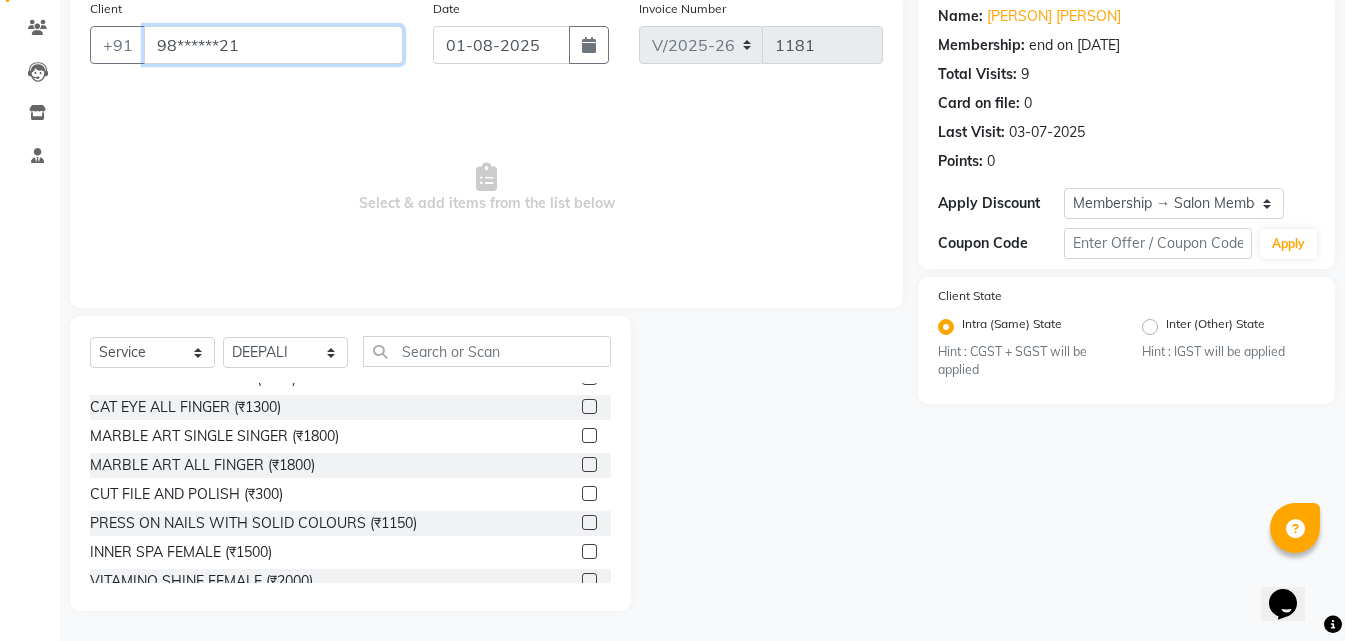 click on "98******21" at bounding box center [273, 45] 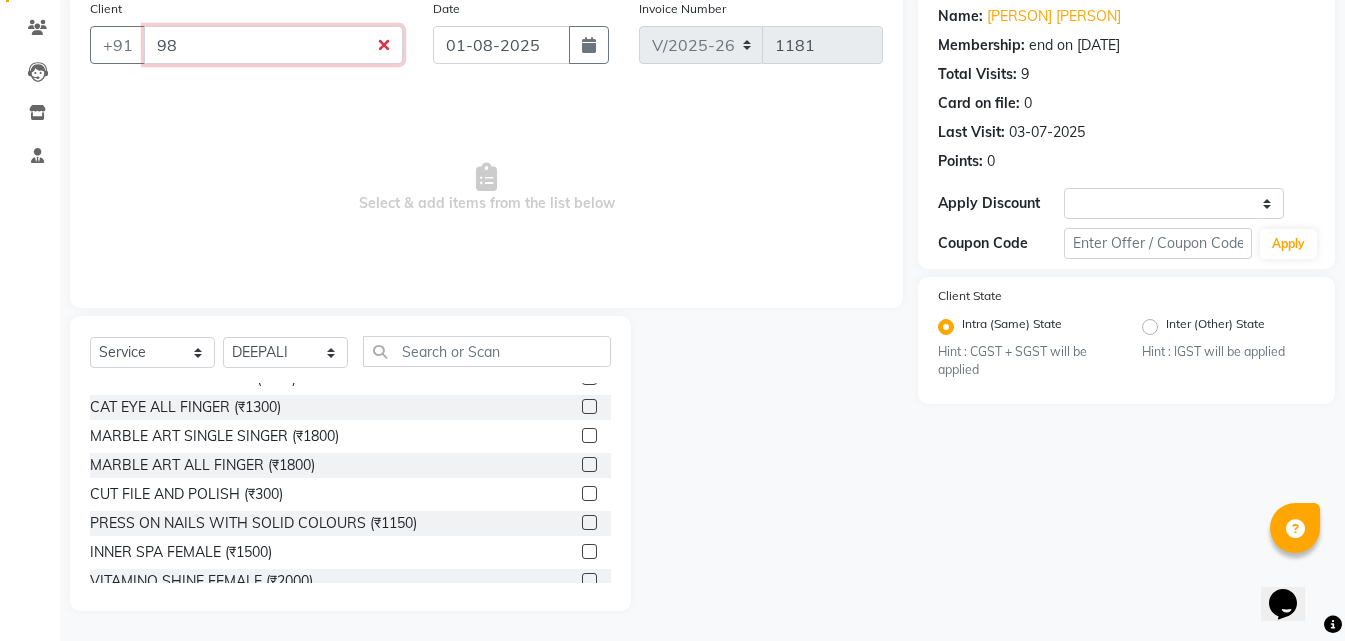 type on "9" 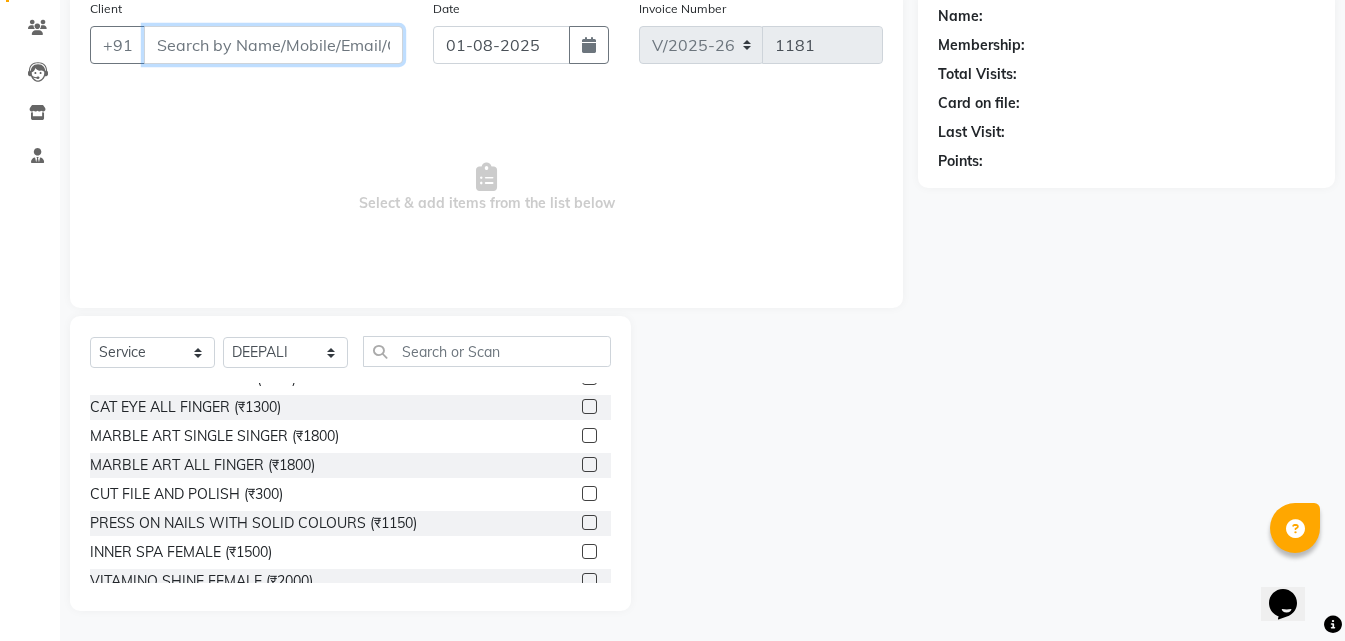 click on "Client" at bounding box center (273, 45) 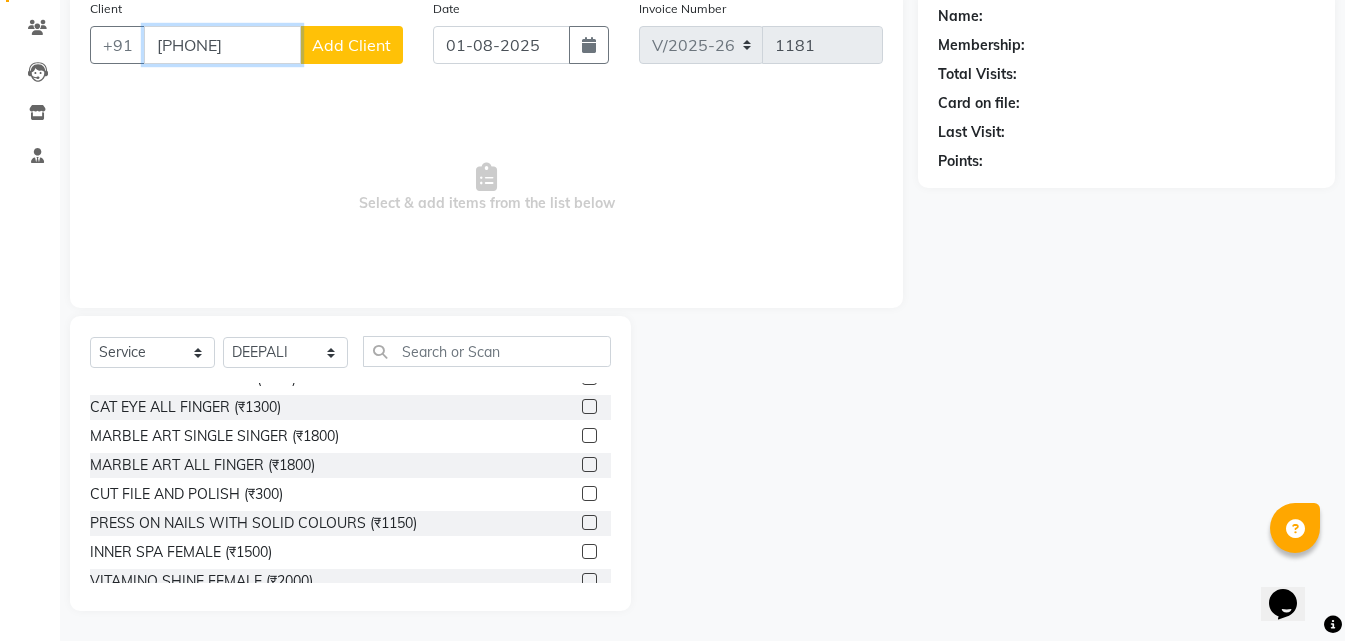 click on "[PHONE]" at bounding box center [222, 45] 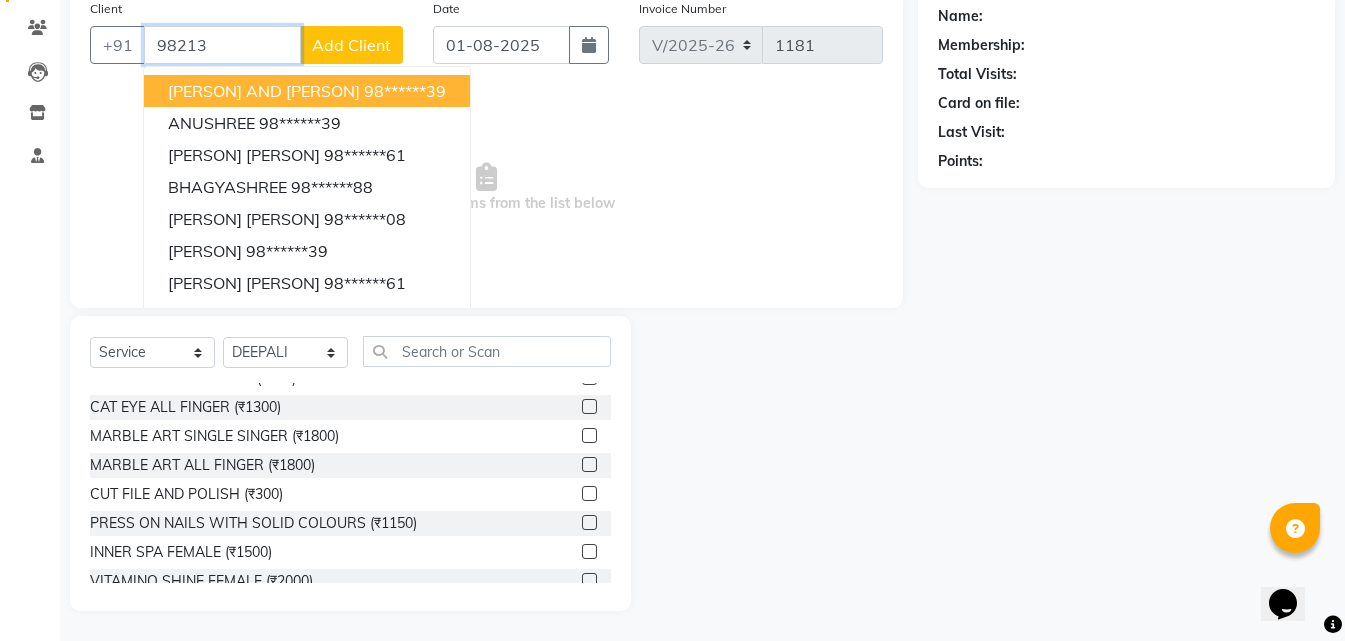 click on "98213" at bounding box center (222, 45) 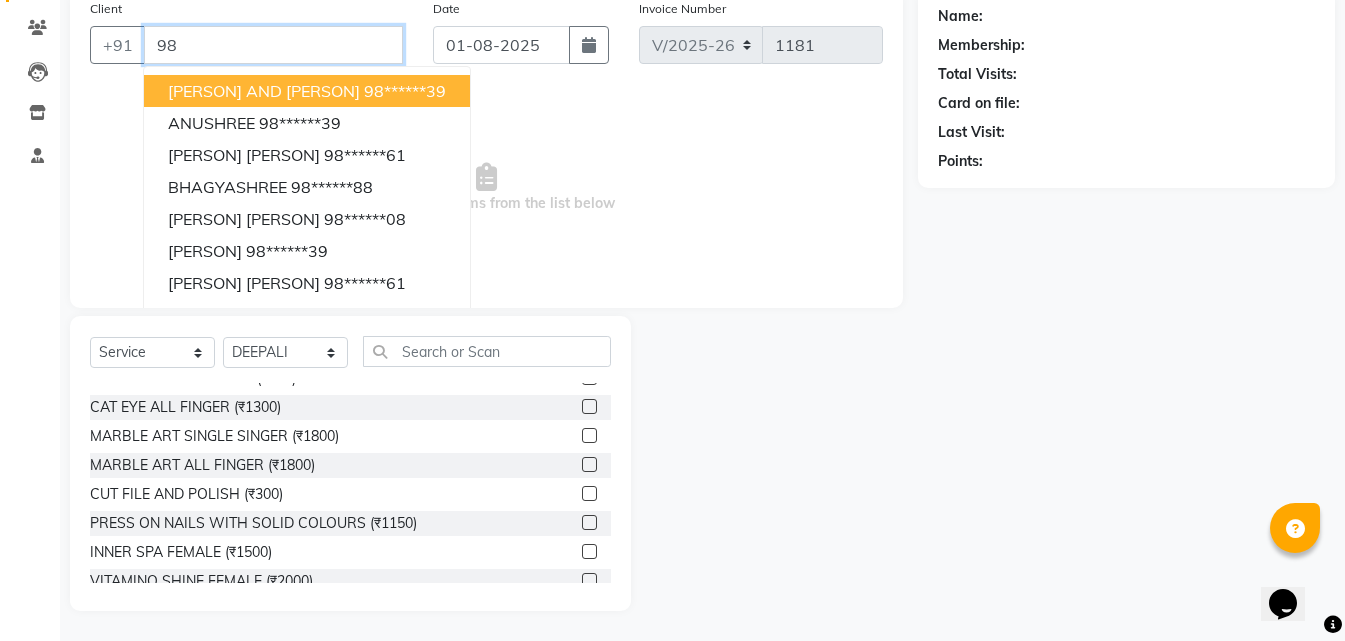 type on "9" 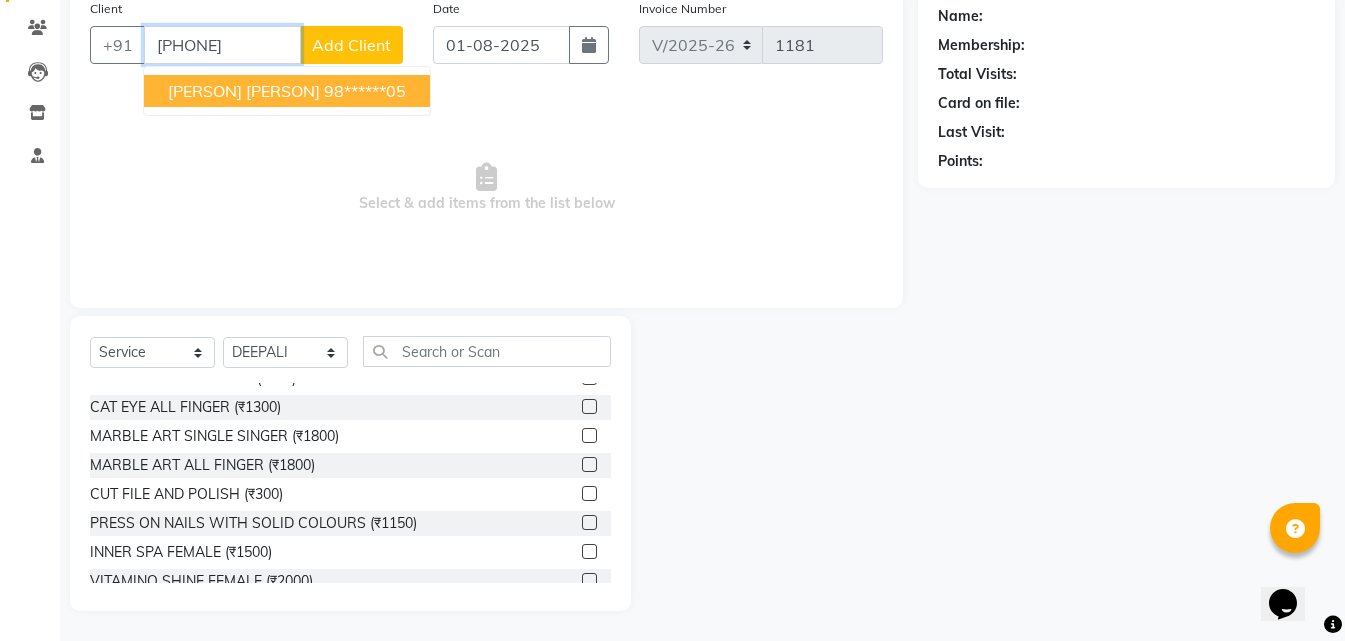 click on "[PERSON] [PERSON]" at bounding box center (244, 91) 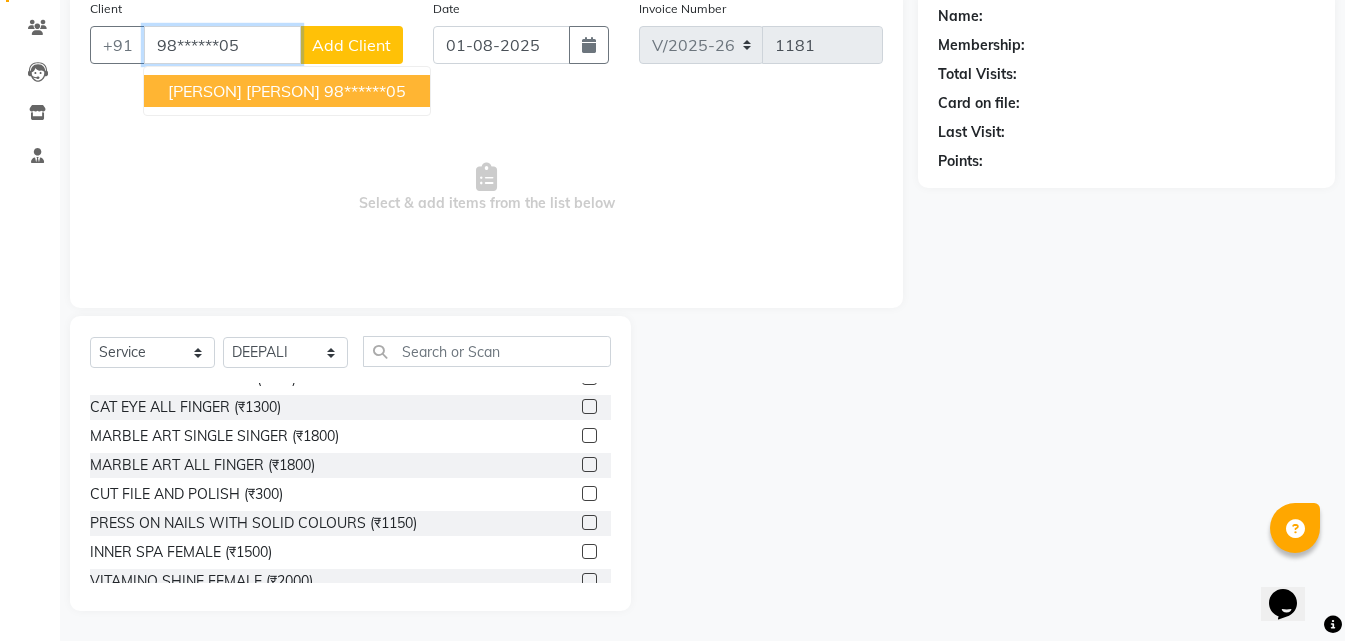 type on "98******05" 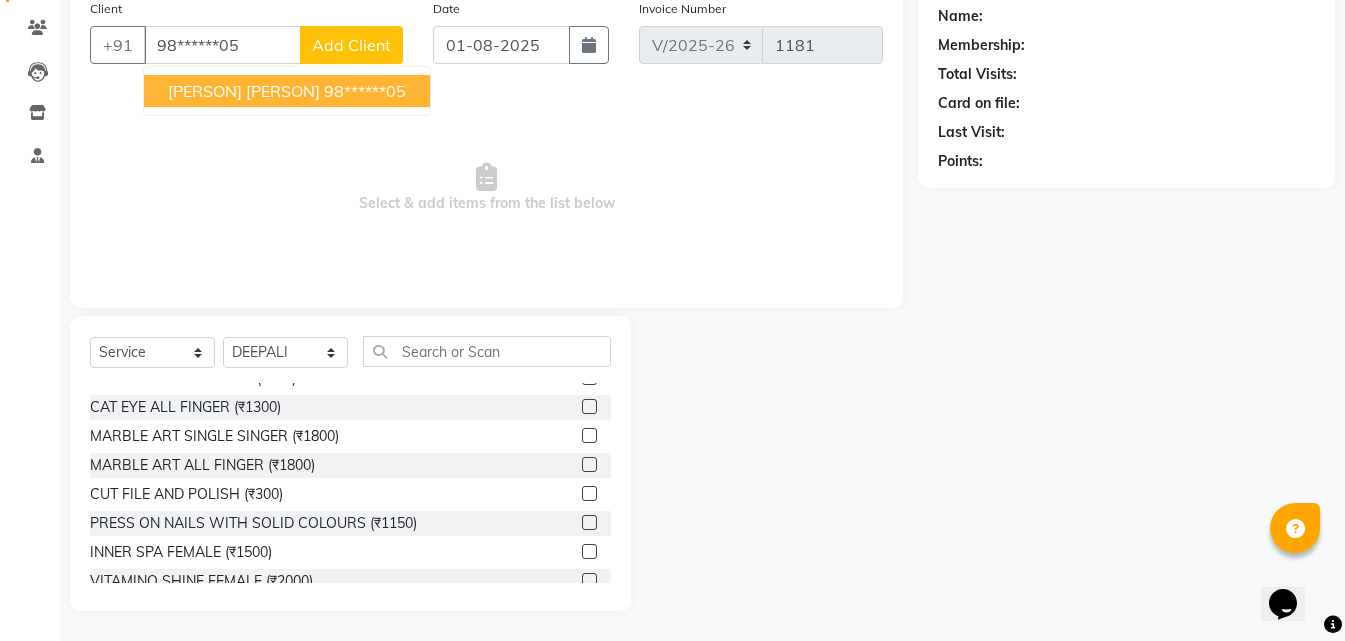 select on "1: Object" 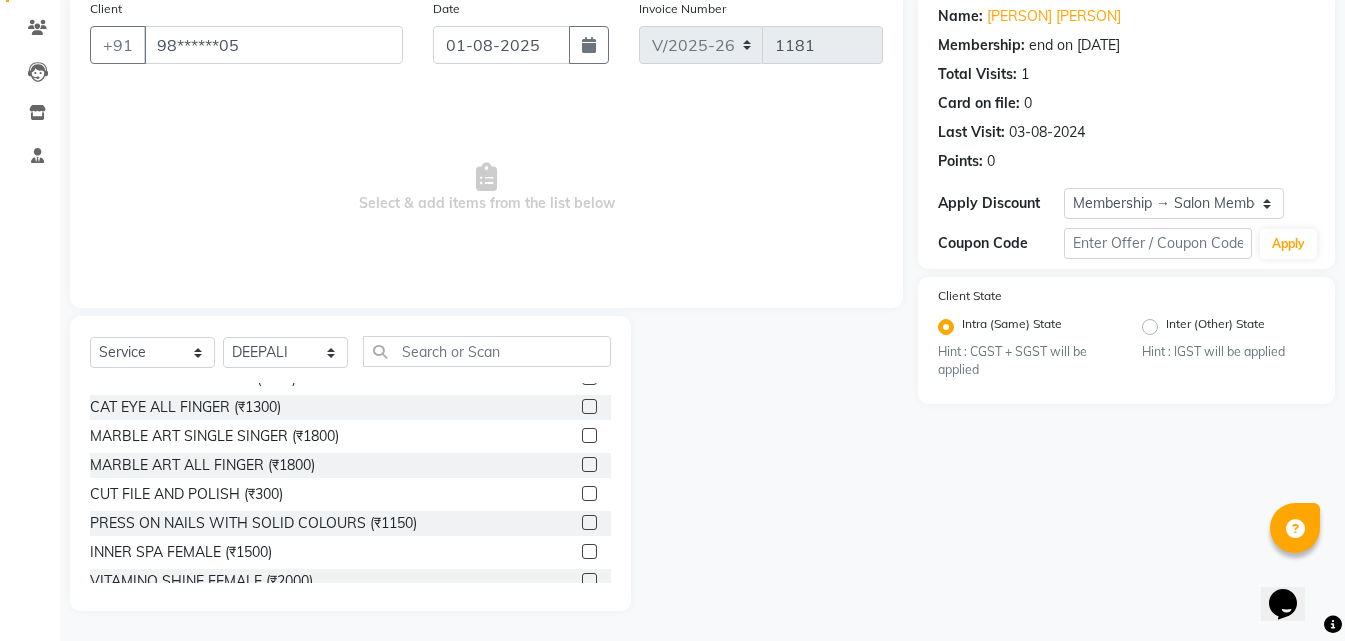scroll, scrollTop: 60, scrollLeft: 0, axis: vertical 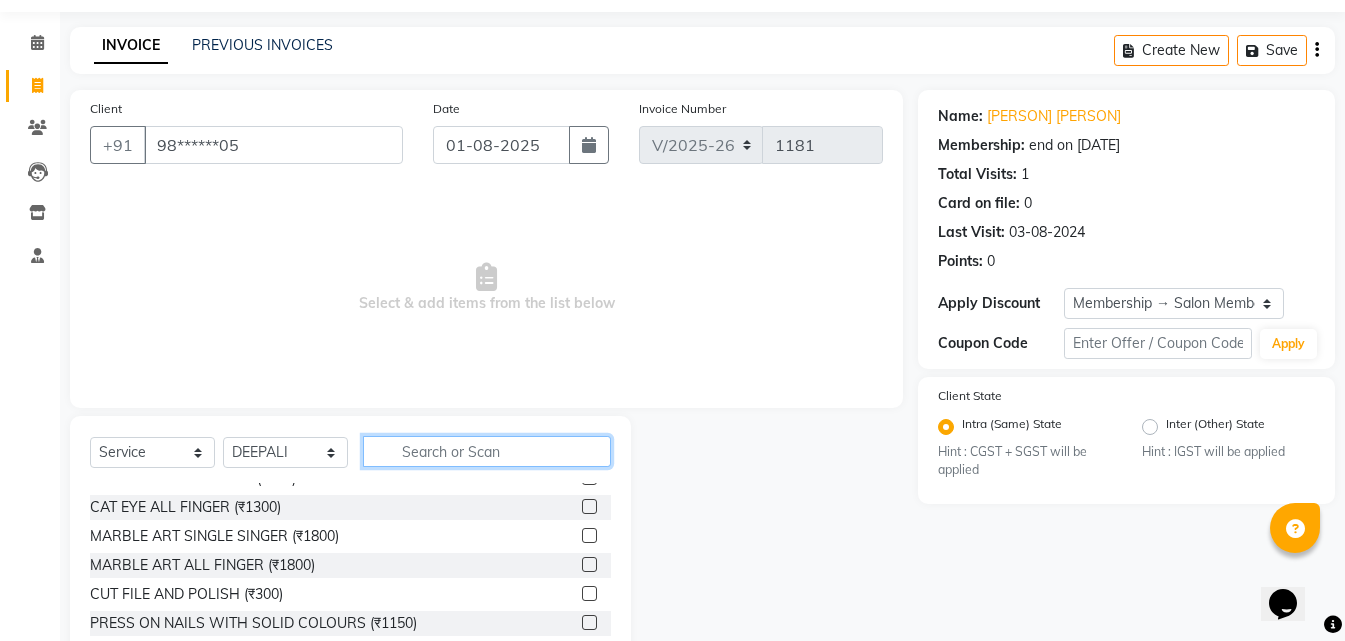 click 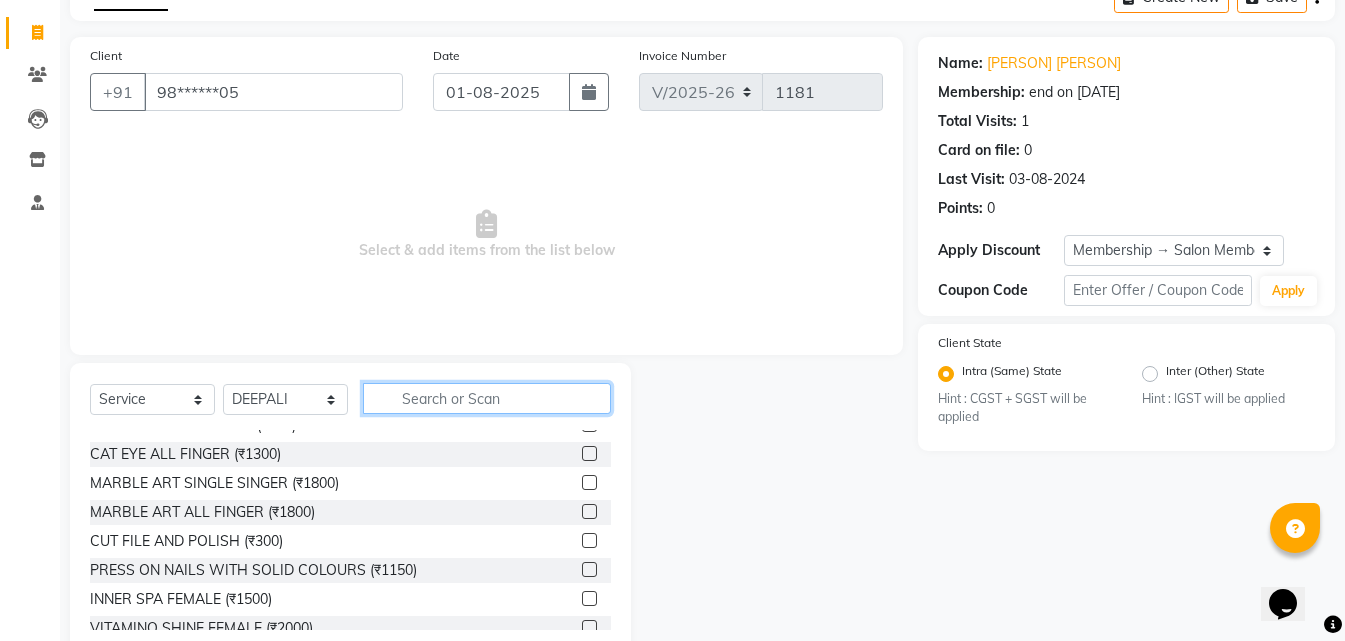 scroll, scrollTop: 160, scrollLeft: 0, axis: vertical 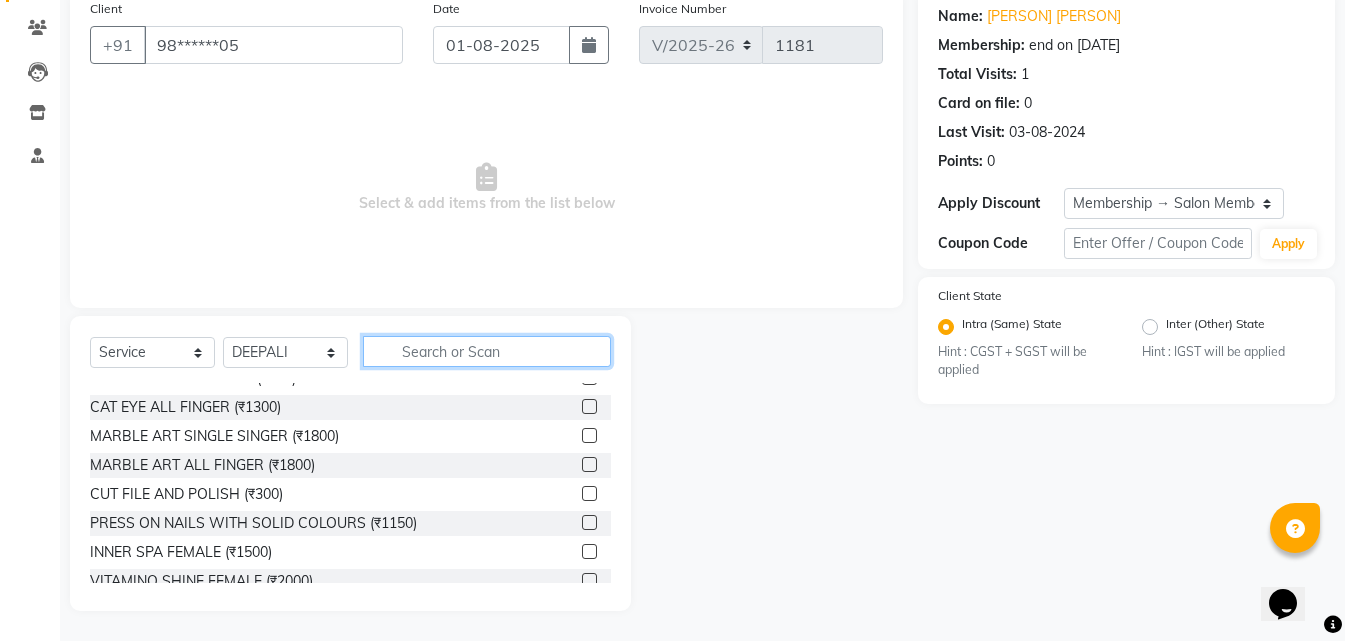 click 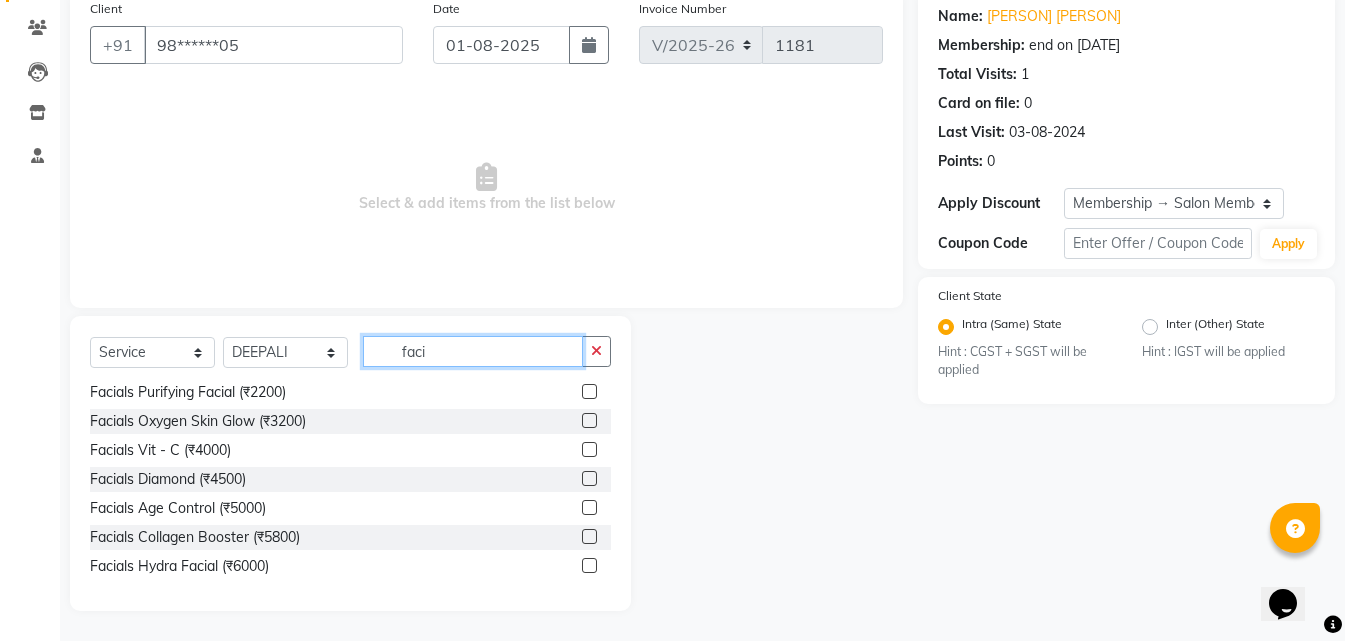 scroll, scrollTop: 17, scrollLeft: 0, axis: vertical 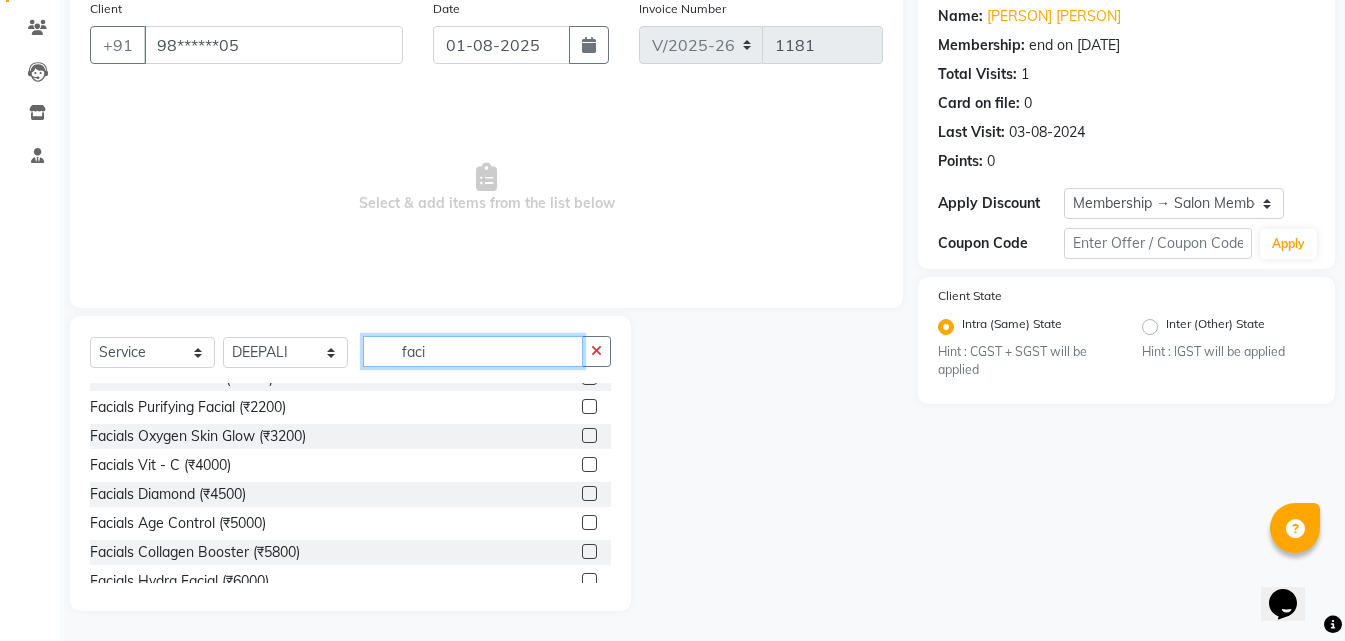 type on "faci" 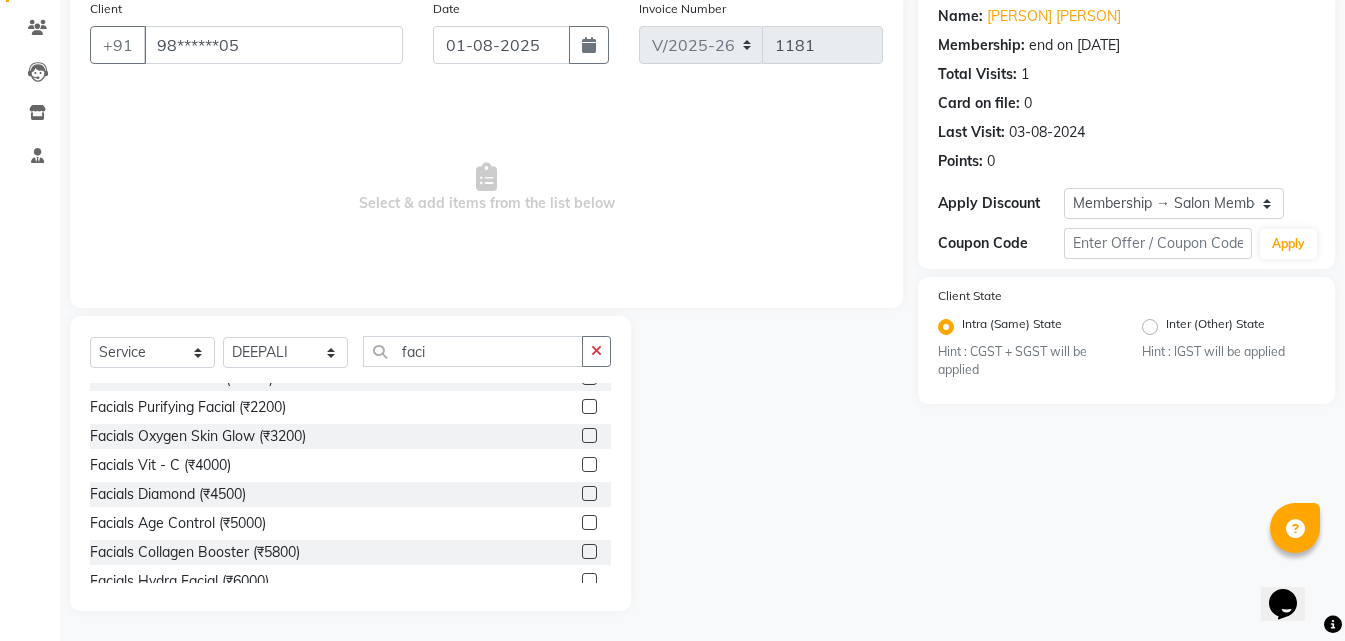 click 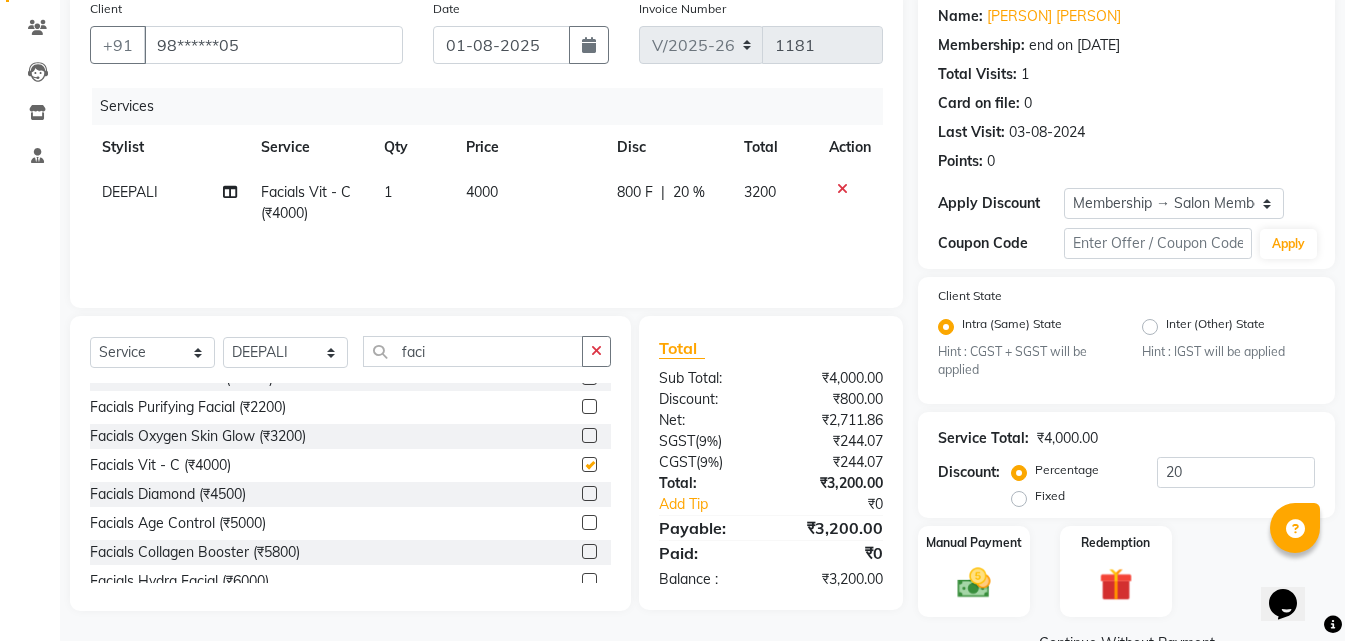 checkbox on "false" 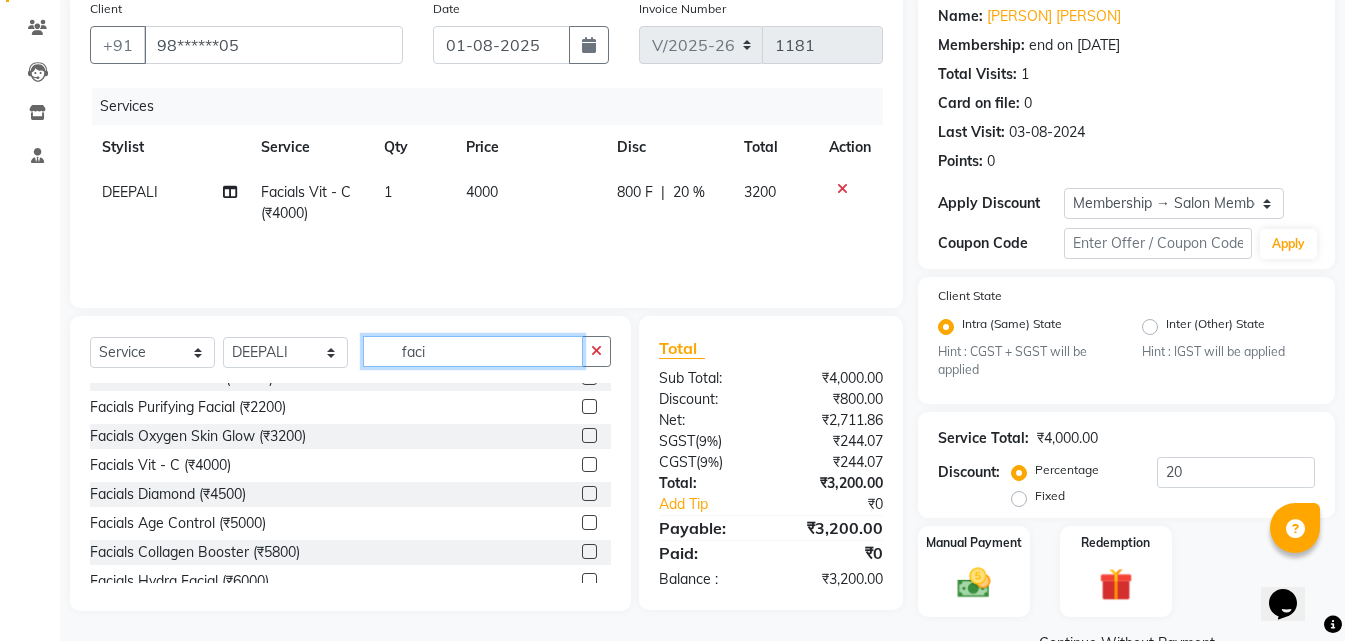 click on "faci" 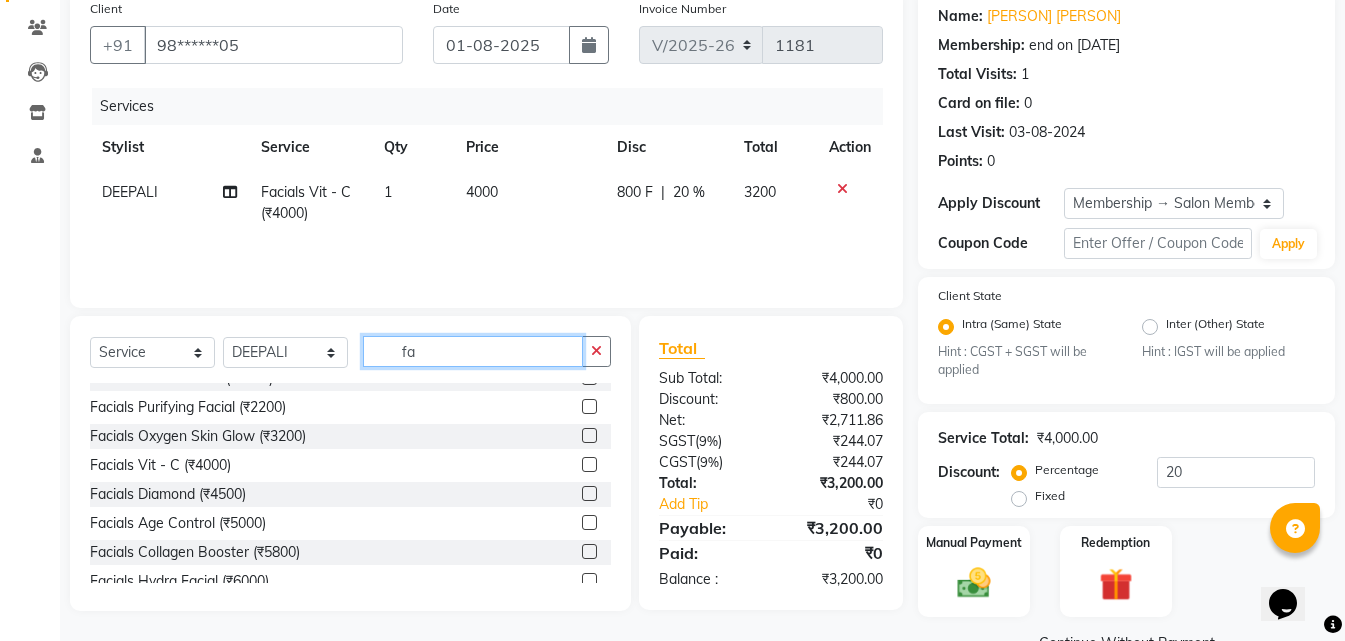 type on "f" 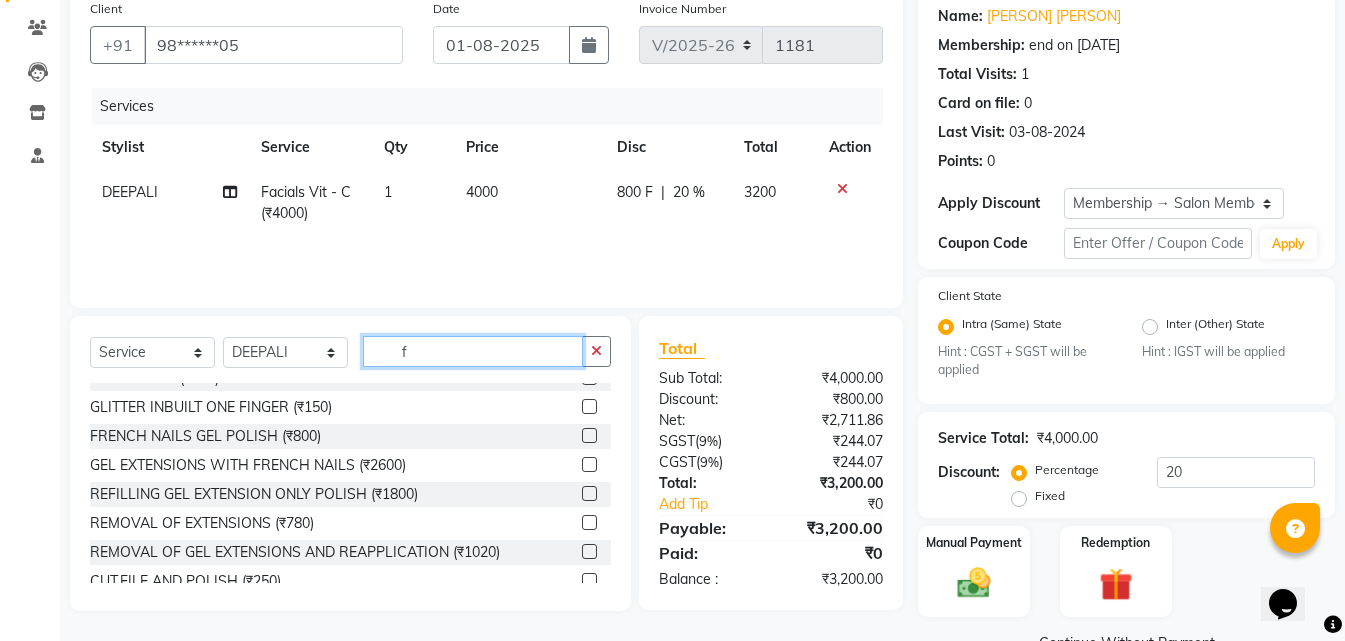 scroll, scrollTop: 0, scrollLeft: 0, axis: both 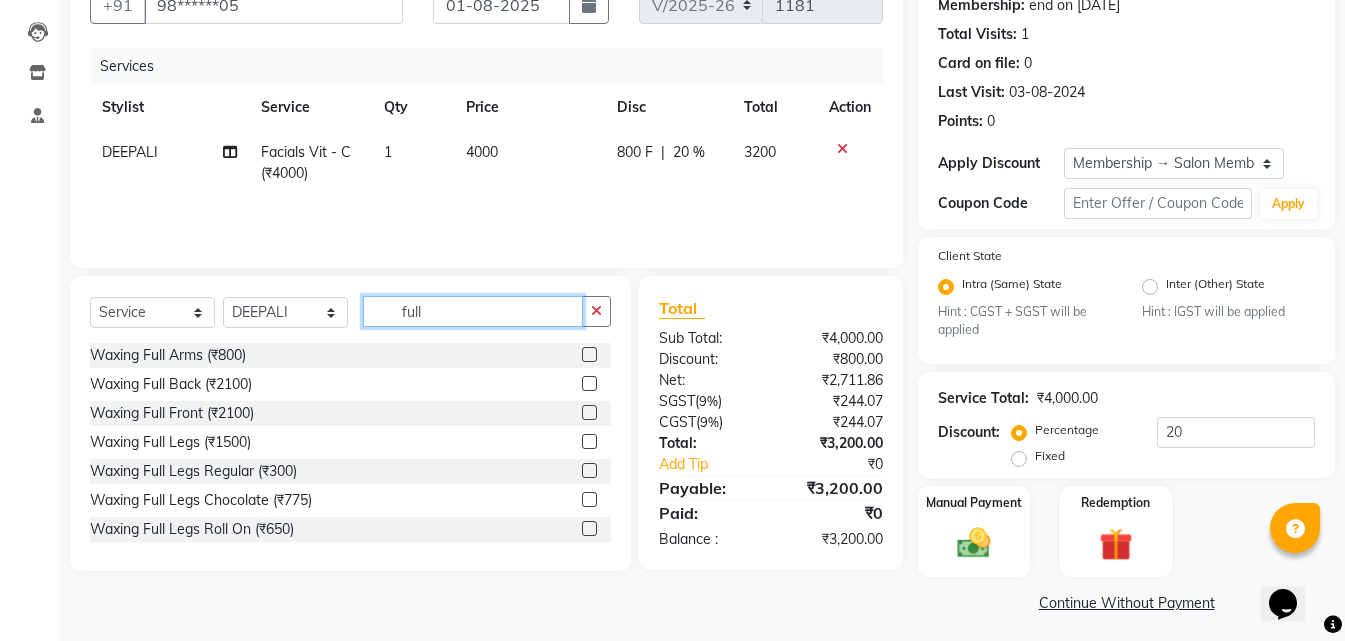 type on "full" 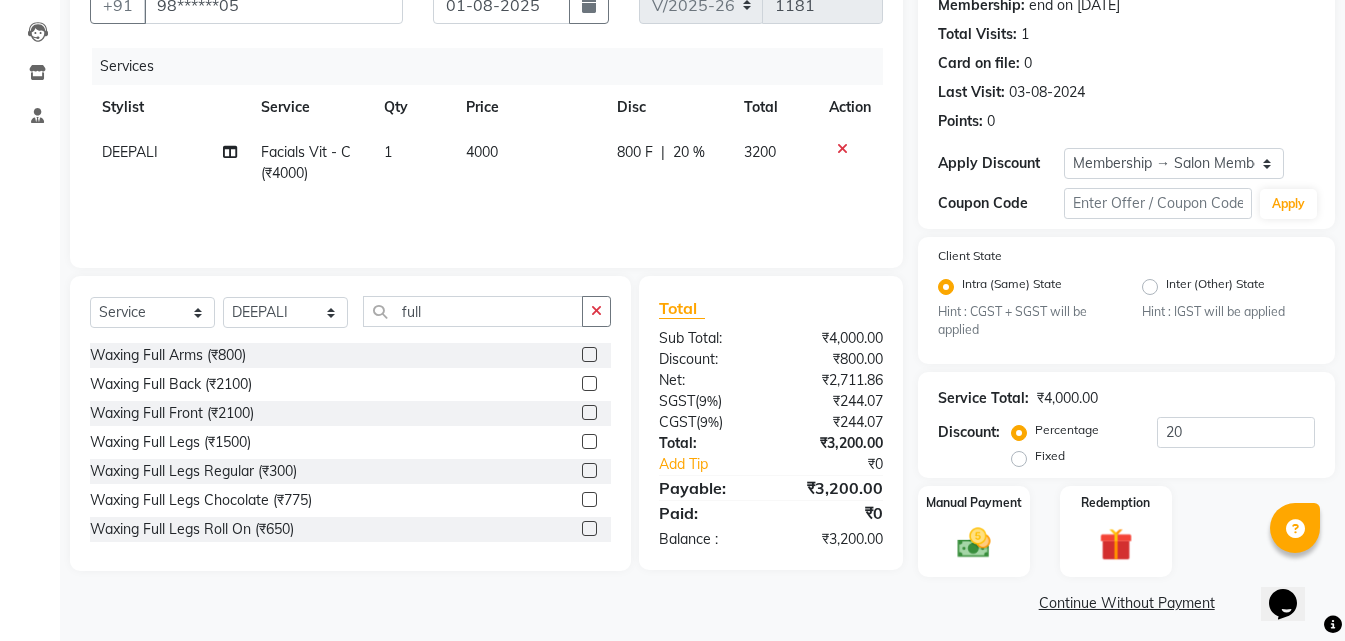 click 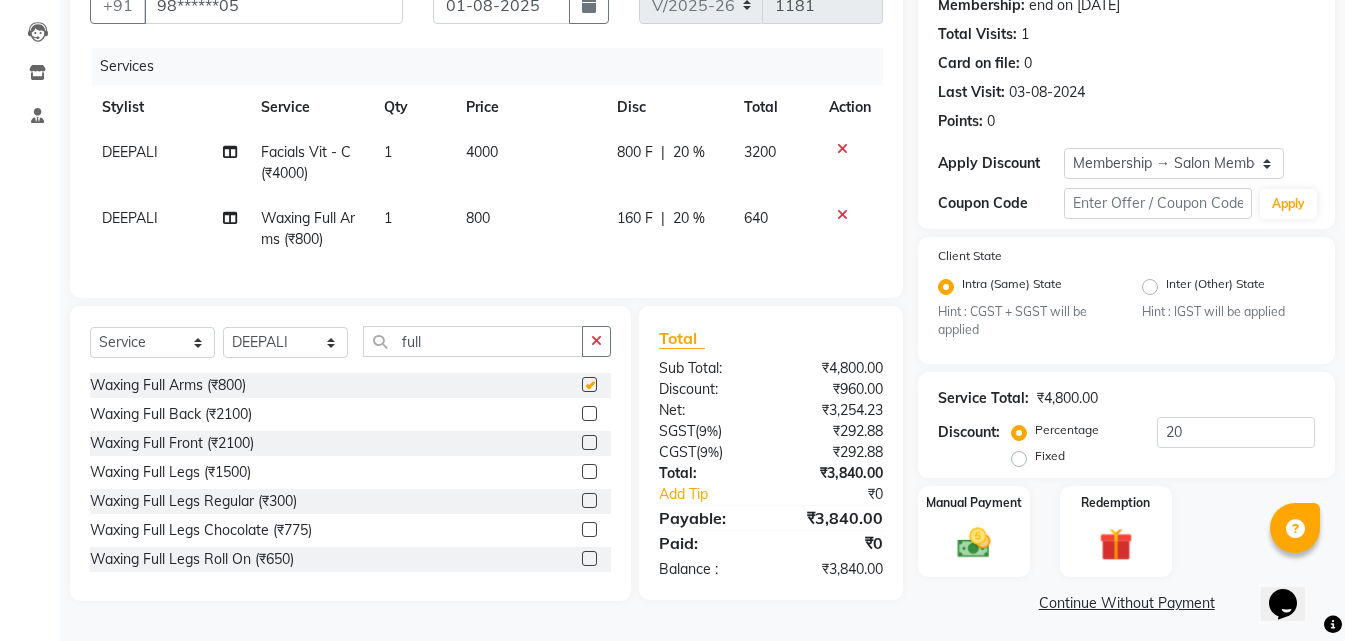 checkbox on "false" 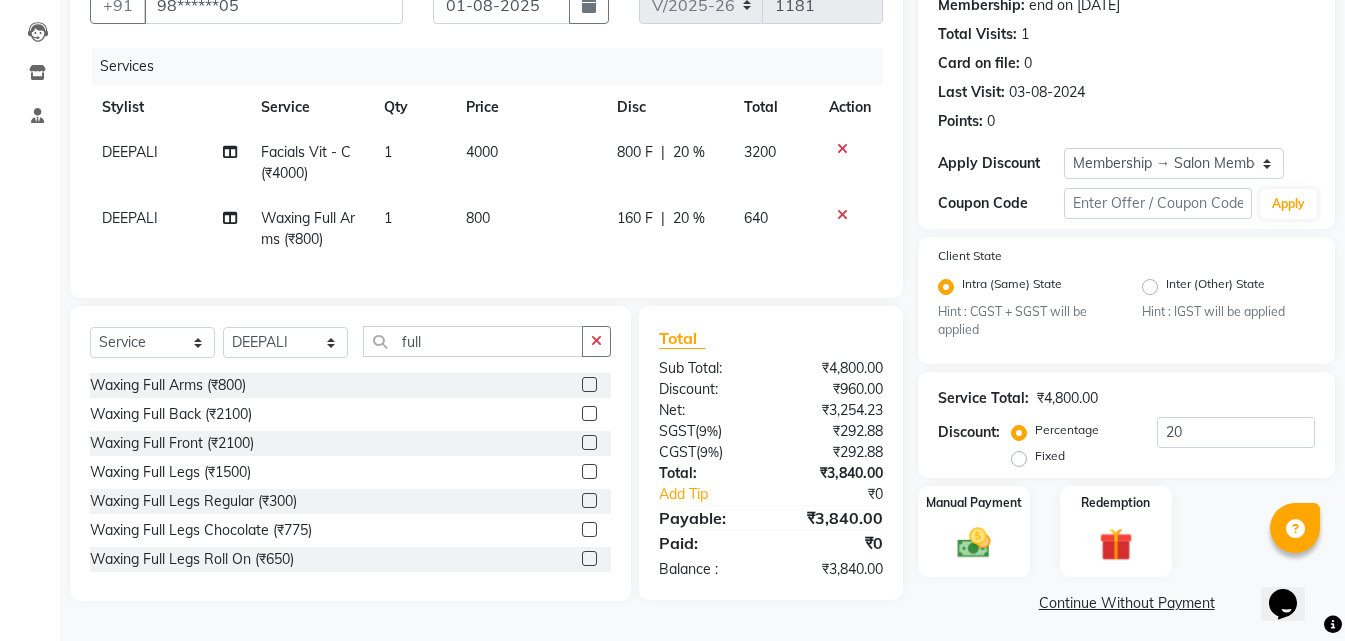 click on "800" 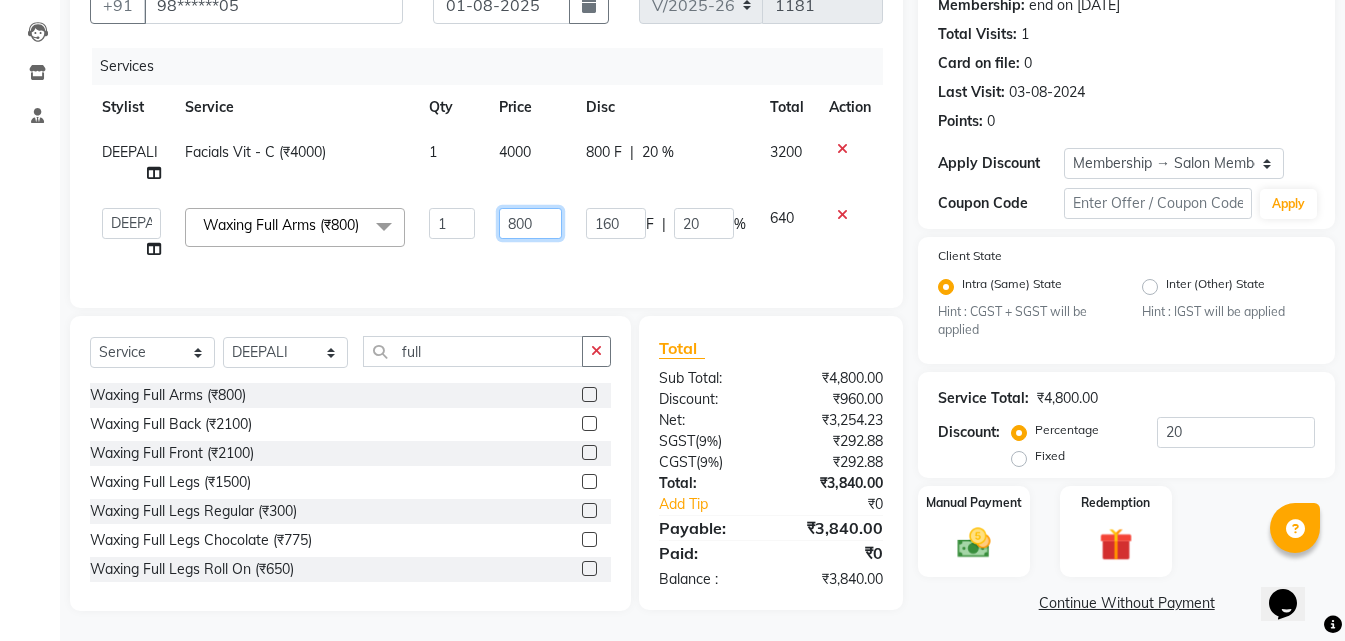 click on "800" 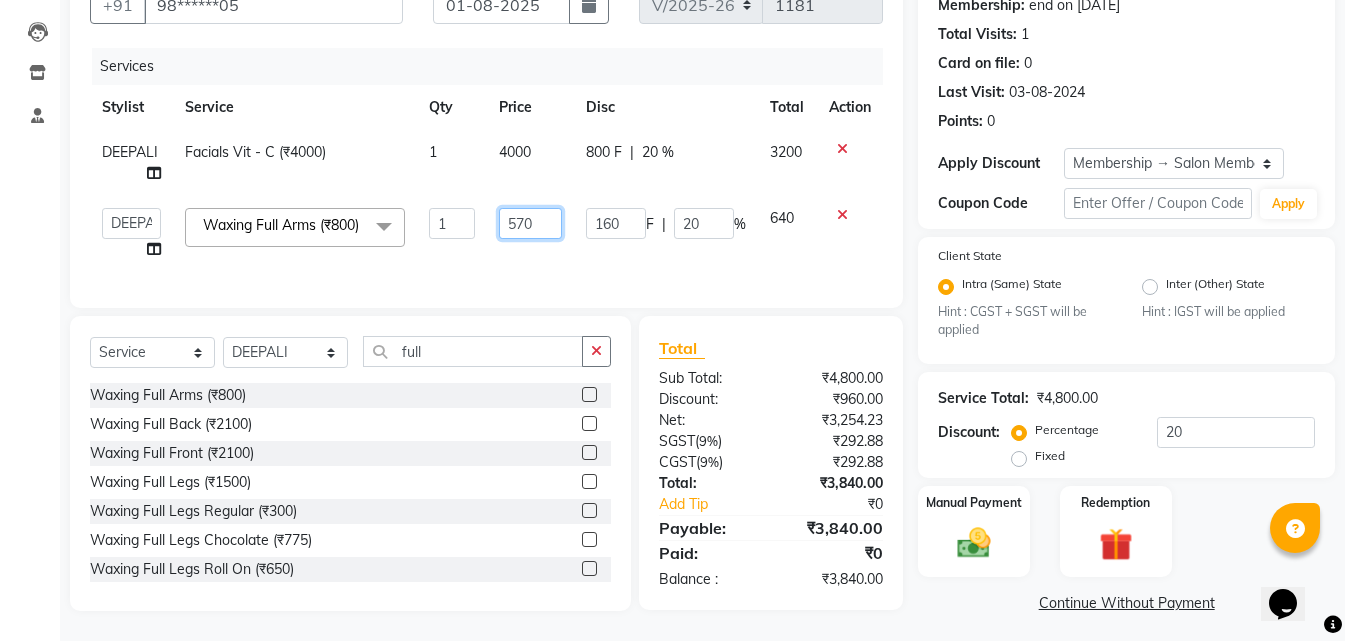 type on "5750" 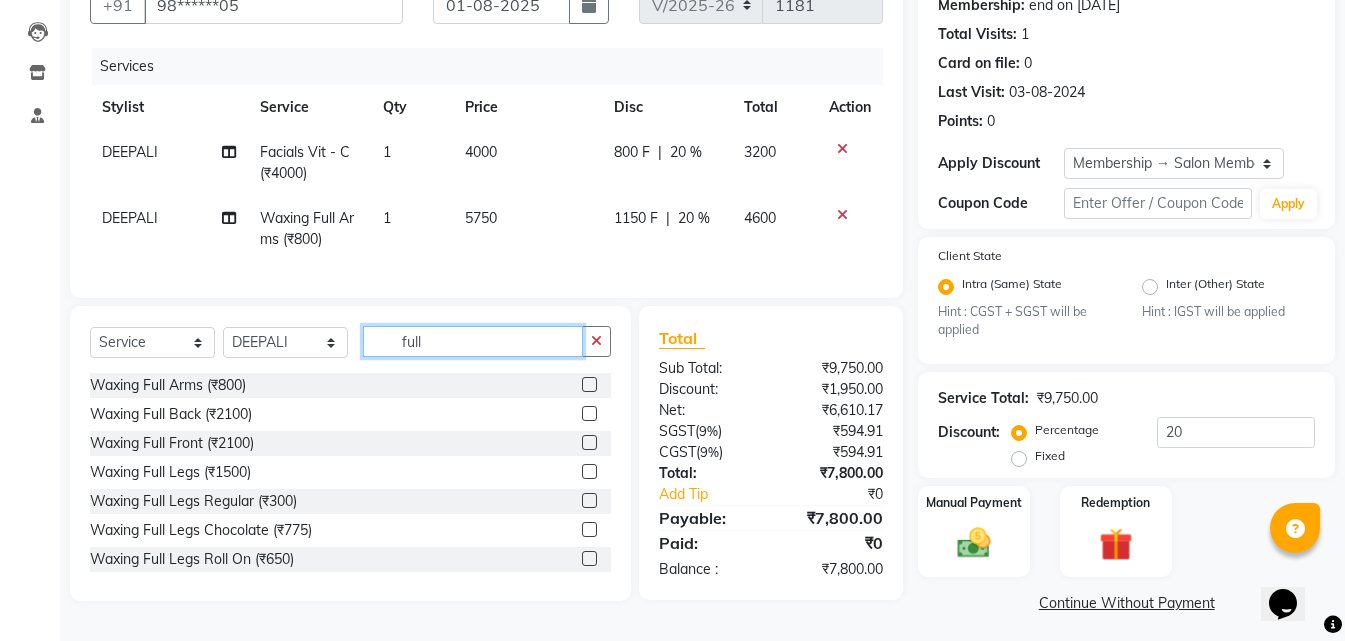 click on "Select  Service  Product  Membership  Package Voucher Prepaid Gift Card  Select Stylist [PERSON] [PERSON] [PERSON] [PERSON] [PERSON] [PERSON] [PERSON] [PERSON] [PERSON] [PERSON] [PERSON] [PERSON] [PERSON] [PERSON] [PERSON] [PERSON] [PERSON] [PERSON] [PERSON] [PERSON]" 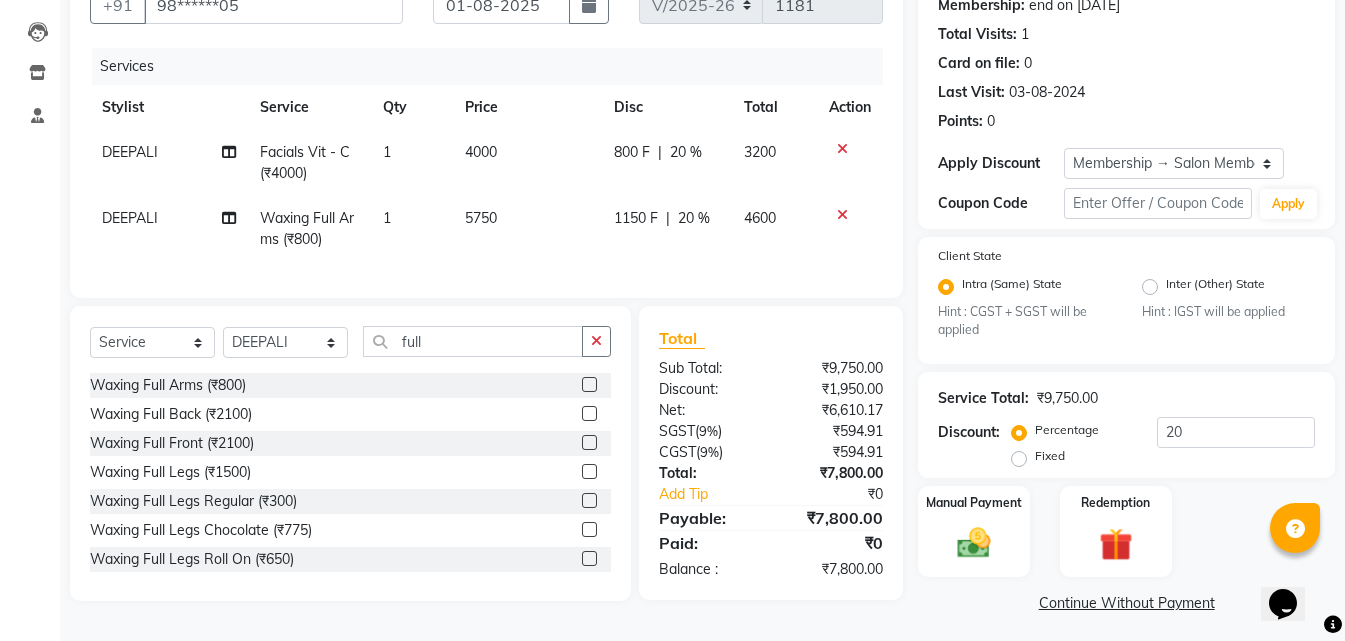 click on "5750" 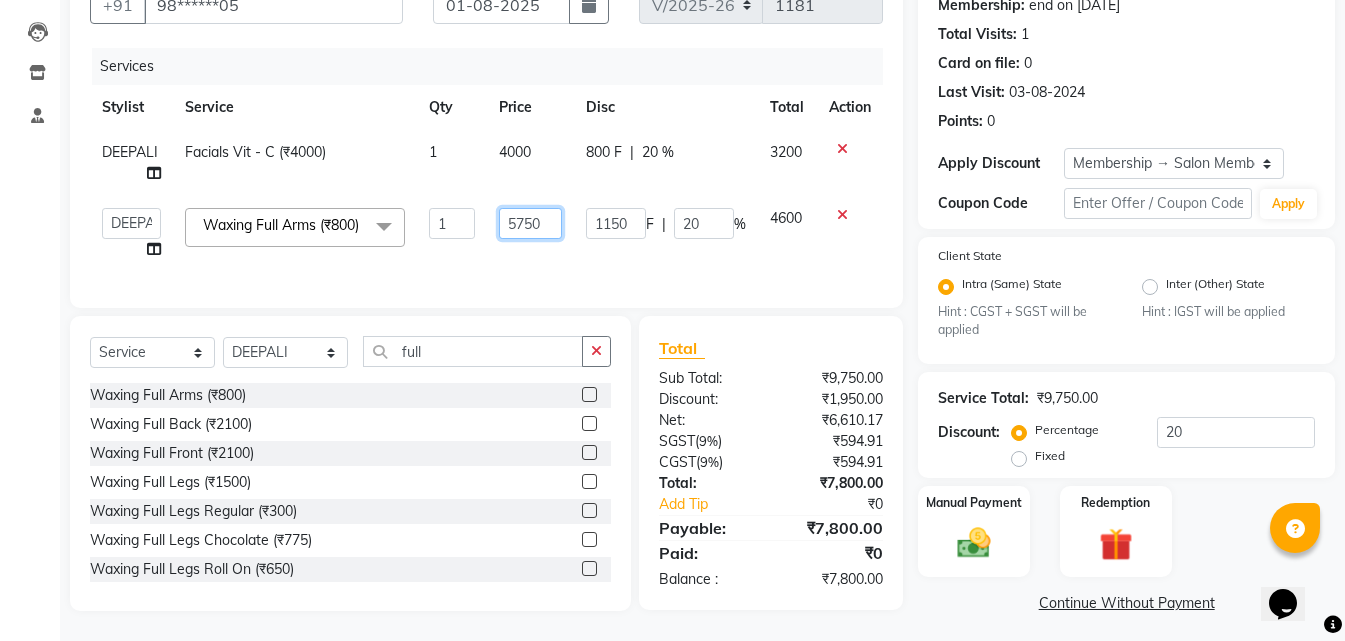 click on "5750" 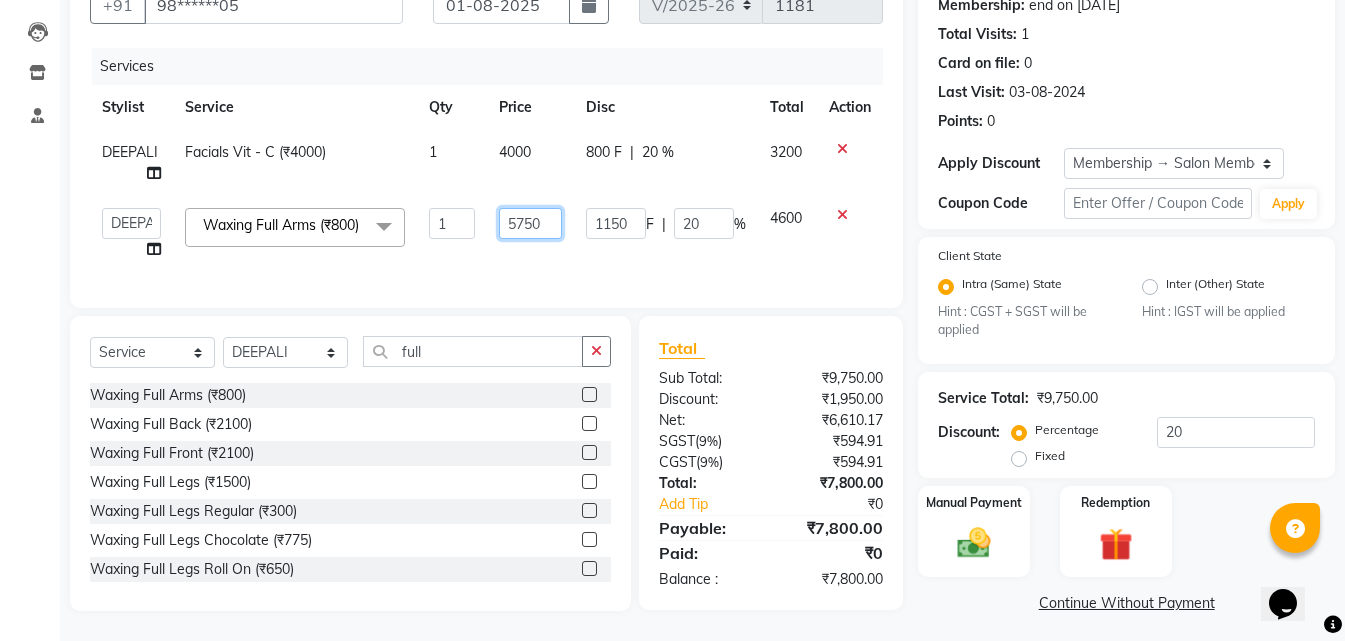 type on "575" 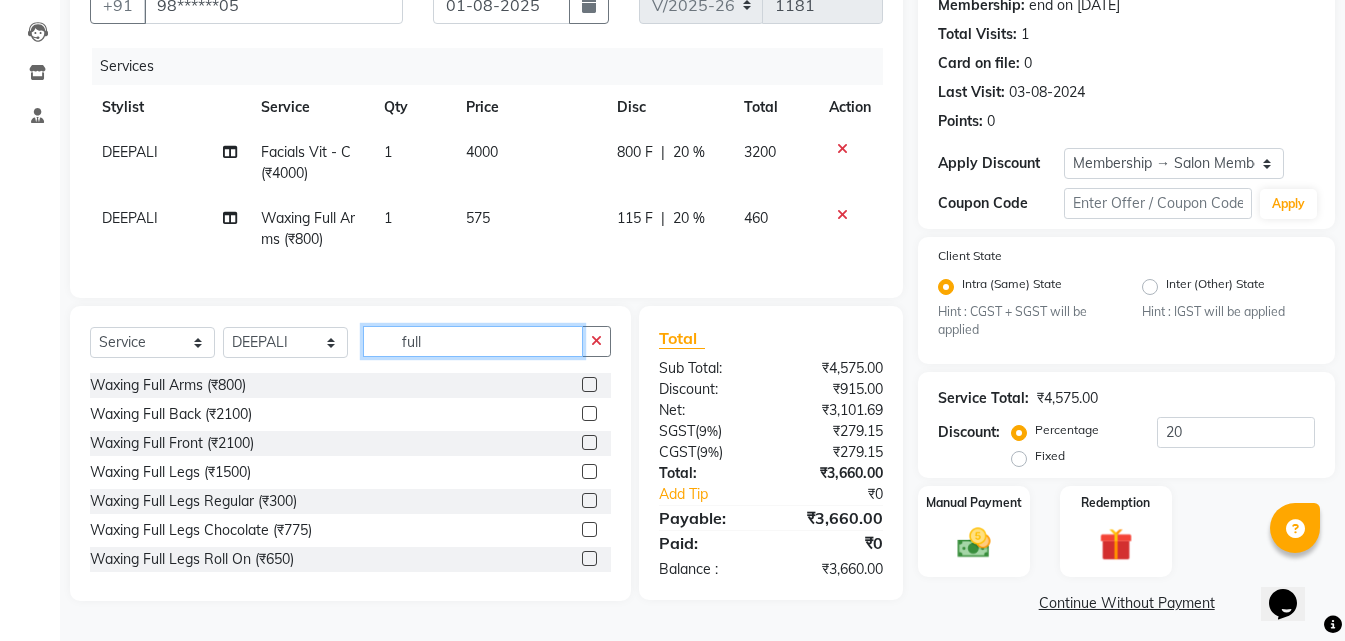 click on "Select  Service  Product  Membership  Package Voucher Prepaid Gift Card  Select Stylist [PERSON] [PERSON] [PERSON] [PERSON] [PERSON] [PERSON] [PERSON] [PERSON] [PERSON] [PERSON] [PERSON] [PERSON] [PERSON] [PERSON] [PERSON] [PERSON] [PERSON] [PERSON] [PERSON] [PERSON]" 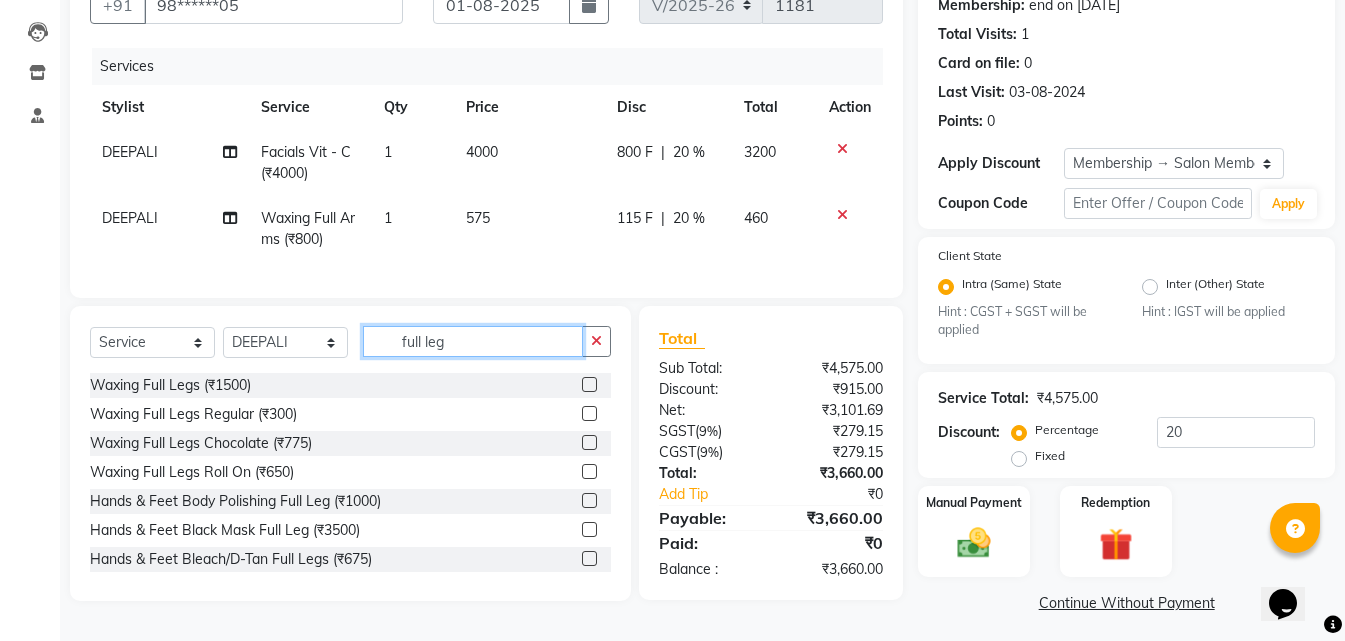type on "full leg" 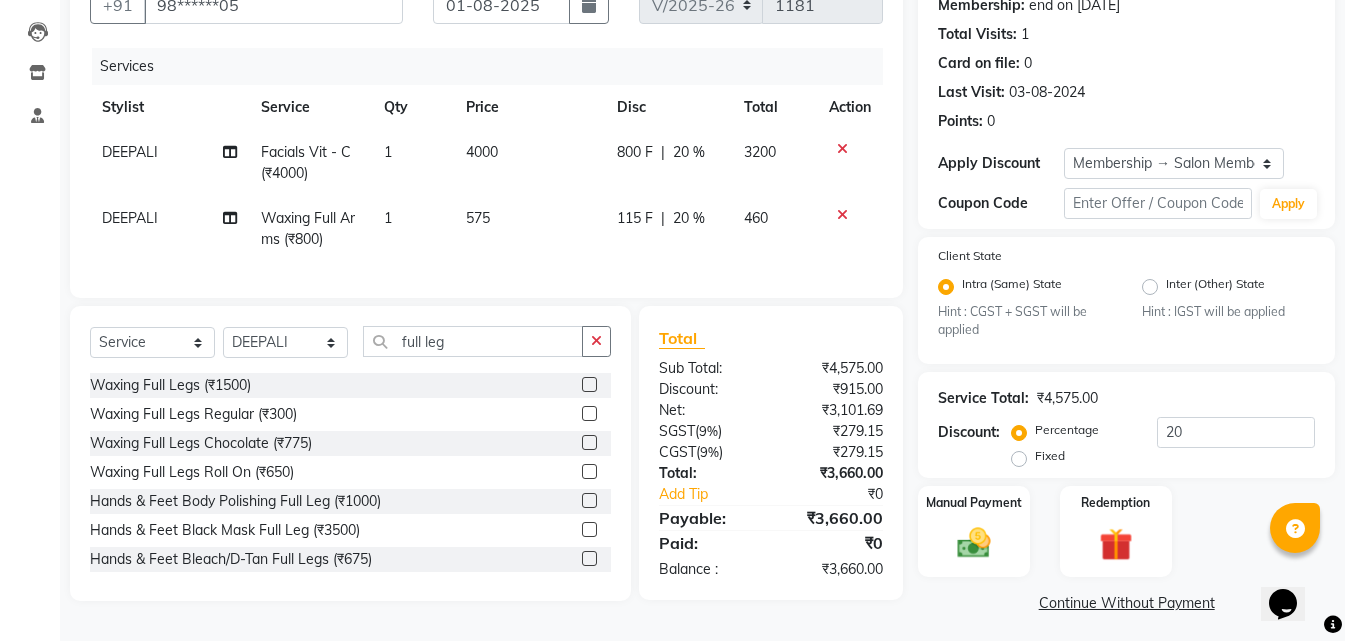 click 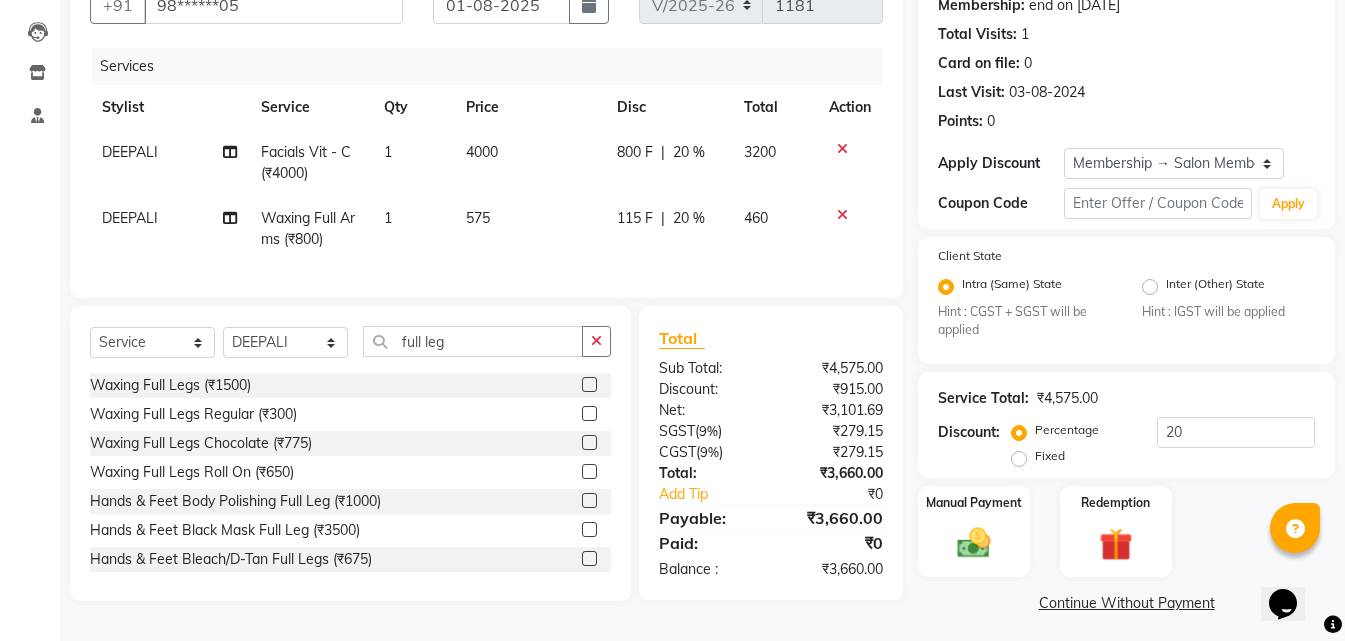 click 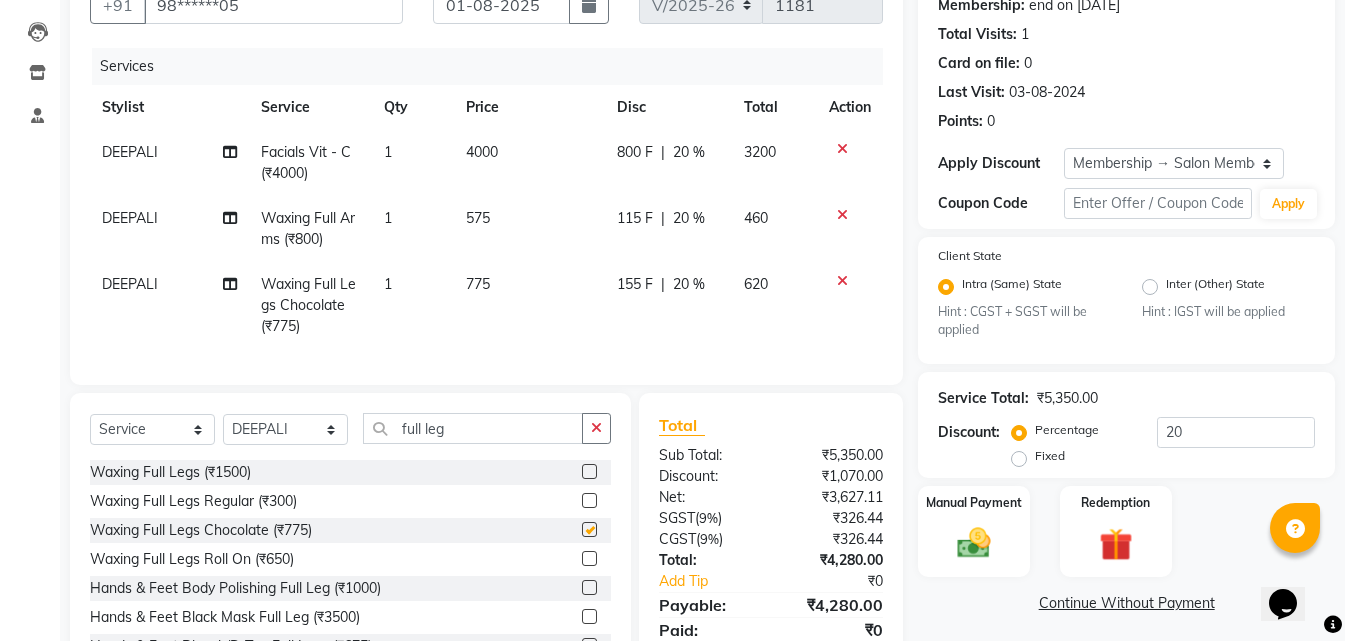 checkbox on "false" 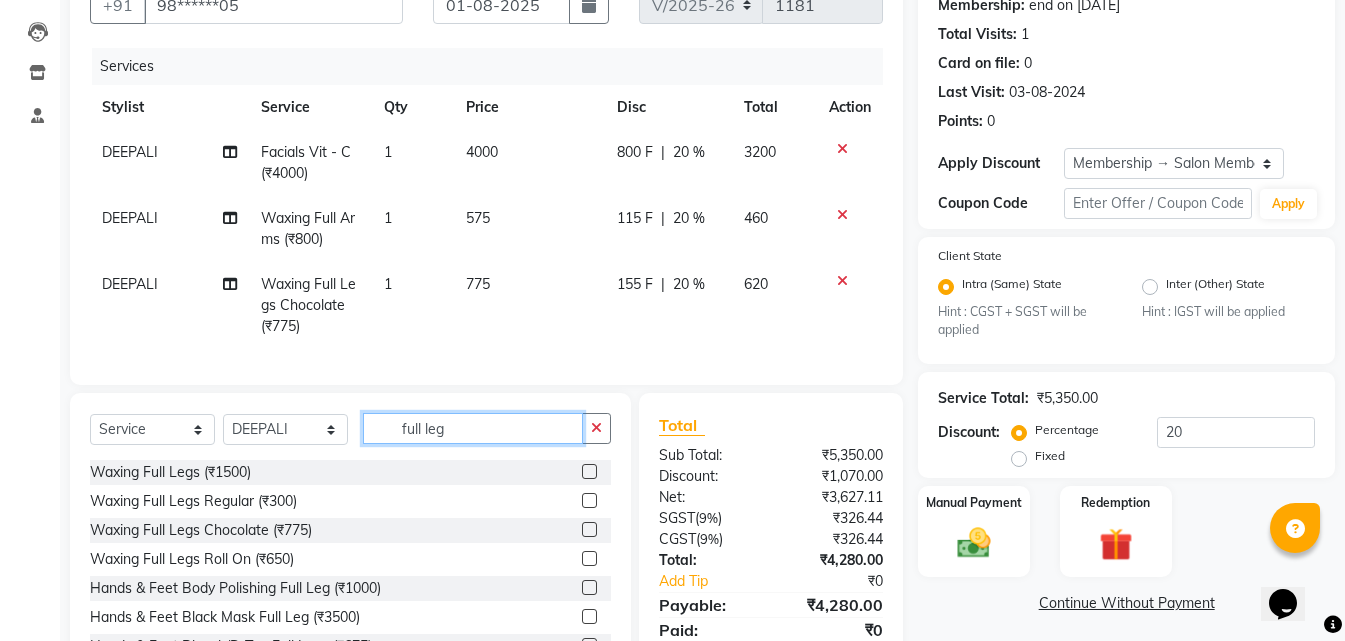 click on "full leg" 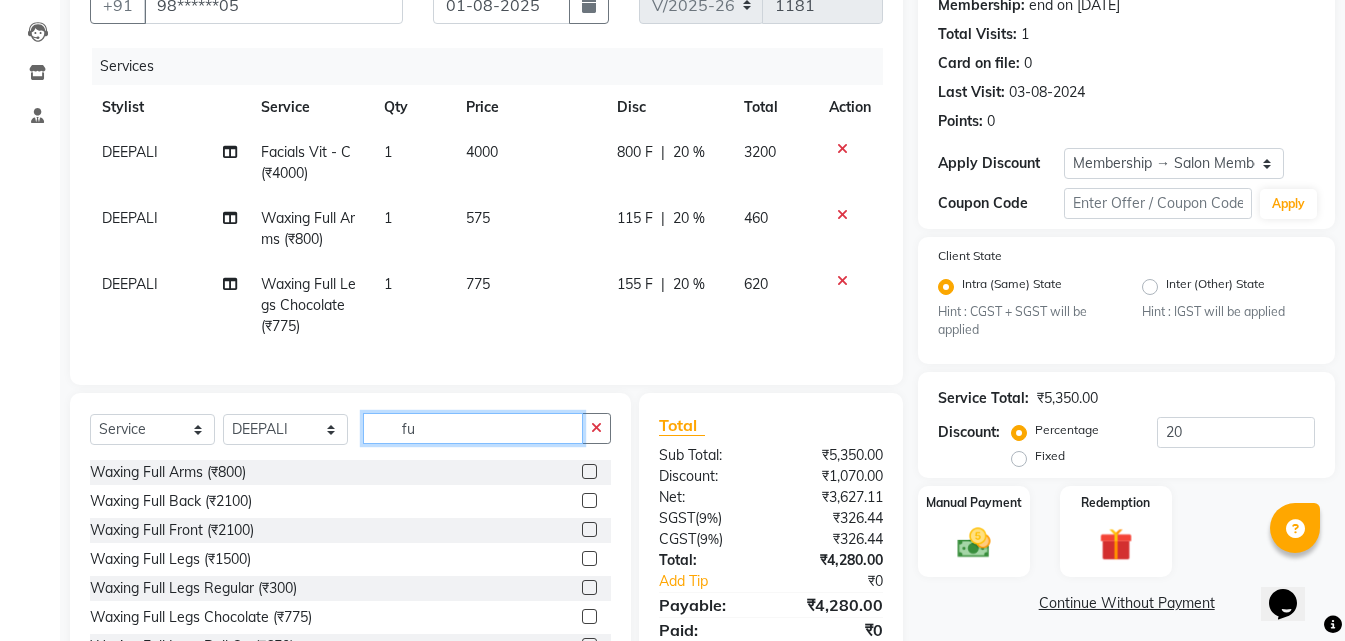 type on "f" 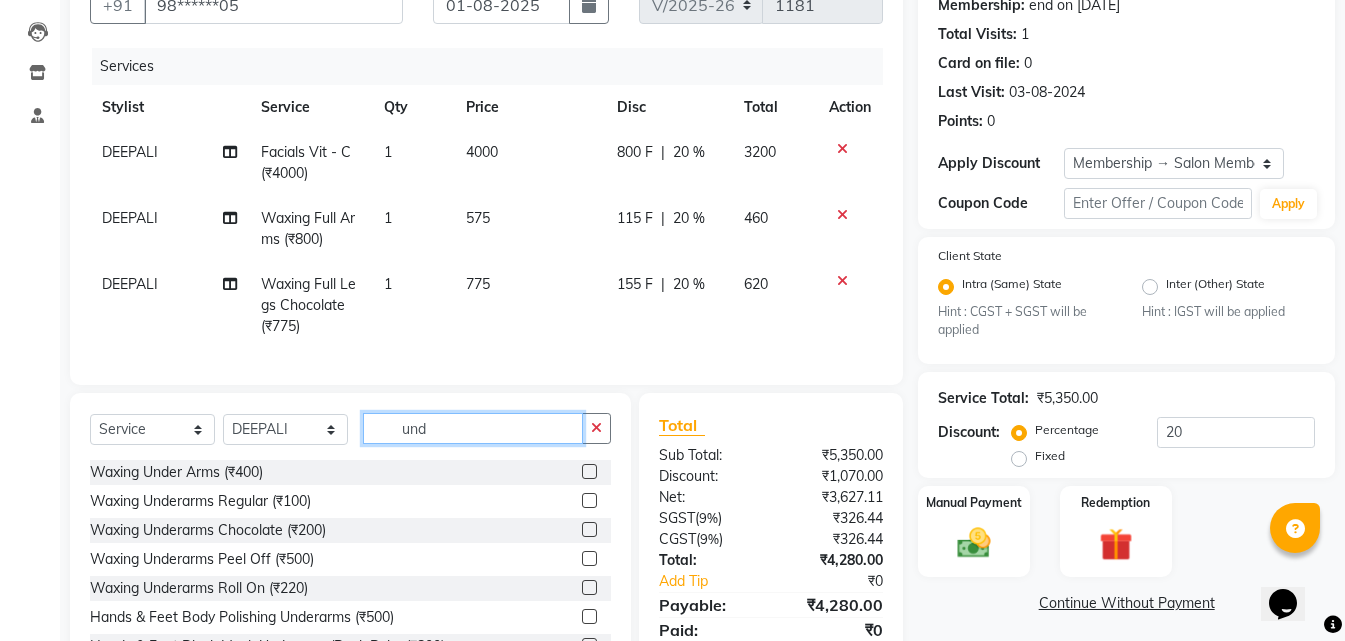 type on "und" 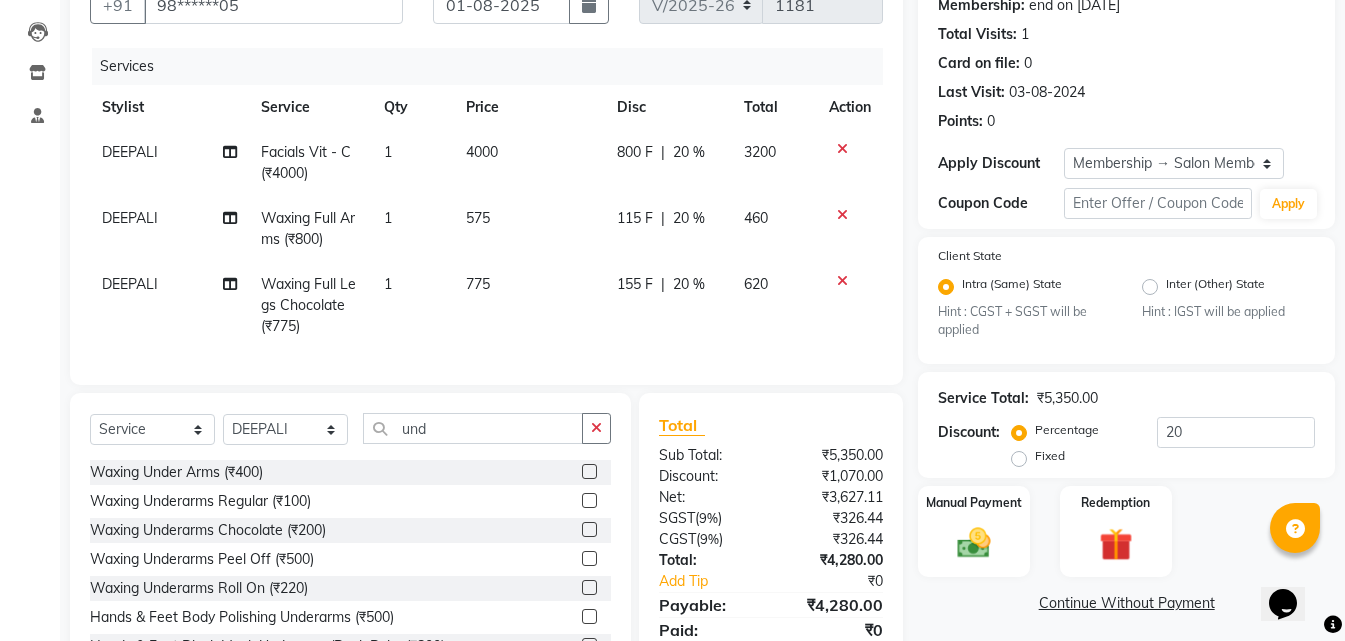 click 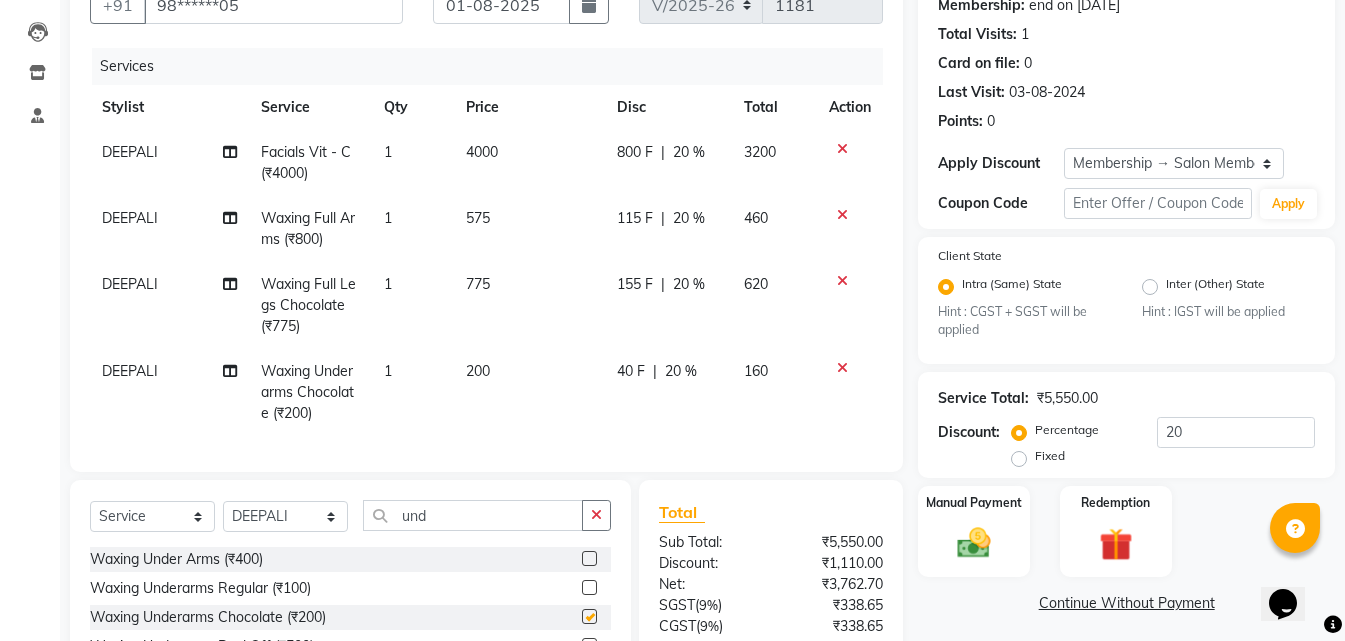 checkbox on "false" 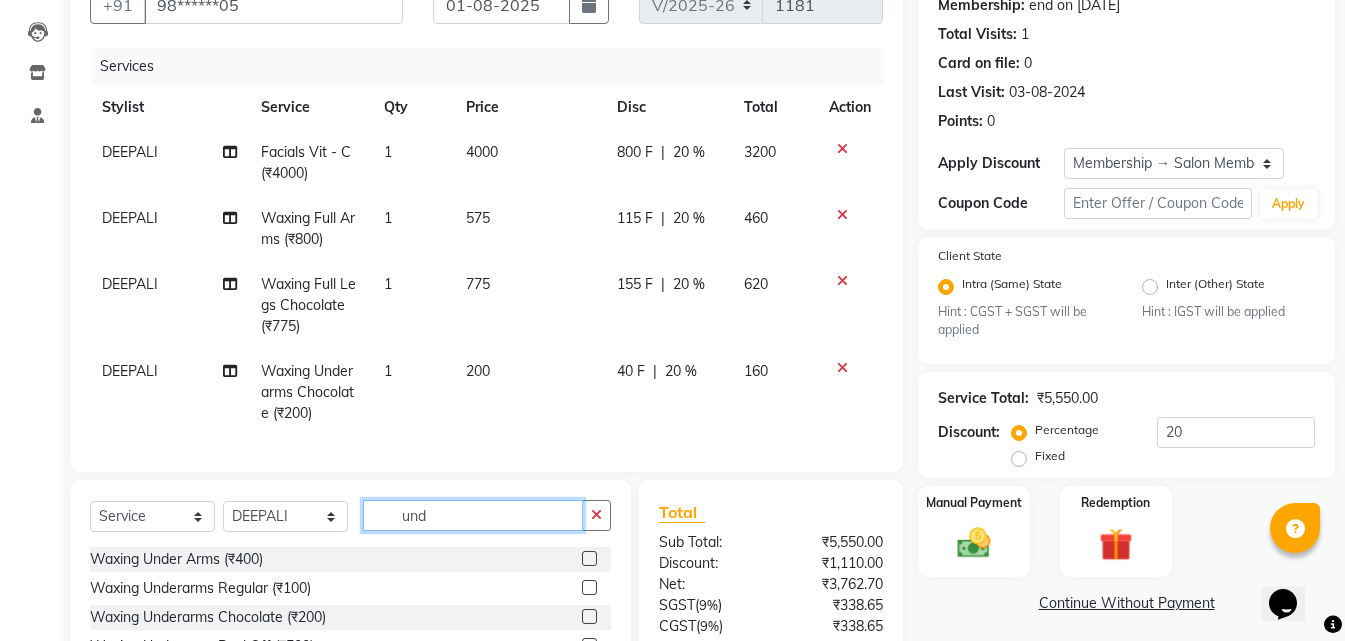 click on "und" 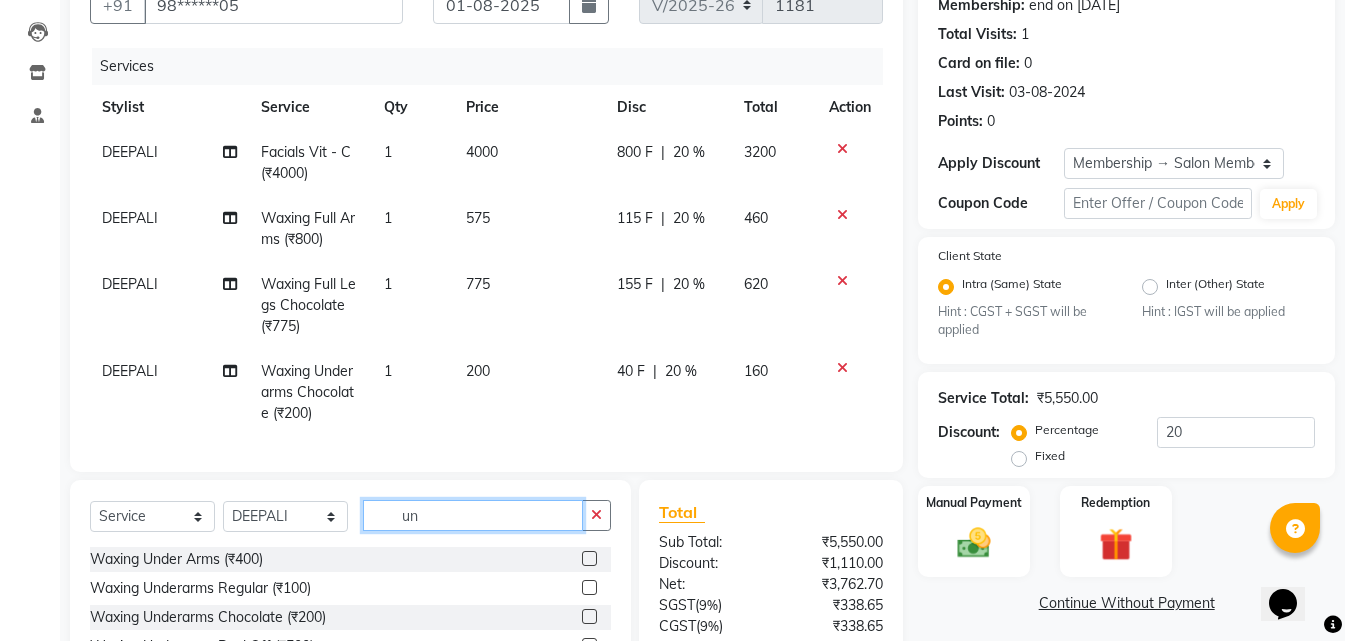 type on "u" 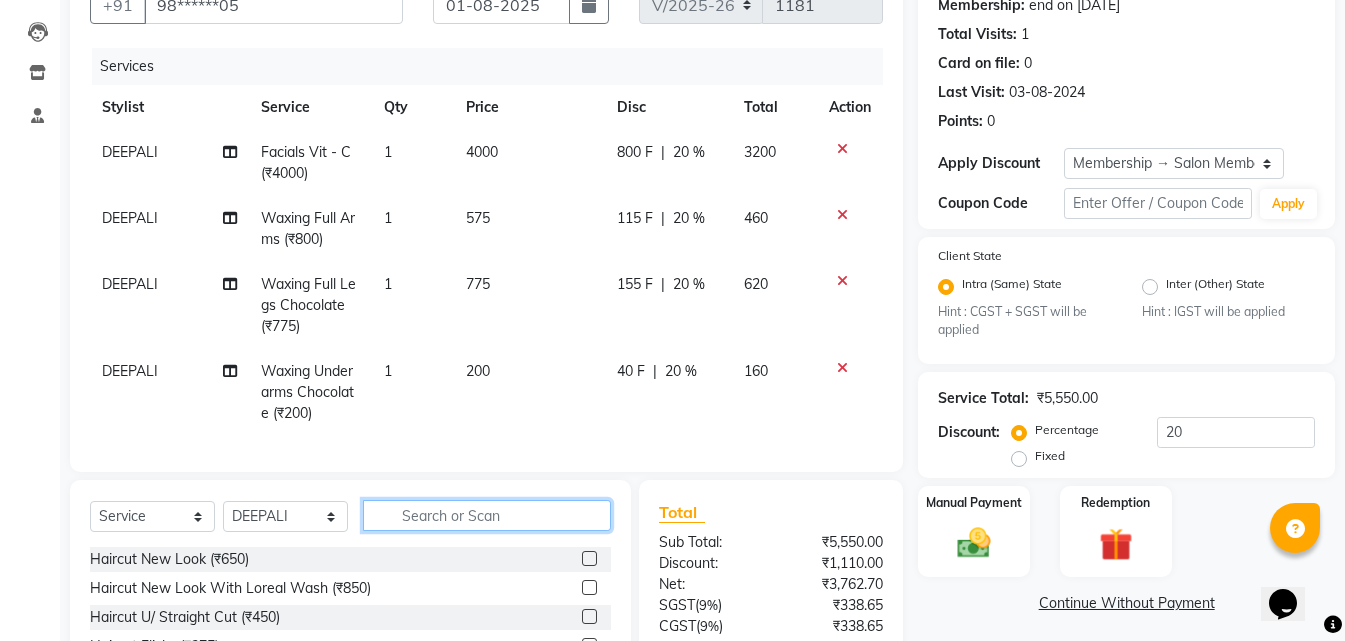 scroll, scrollTop: 300, scrollLeft: 0, axis: vertical 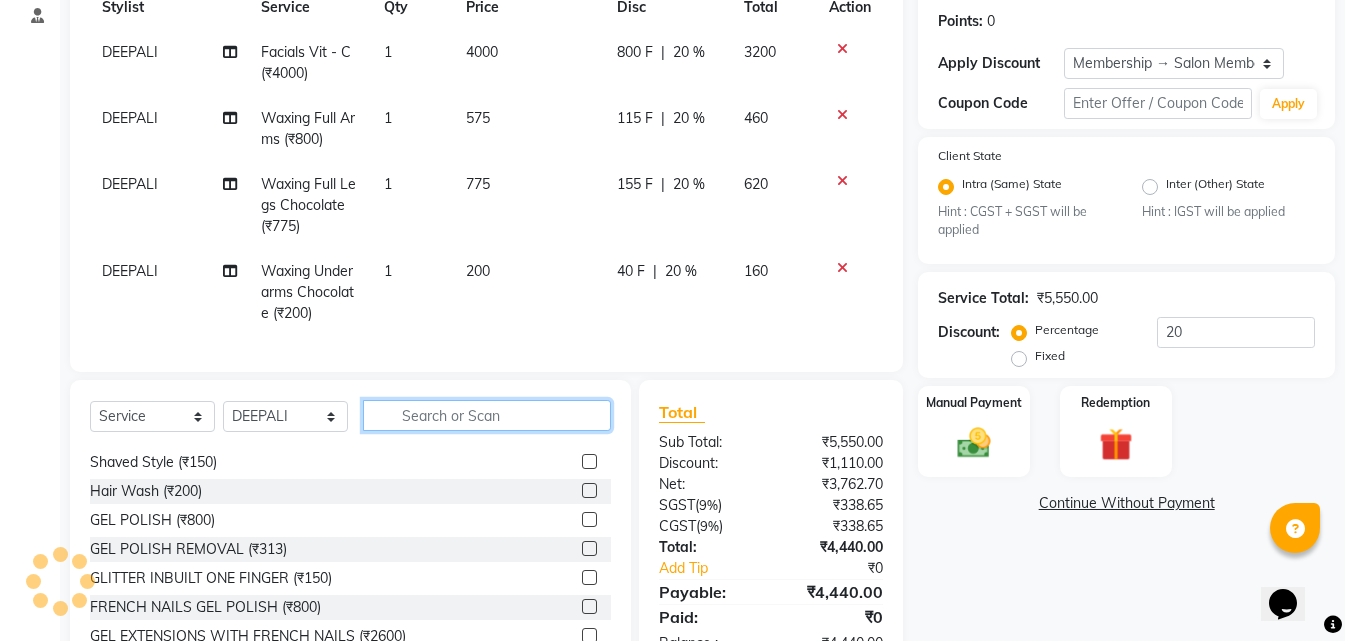 click 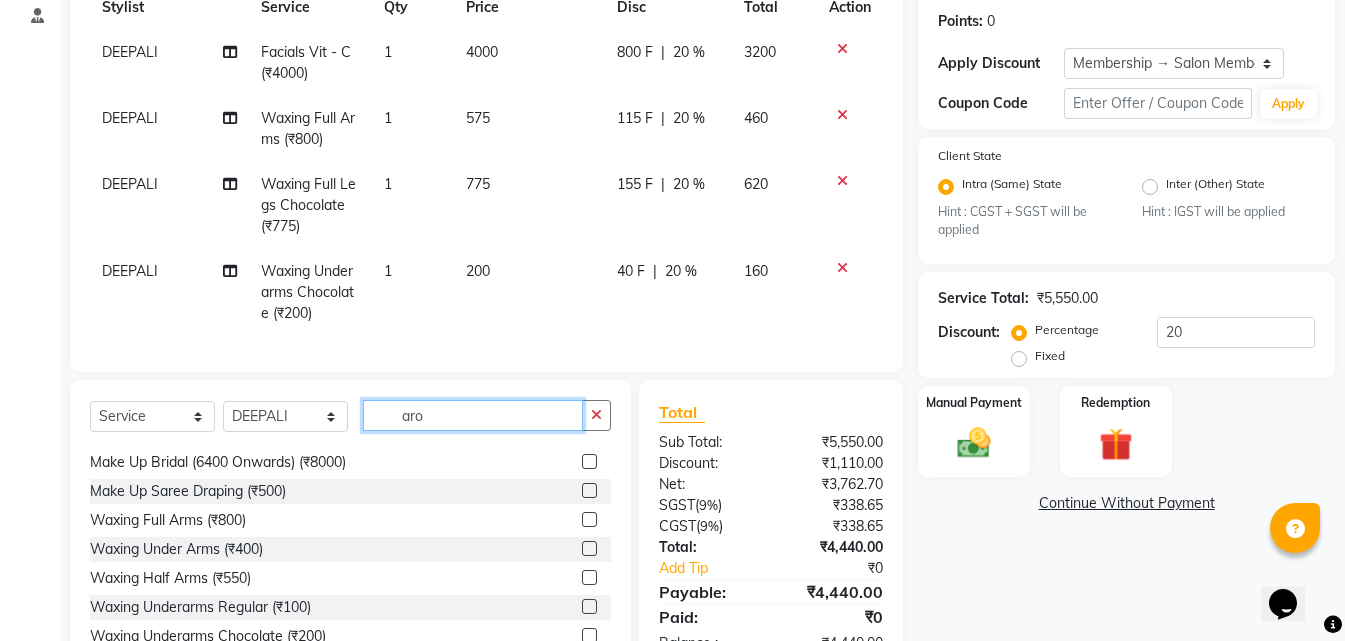 scroll, scrollTop: 0, scrollLeft: 0, axis: both 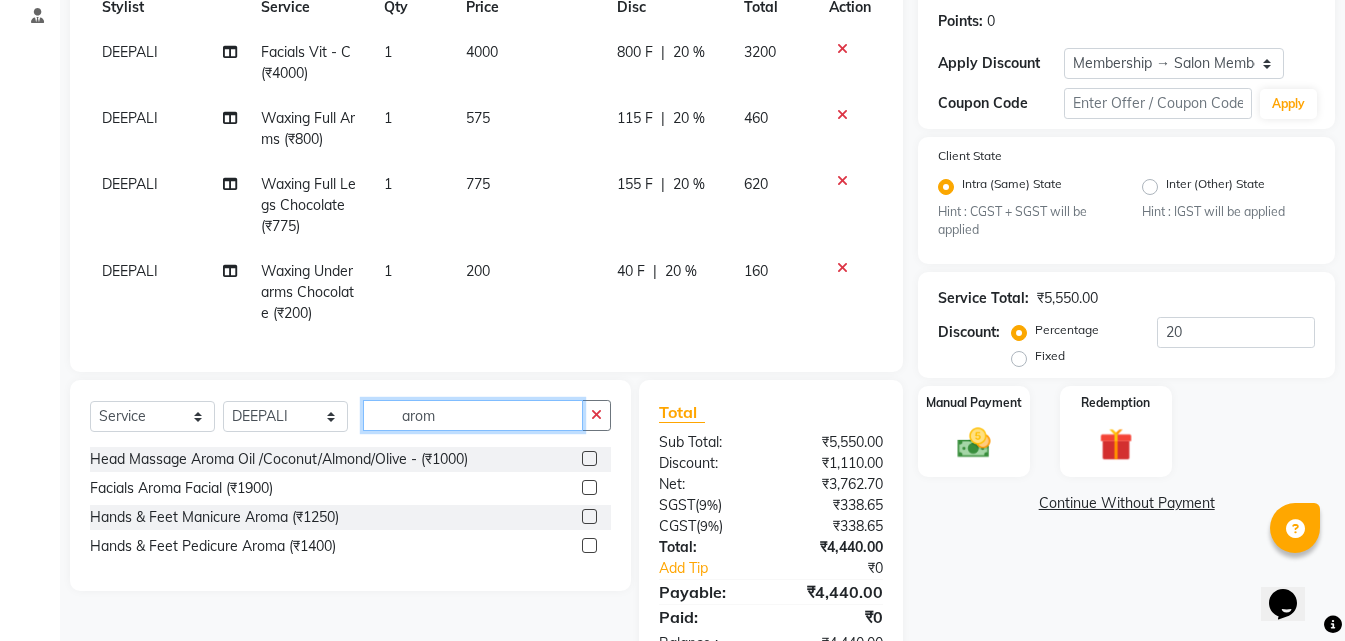 type on "arom" 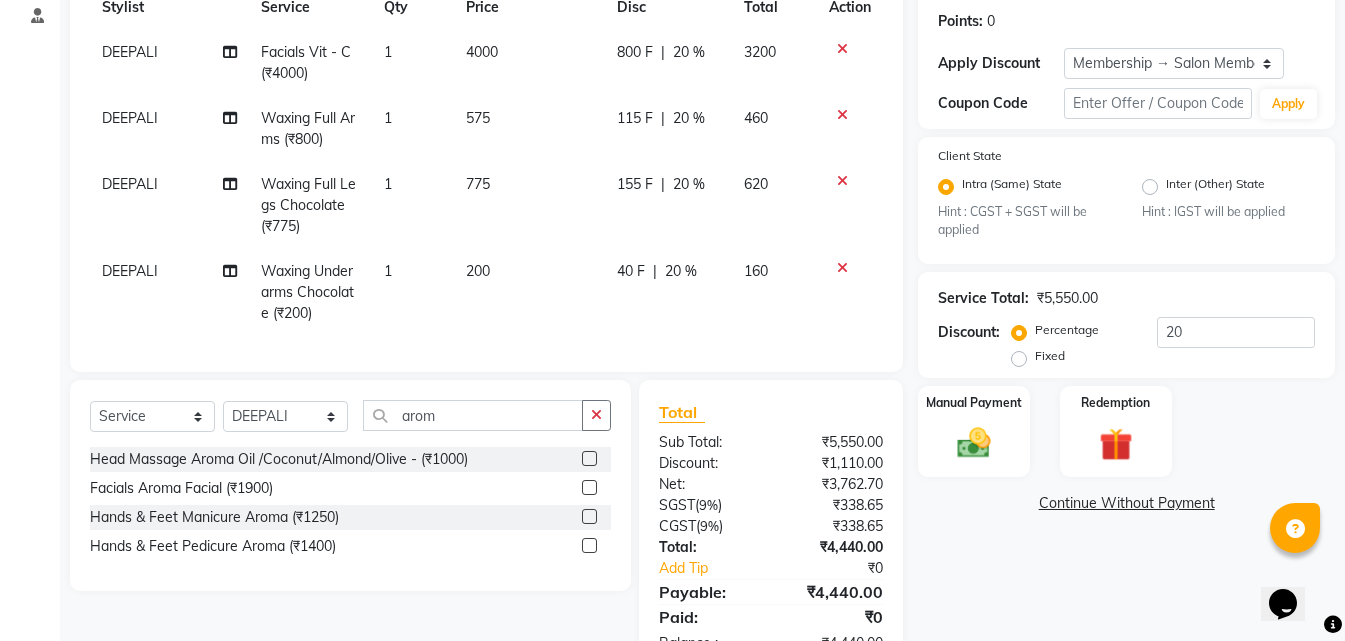click 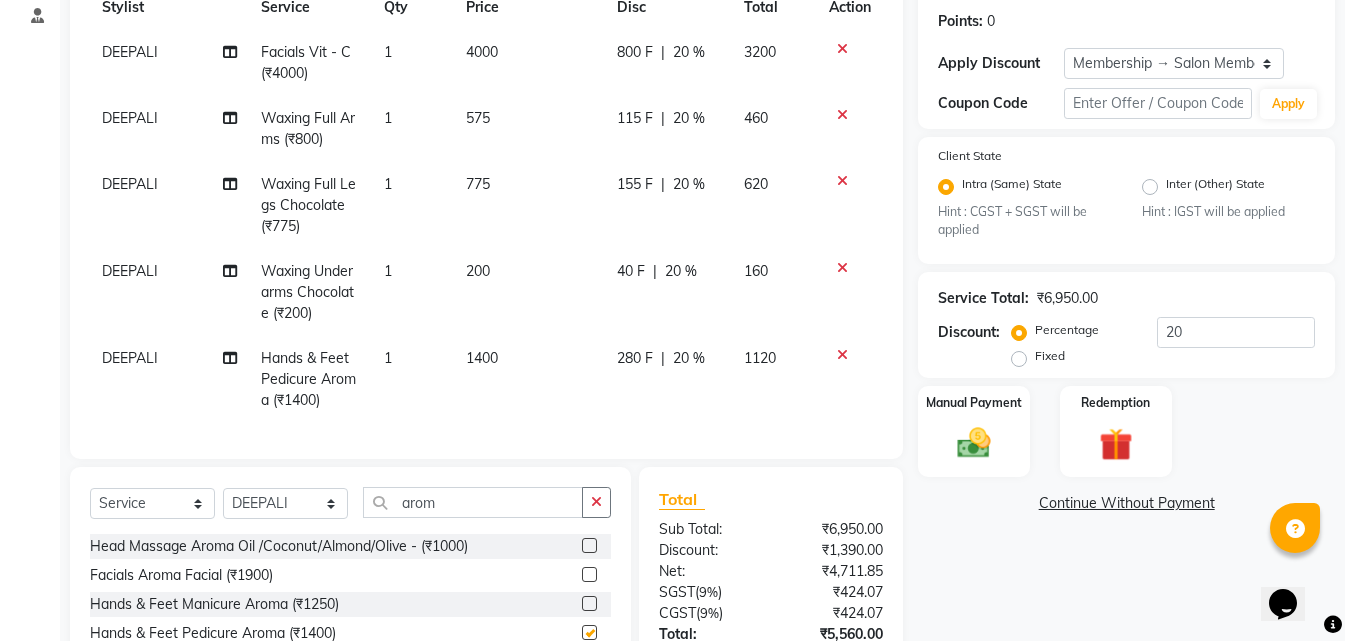 checkbox on "false" 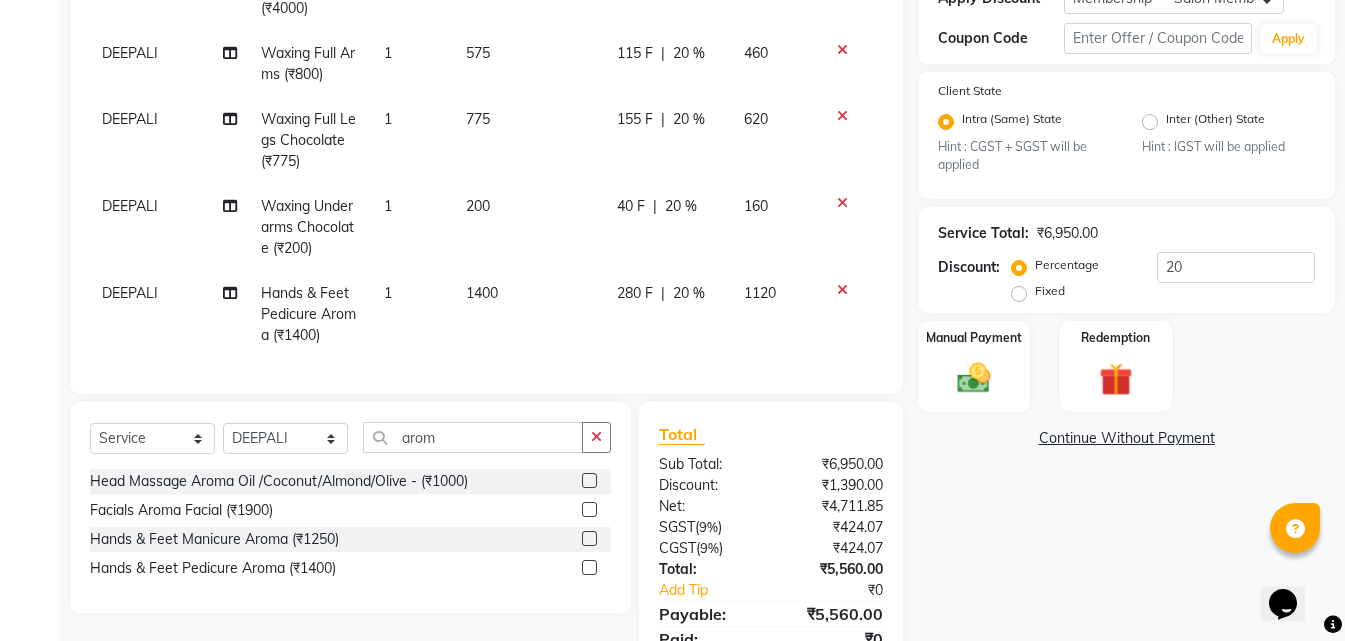 scroll, scrollTop: 400, scrollLeft: 0, axis: vertical 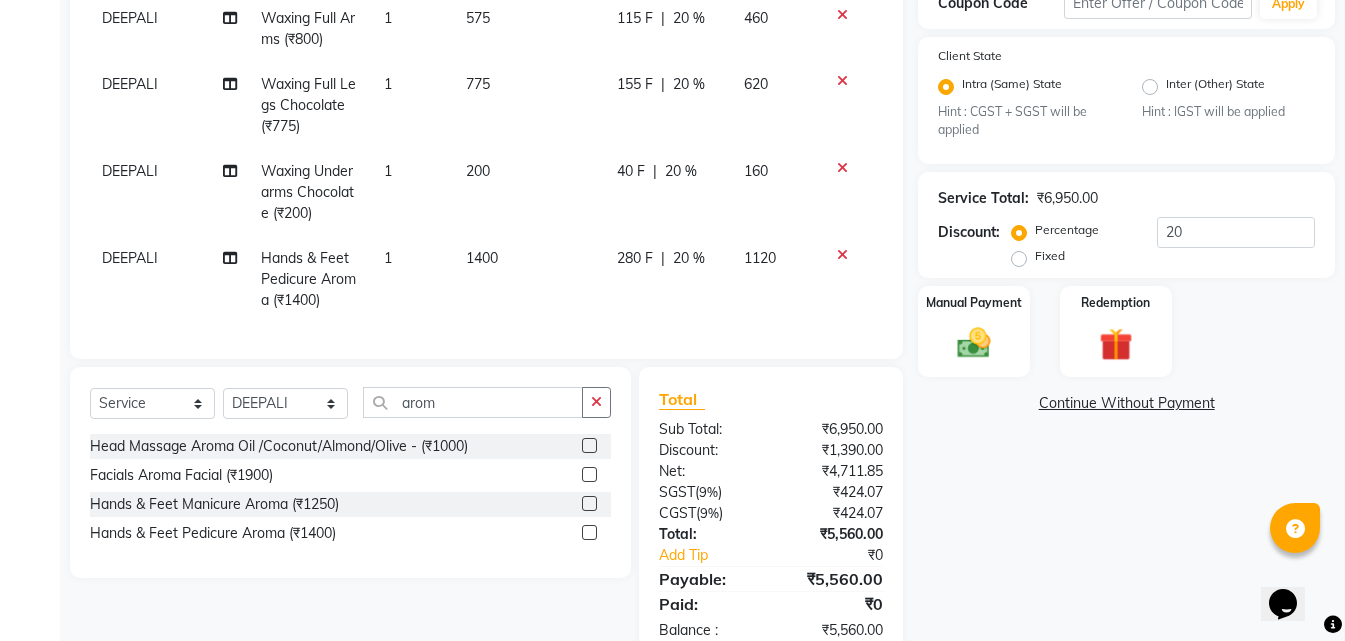 click 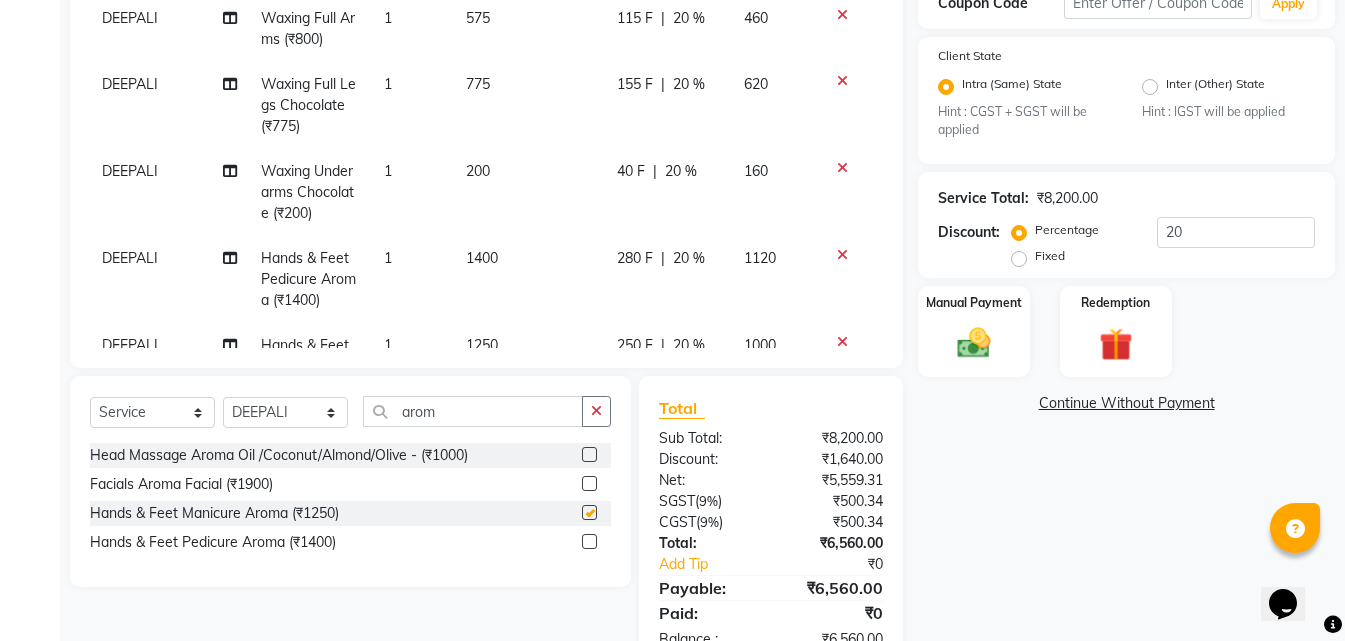 checkbox on "false" 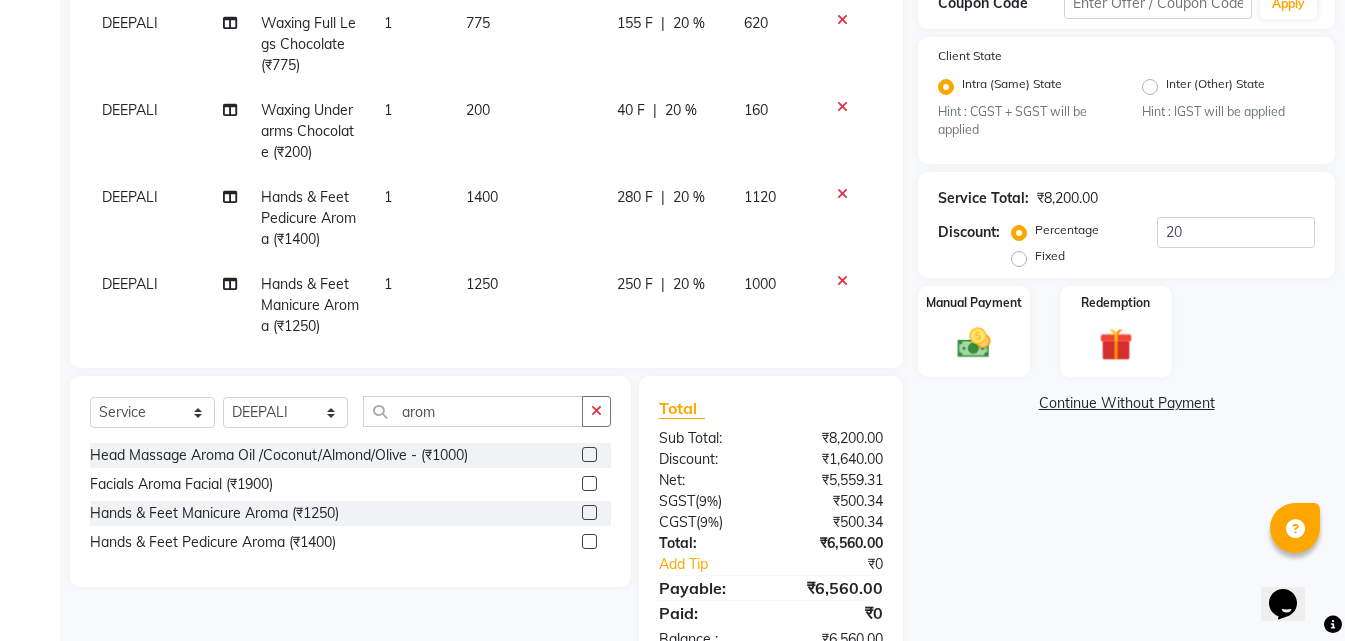 scroll, scrollTop: 93, scrollLeft: 0, axis: vertical 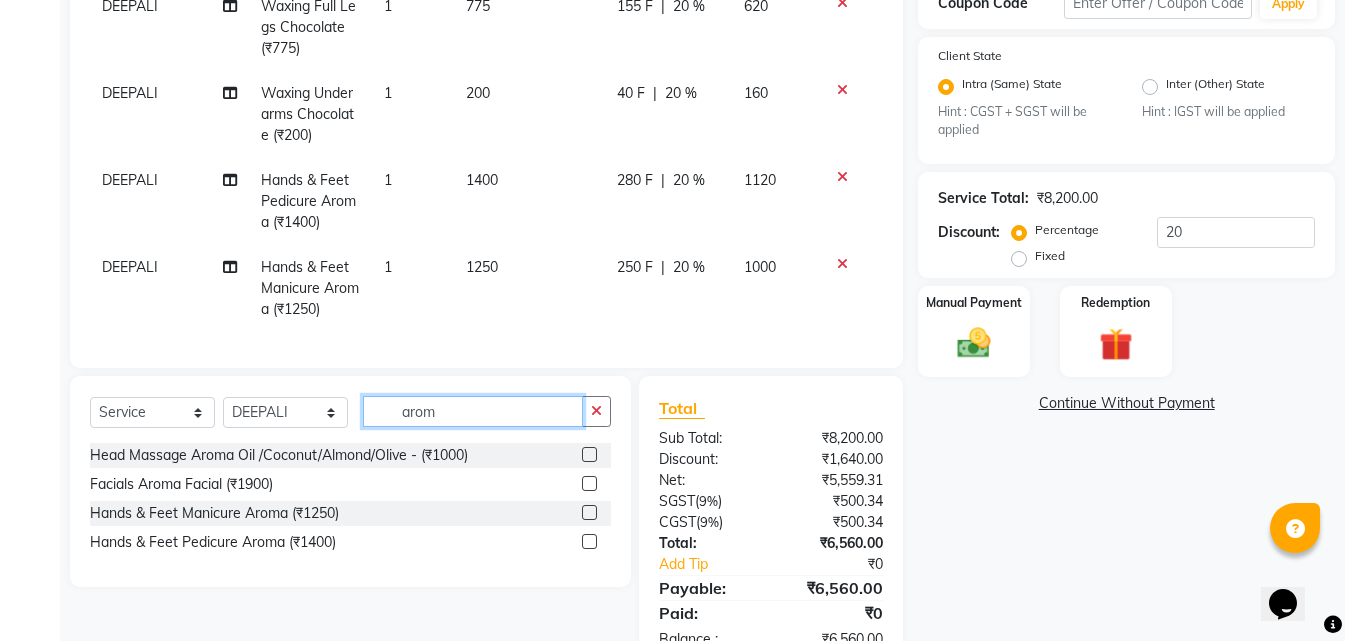 click on "arom" 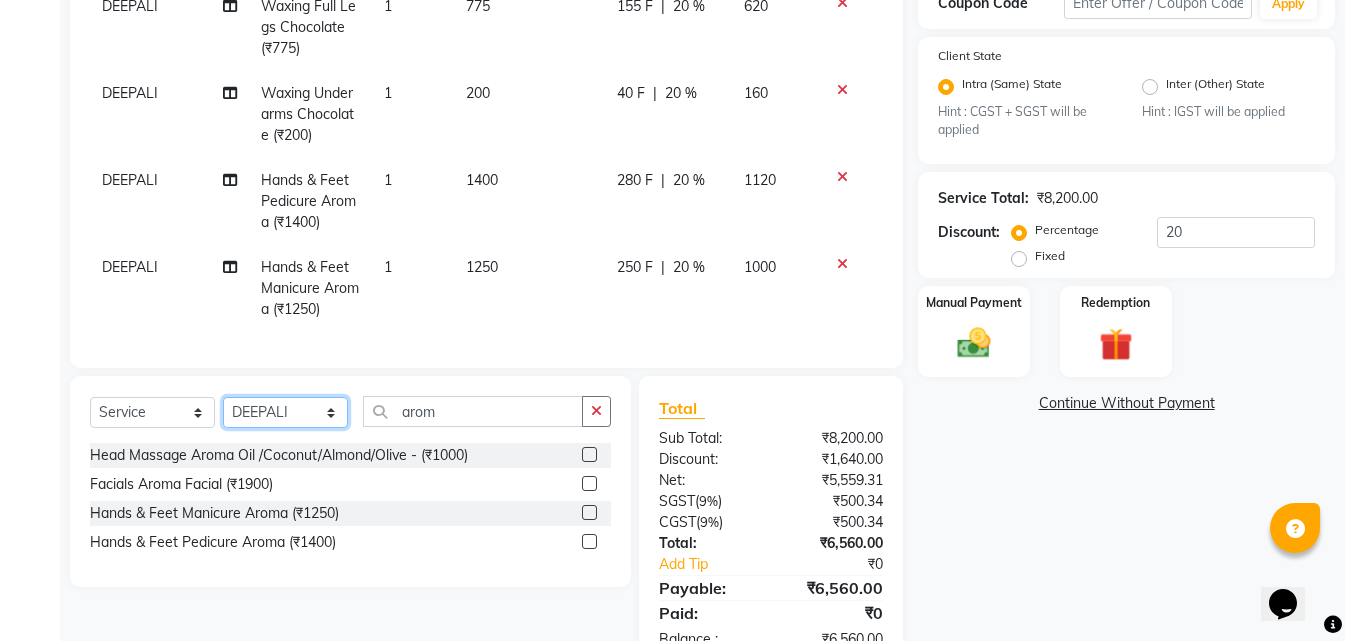 click on "Select  Service  Product  Membership  Package Voucher Prepaid Gift Card  Select Stylist [PERSON] [PERSON] [PERSON] [PERSON] [PERSON] [PERSON] [PERSON] [PERSON] [PERSON] [PERSON] [PERSON] [PERSON] [PERSON] [PERSON] [PERSON] [PERSON] [PERSON] [PERSON] [PERSON] [PERSON]" 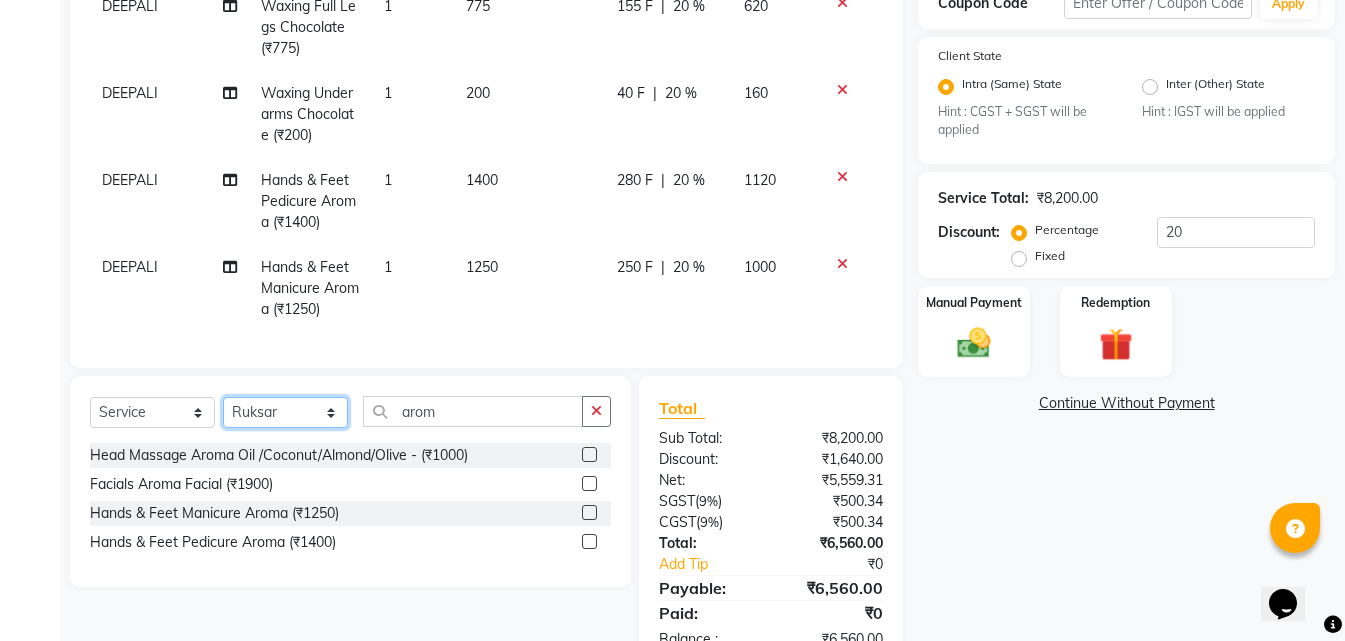 click on "Select  Service  Product  Membership  Package Voucher Prepaid Gift Card  Select Stylist [PERSON] [PERSON] [PERSON] [PERSON] [PERSON] [PERSON] [PERSON] [PERSON] [PERSON] [PERSON] [PERSON] [PERSON] [PERSON] [PERSON] [PERSON] [PERSON] [PERSON] [PERSON] [PERSON] [PERSON]" 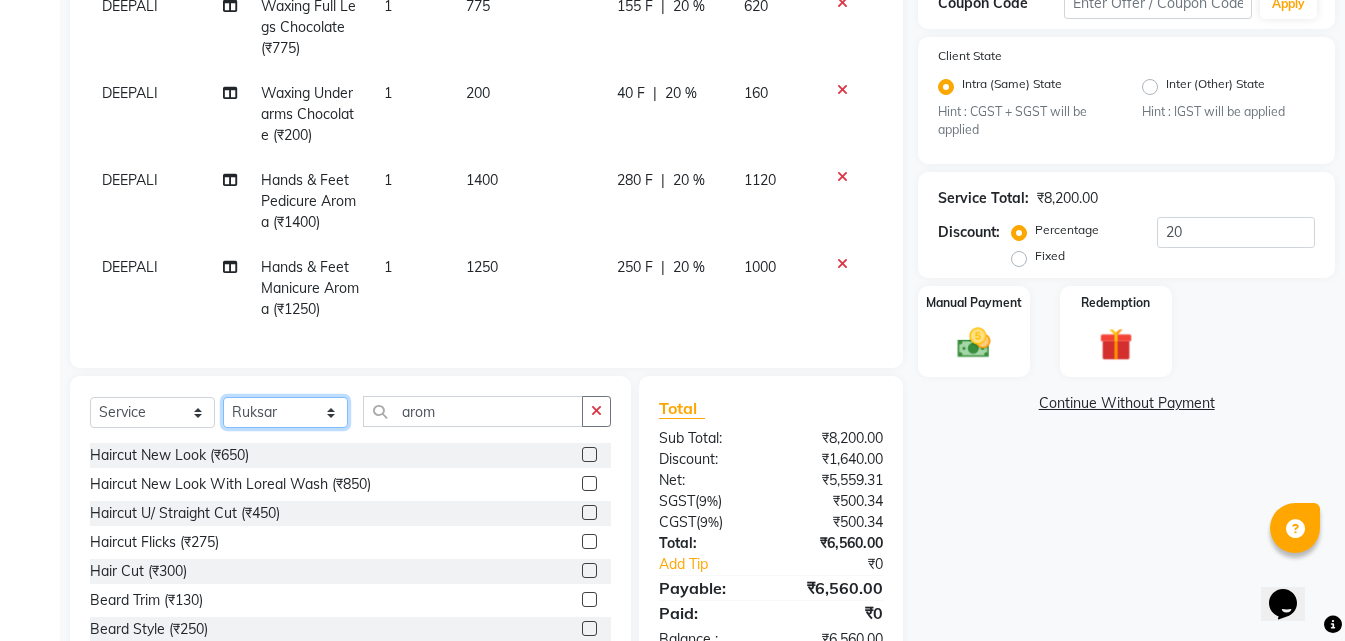click on "Select  Service  Product  Membership  Package Voucher Prepaid Gift Card  Select Stylist [PERSON] [PERSON] [PERSON] [PERSON] [PERSON] [PERSON] [PERSON] [PERSON] [PERSON] [PERSON] [PERSON] [PERSON] [PERSON] [PERSON] [PERSON] [PERSON] [PERSON] [PERSON] [PERSON] [PERSON]" 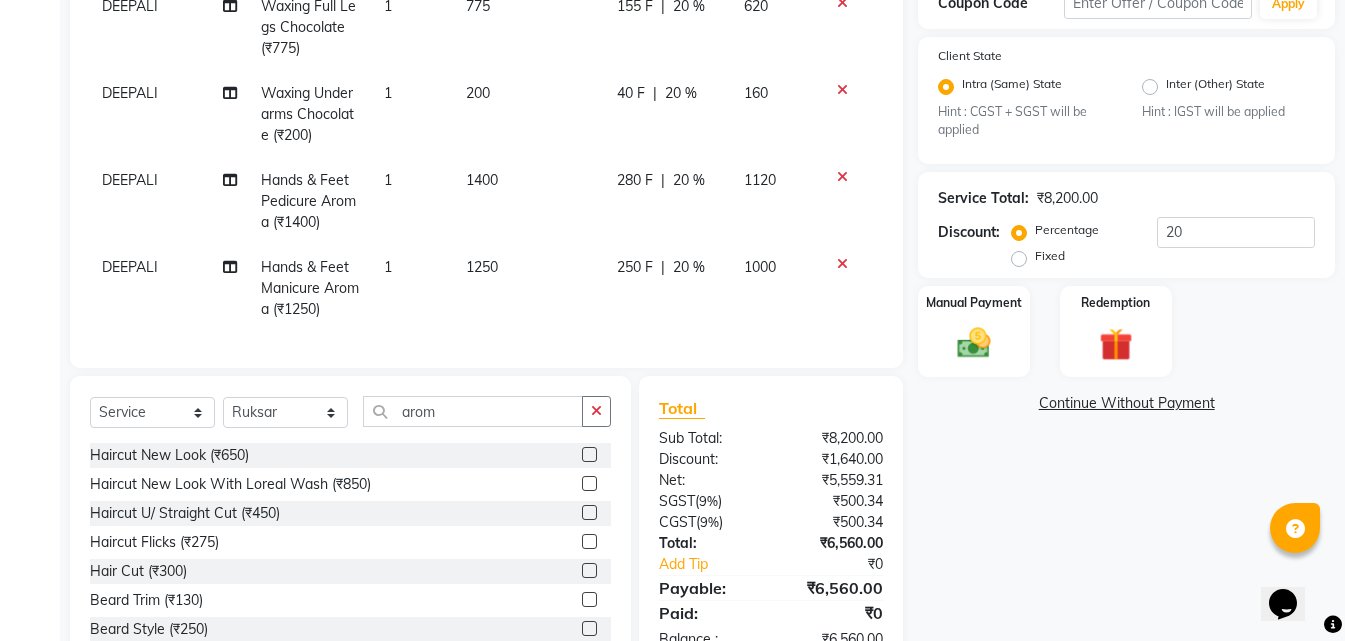 click on "Select  Service  Product  Membership  Package Voucher Prepaid Gift Card  Select Stylist [PERSON] [PERSON] [PERSON] [PERSON] [PERSON] [PERSON] [PERSON] [PERSON] [PERSON] [PERSON] [PERSON] [PERSON] [PERSON] [PERSON] [PERSON] [PERSON] [PERSON] [PERSON] [PERSON] [PERSON]  [PRODUCT_NAME] (₹650)  [PRODUCT_NAME] (₹850)  [PRODUCT_NAME] (₹450)  [PRODUCT_NAME] (₹275)  [PRODUCT_NAME] (₹300)  [PRODUCT_NAME] (₹130)  [PRODUCT_NAME] (₹250)  [PRODUCT_NAME] (₹150)  [PRODUCT_NAME] (₹200)  [PRODUCT_NAME] (₹800)  [PRODUCT_NAME] (₹313)  [PRODUCT_NAME]  (₹150)  [PRODUCT_NAME] (₹800)  [PRODUCT_NAME] (₹2600)  [PRODUCT_NAME] (₹150)  [PRODUCT_NAME]  (₹1800)  [PRODUCT_NAME] (₹780)  [PRODUCT_NAME] (₹1020)  [PRODUCT_NAME]  (₹250)  [PRODUCT_NAME]  (₹120)  [PRODUCT_NAME]  (₹180)  [PRODUCT_NAME]  (₹20)  [PRODUCT_NAME]  (₹200)  [PRODUCT_NAME] (₹1380)  [PRODUCT_NAME] (₹1000)  [PRODUCT_NAME]  (₹90)" 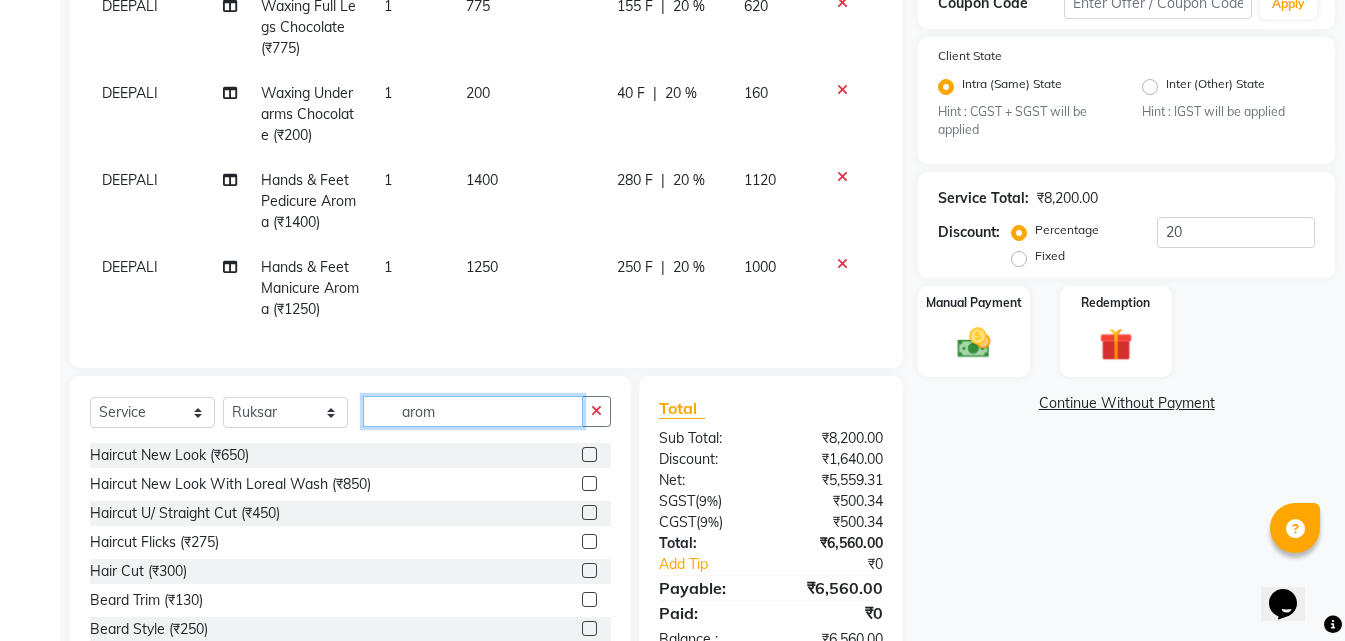 click on "arom" 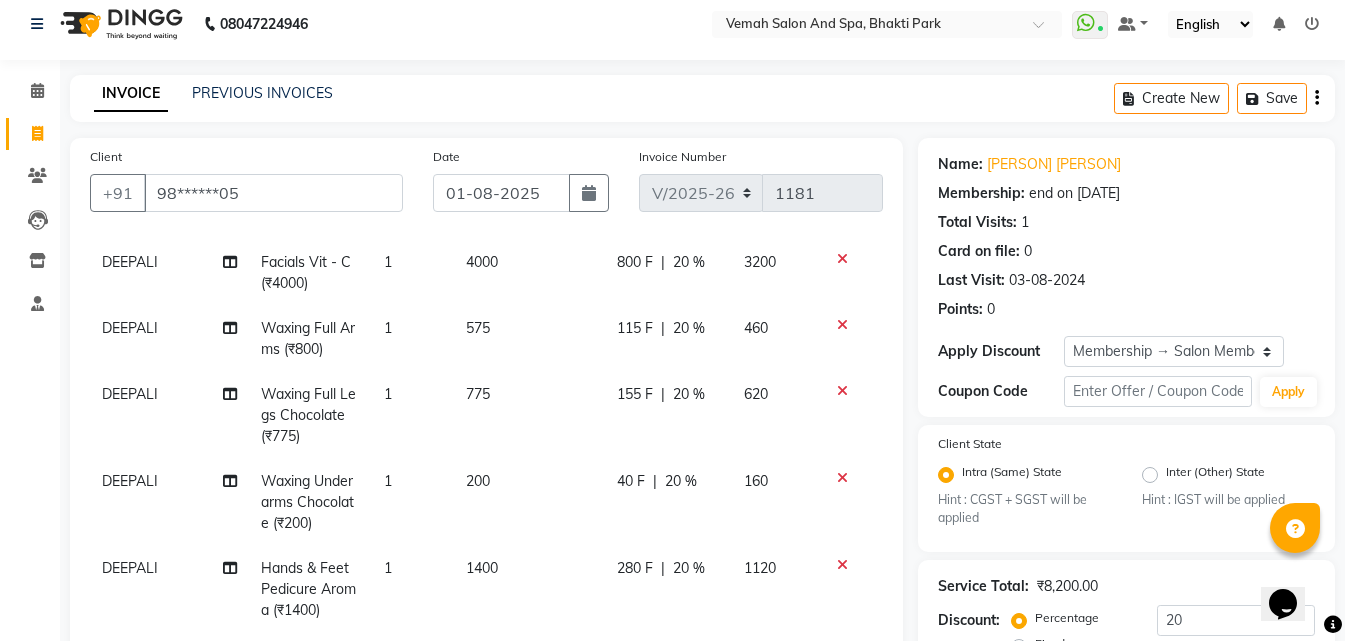 scroll, scrollTop: 0, scrollLeft: 0, axis: both 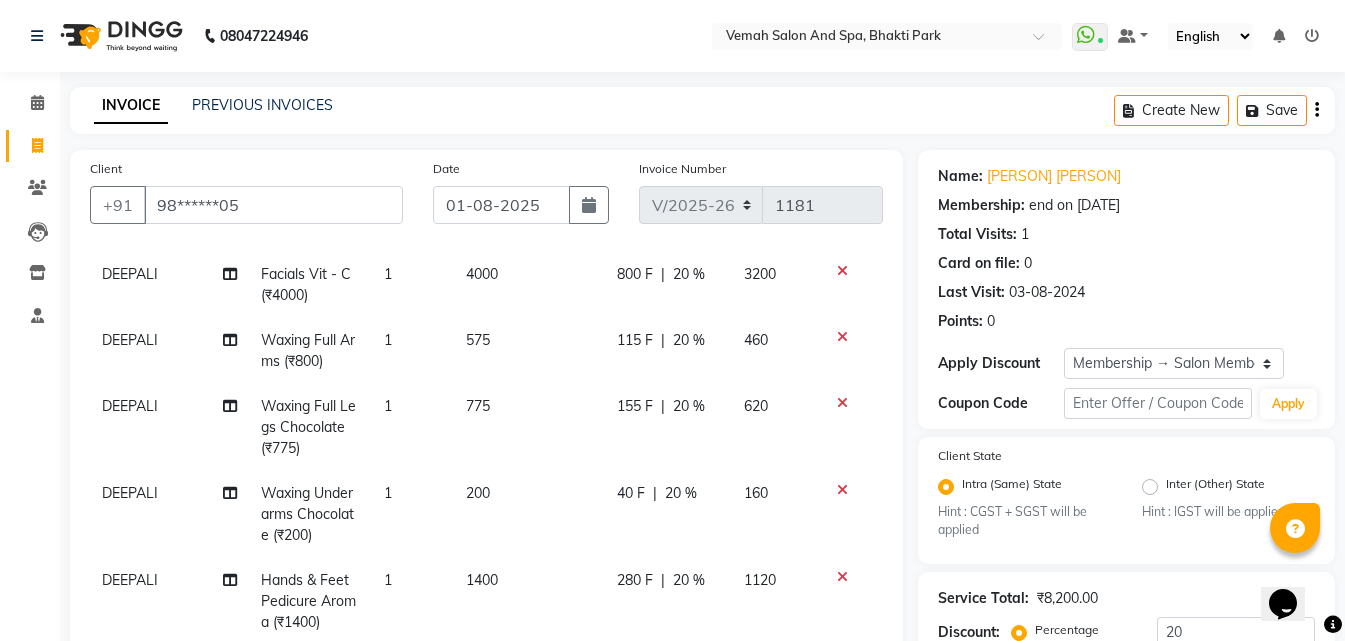 click on "DEEPALI" 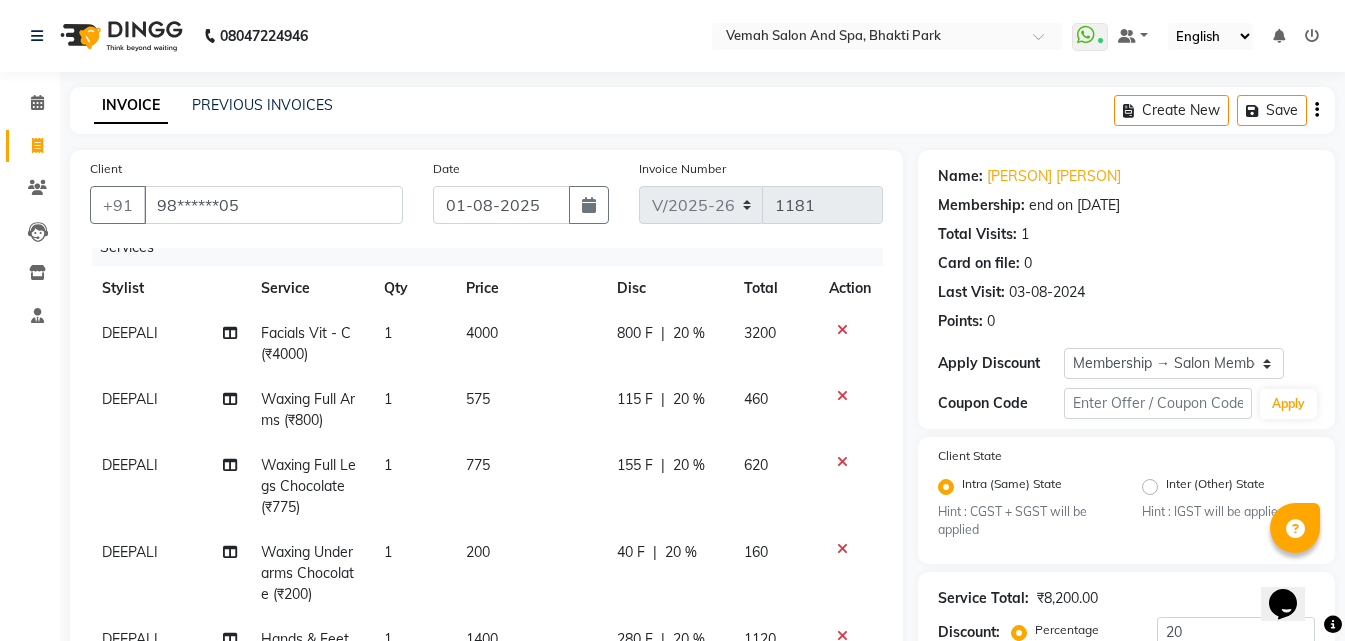 select on "66107" 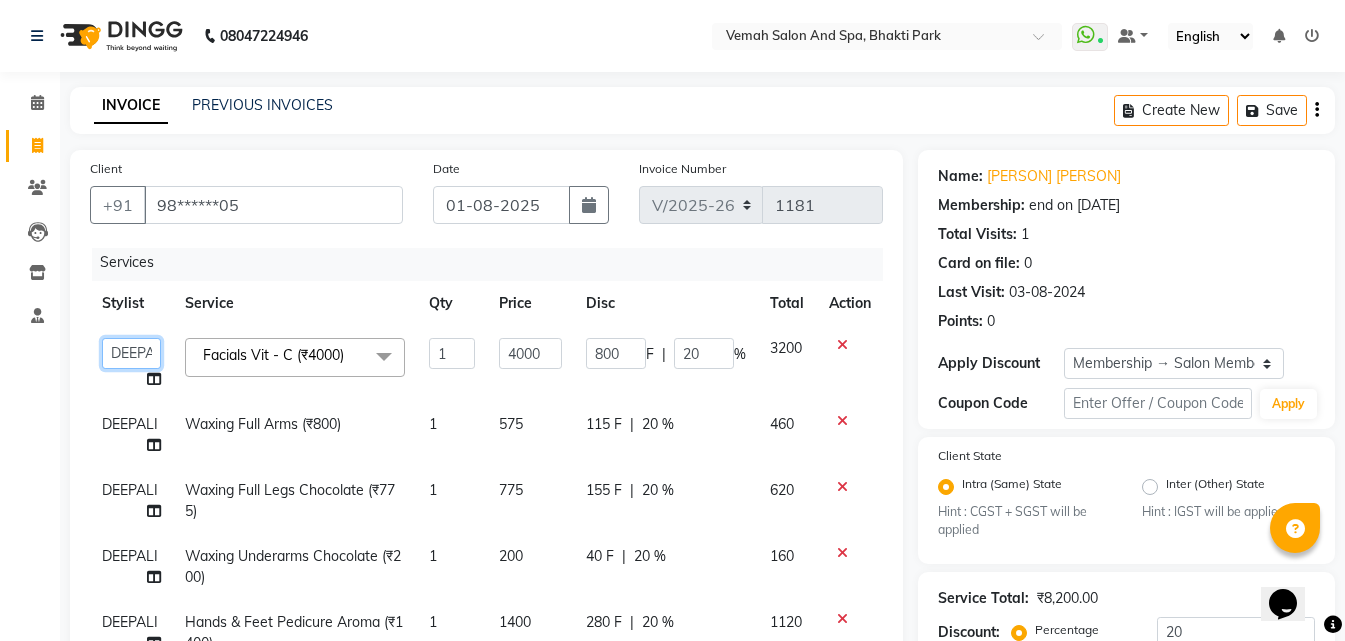 click on "[PERSON]   [PERSON]   [PERSON]   [PERSON]   [PERSON]   [PERSON]   [PERSON] [PERSON]   [PERSON]   [PERSON]   [PERSON]   [PERSON]   [PERSON]   [PERSON]   [PERSON]   [PERSON]   [PERSON]   [PERSON]   [PERSON]   [PERSON]" 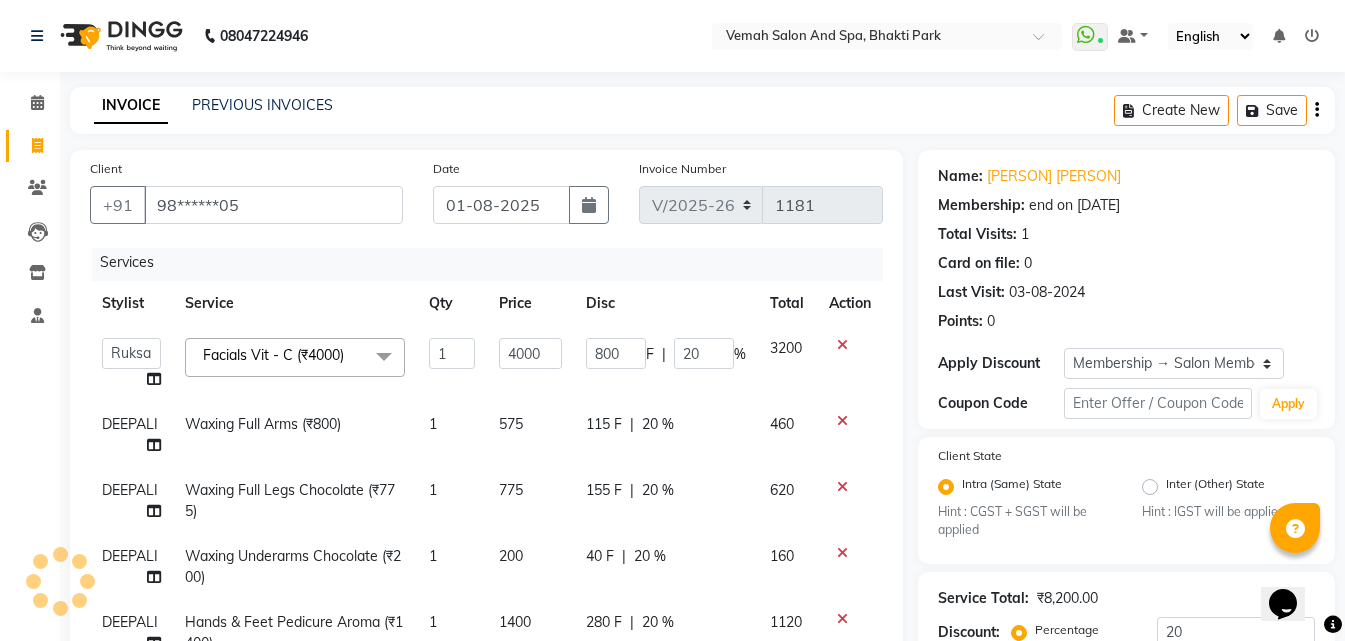 select on "62757" 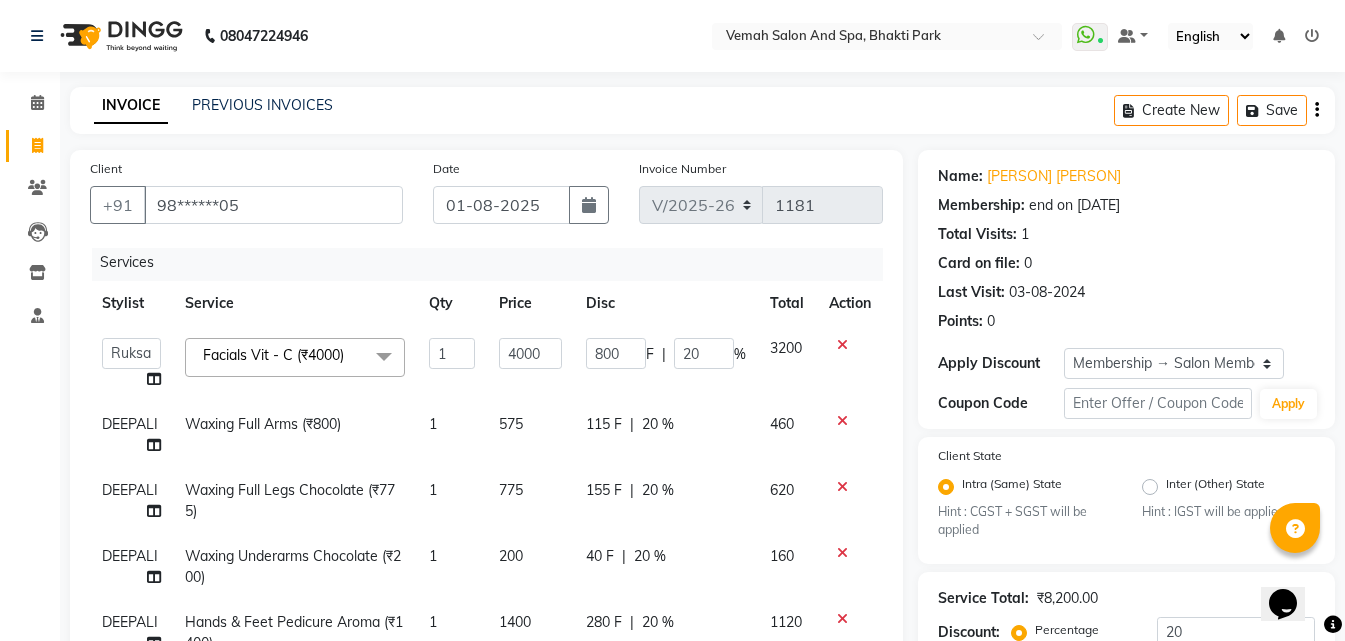 click on "DEEPALI" 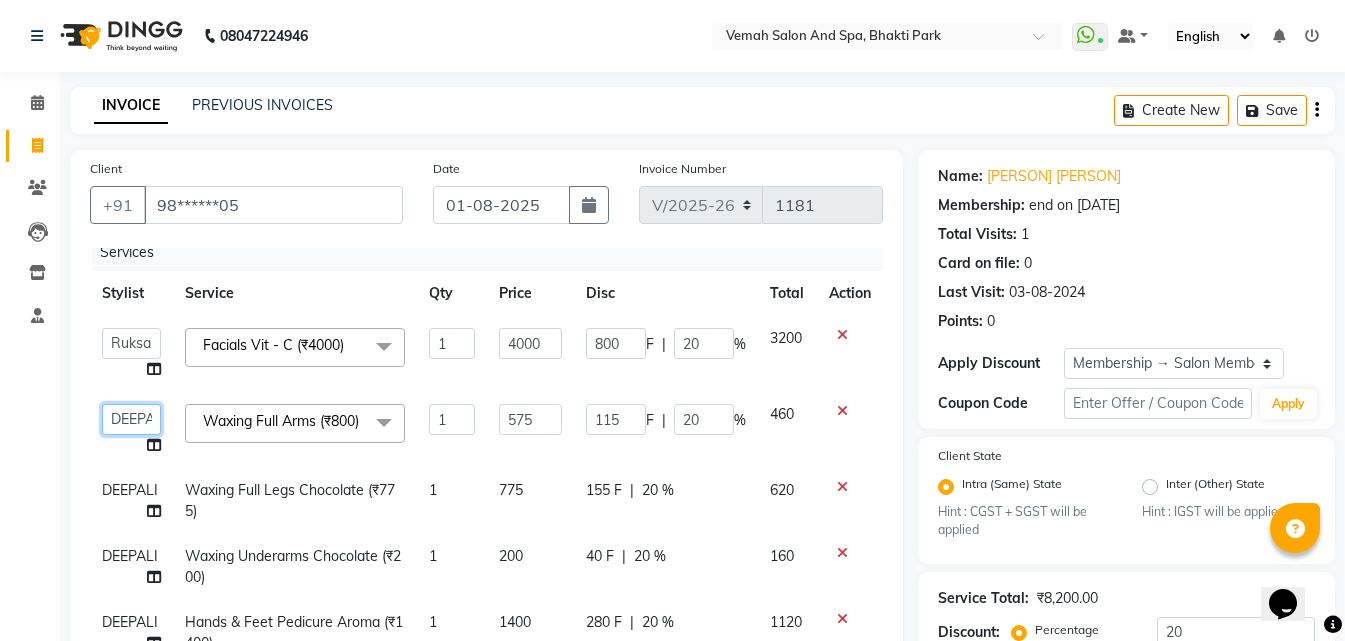 click on "[PERSON]   [PERSON]   [PERSON]   [PERSON]   [PERSON]   [PERSON]   [PERSON] [PERSON]   [PERSON]   [PERSON]   [PERSON]   [PERSON]   [PERSON]   [PERSON]   [PERSON]   [PERSON]   [PERSON]   [PERSON]   [PERSON]   [PERSON]" 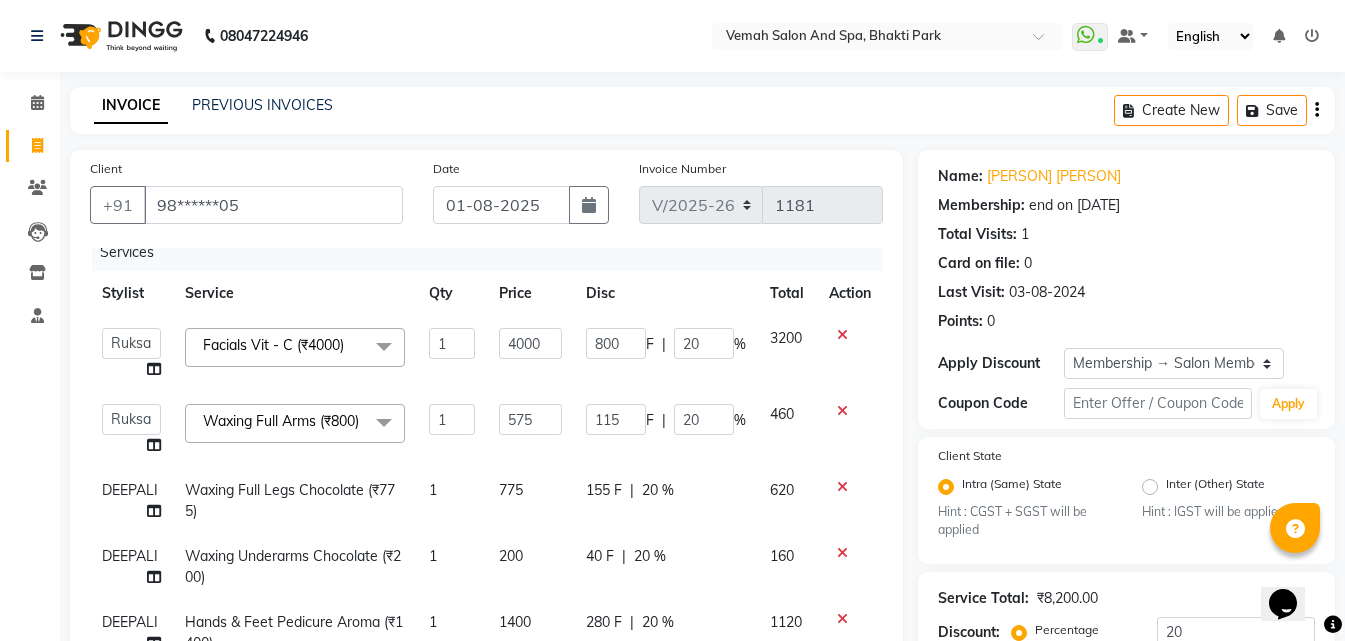select on "62757" 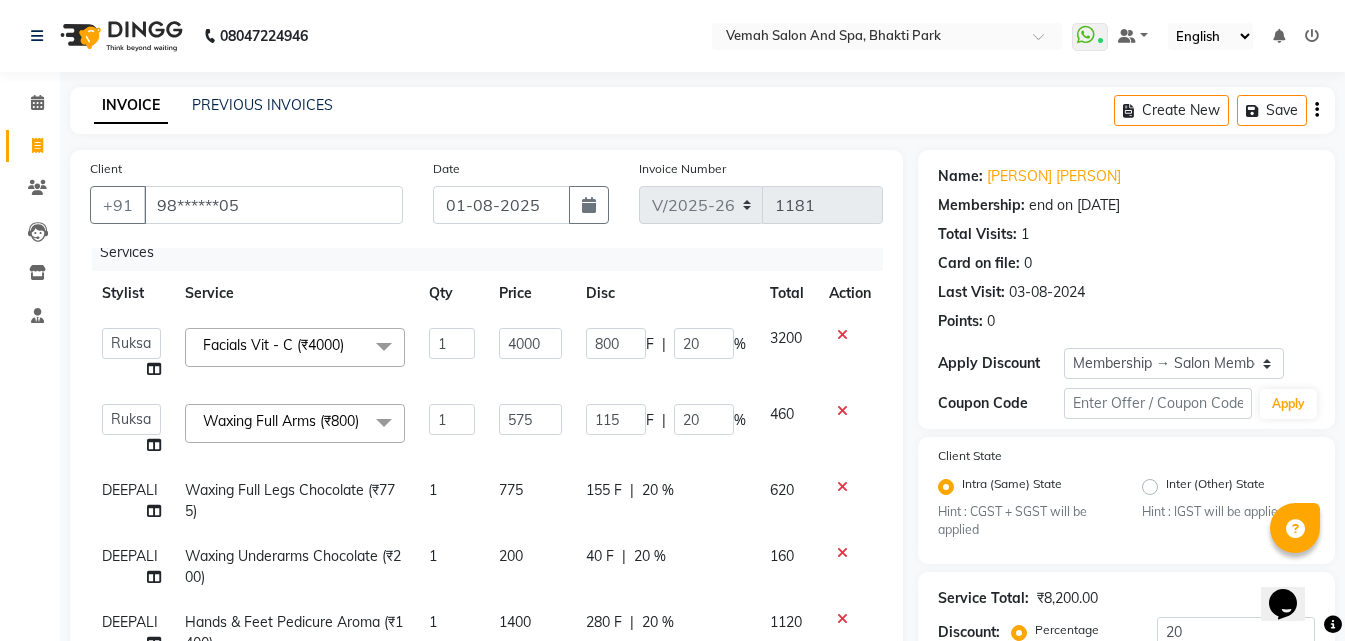 click on "DEEPALI" 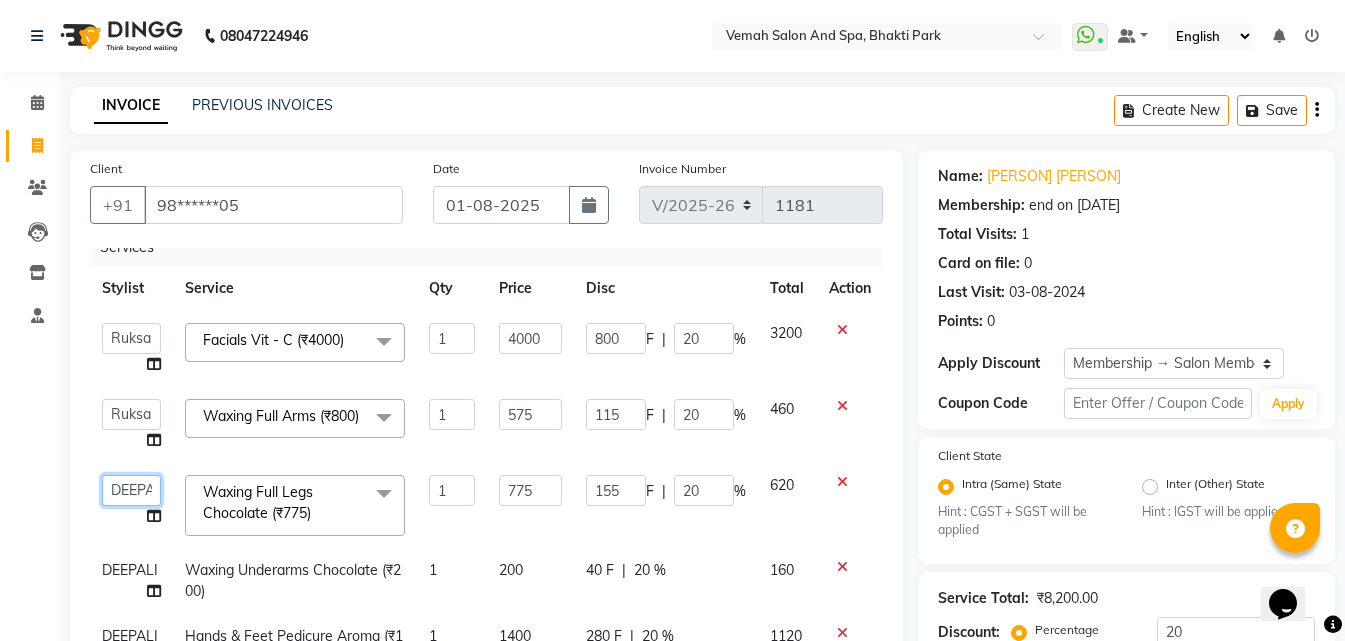 click on "[PERSON]   [PERSON]   [PERSON]   [PERSON]   [PERSON]   [PERSON]   [PERSON] [PERSON]   [PERSON]   [PERSON]   [PERSON]   [PERSON]   [PERSON]   [PERSON]   [PERSON]   [PERSON]   [PERSON]   [PERSON]   [PERSON]   [PERSON]" 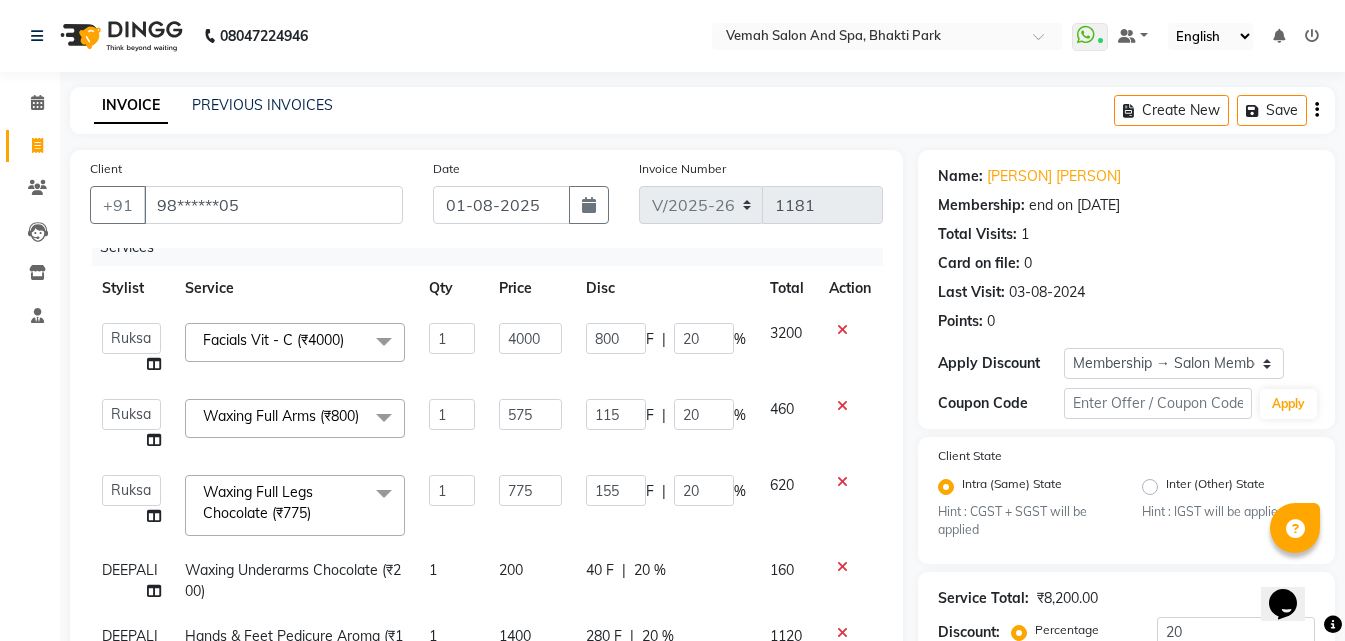 select on "62757" 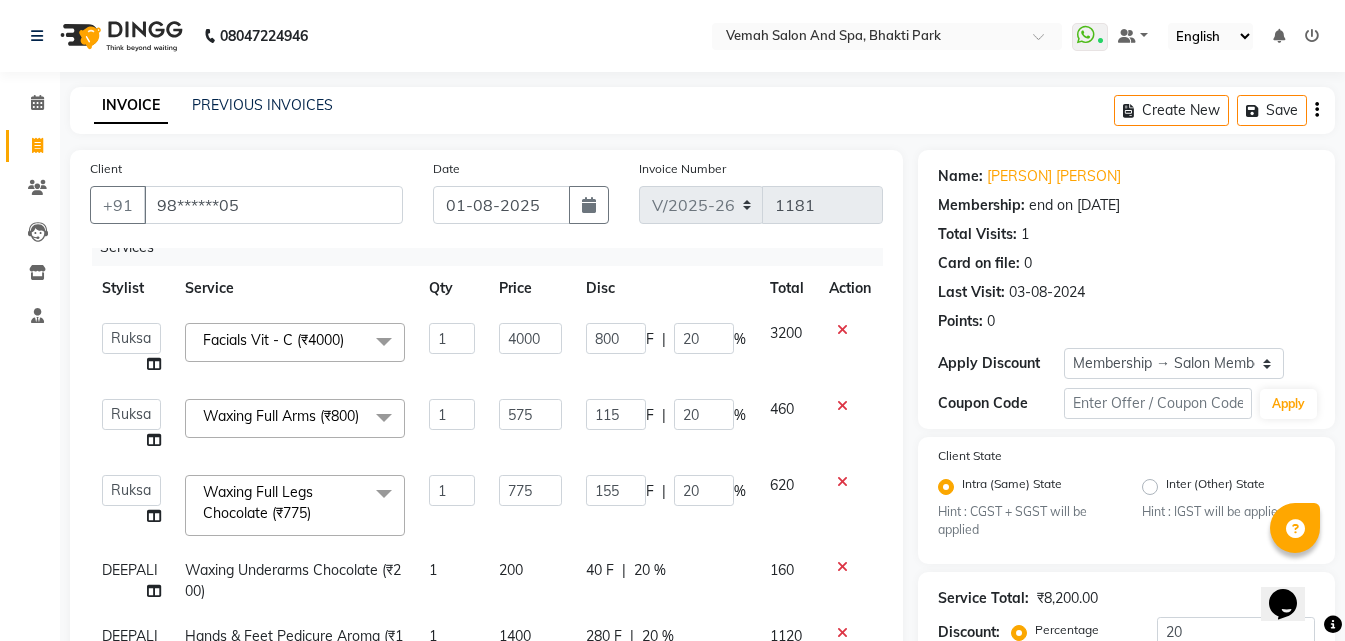 click on "DEEPALI" 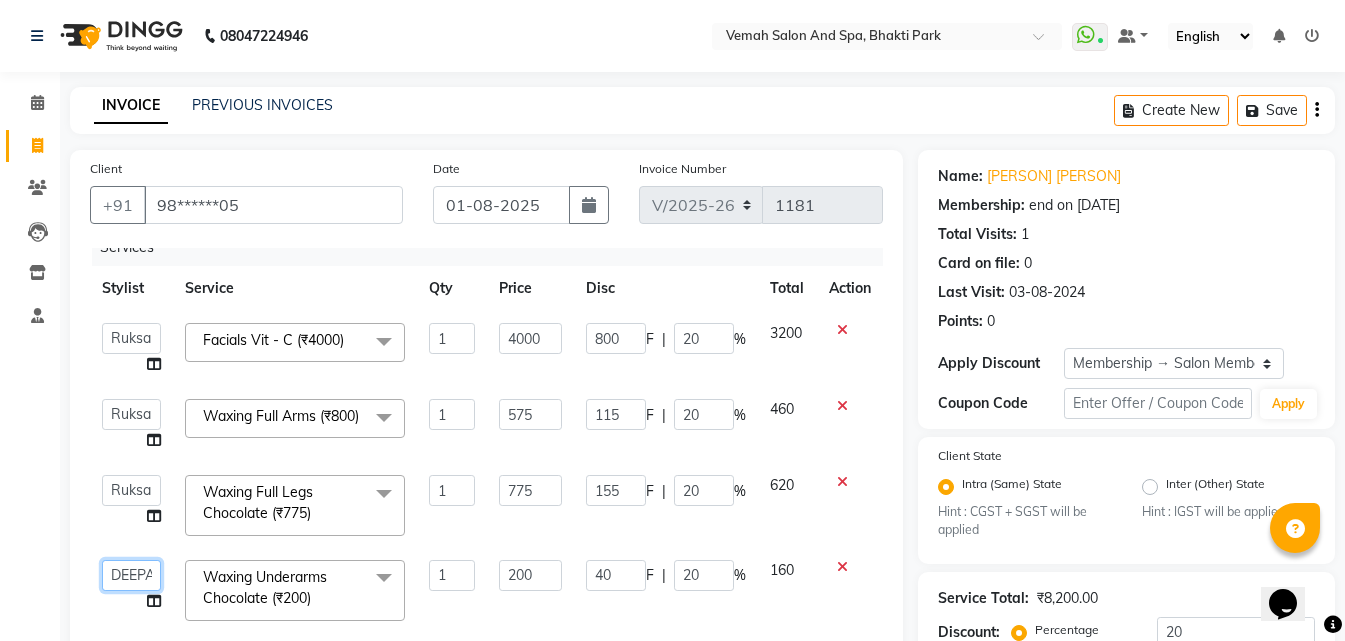 click on "[PERSON]   [PERSON]   [PERSON]   [PERSON]   [PERSON]   [PERSON]   [PERSON] [PERSON]   [PERSON]   [PERSON]   [PERSON]   [PERSON]   [PERSON]   [PERSON]   [PERSON]   [PERSON]   [PERSON]   [PERSON]   [PERSON]   [PERSON]" 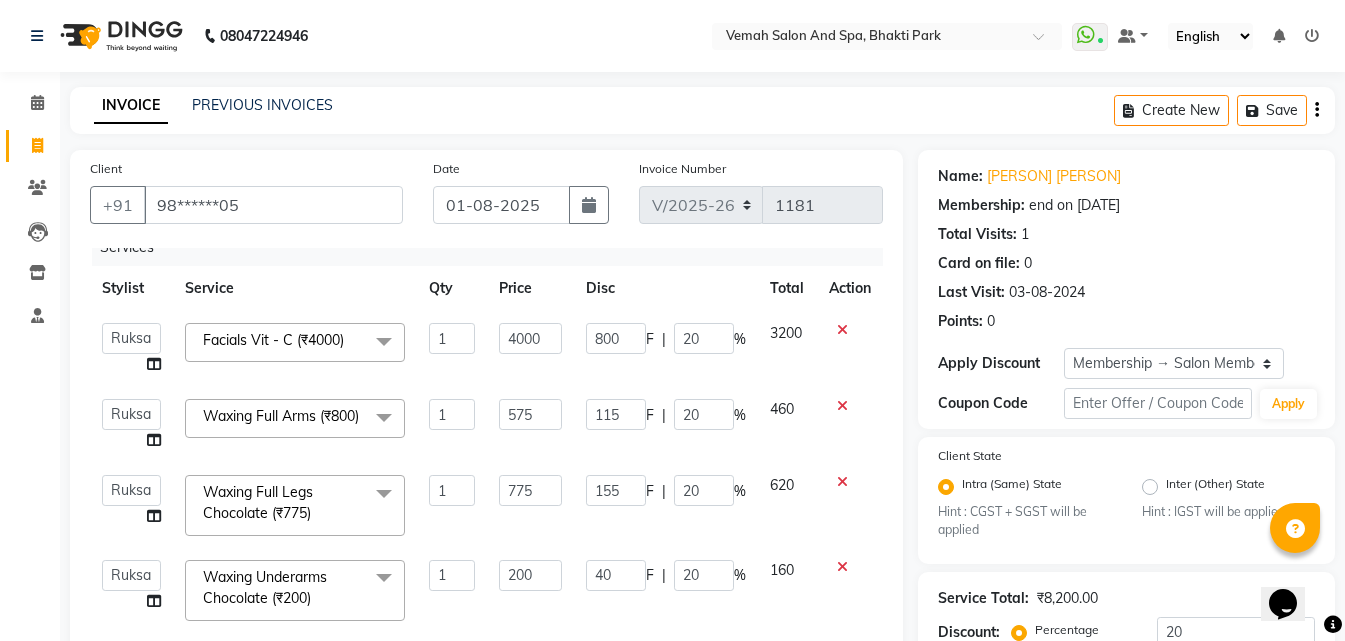 select on "62757" 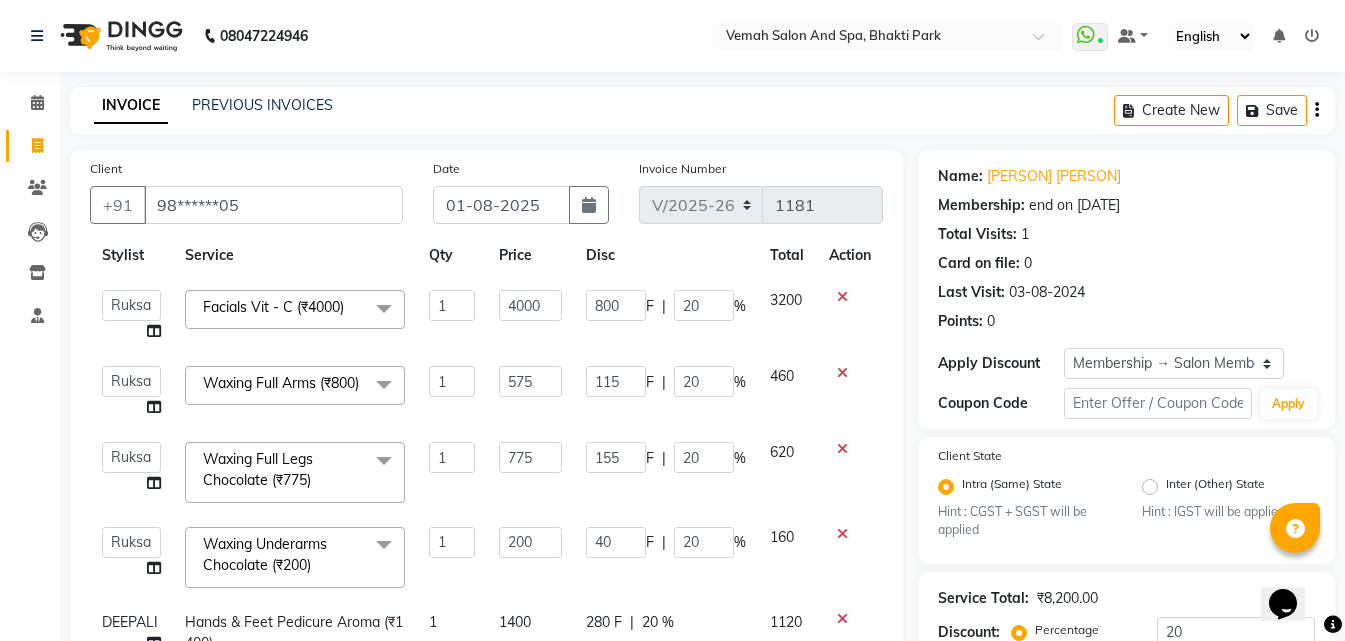 scroll, scrollTop: 75, scrollLeft: 0, axis: vertical 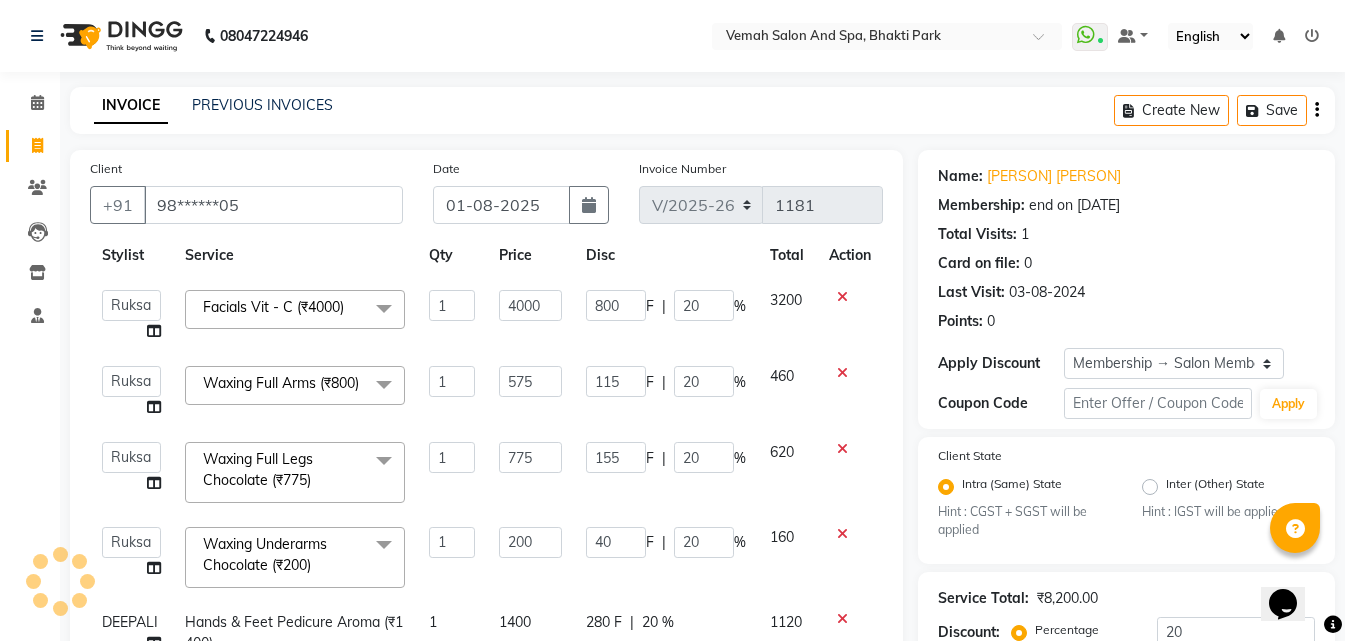 click on "DEEPALI" 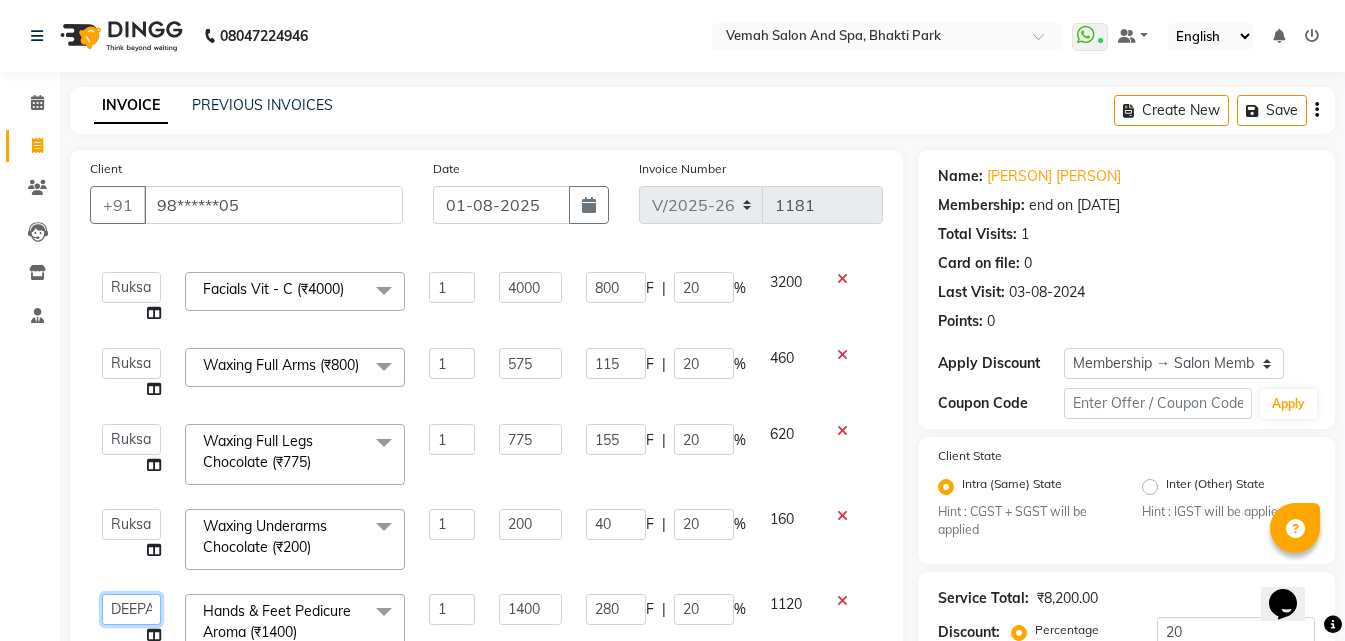 click on "[PERSON]   [PERSON]   [PERSON]   [PERSON]   [PERSON]   [PERSON]   [PERSON] [PERSON]   [PERSON]   [PERSON]   [PERSON]   [PERSON]   [PERSON]   [PERSON]   [PERSON]   [PERSON]   [PERSON]   [PERSON]   [PERSON]   [PERSON]" 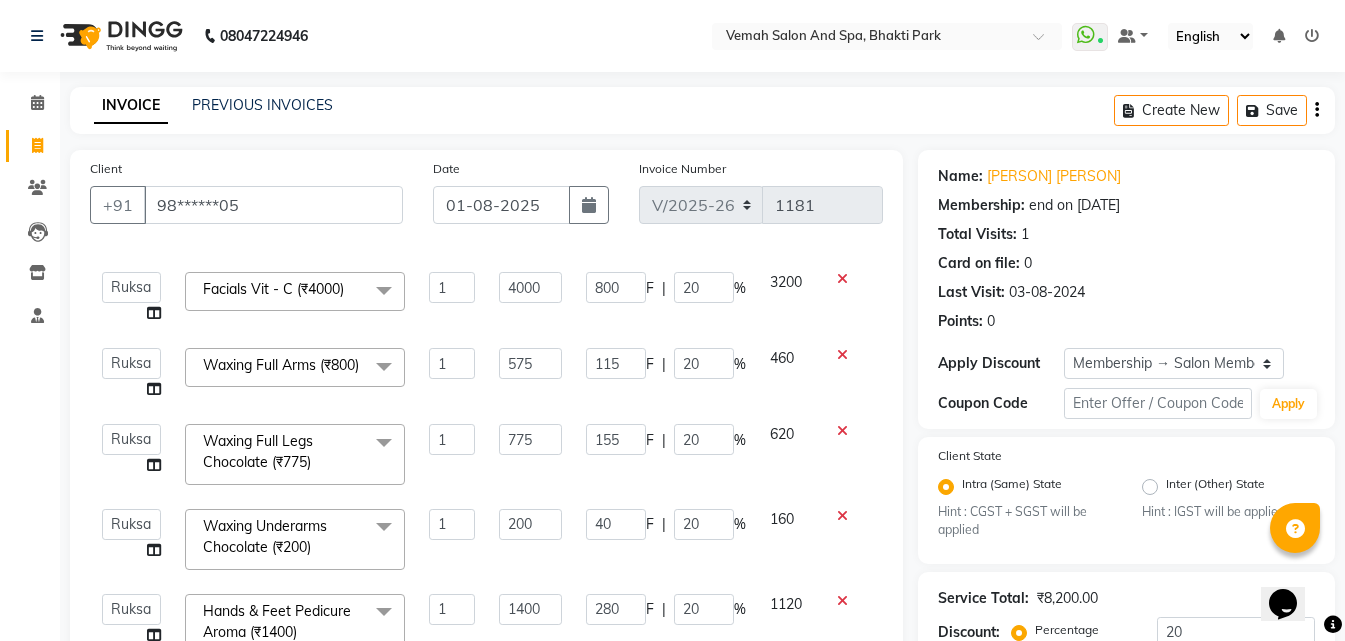 select on "62757" 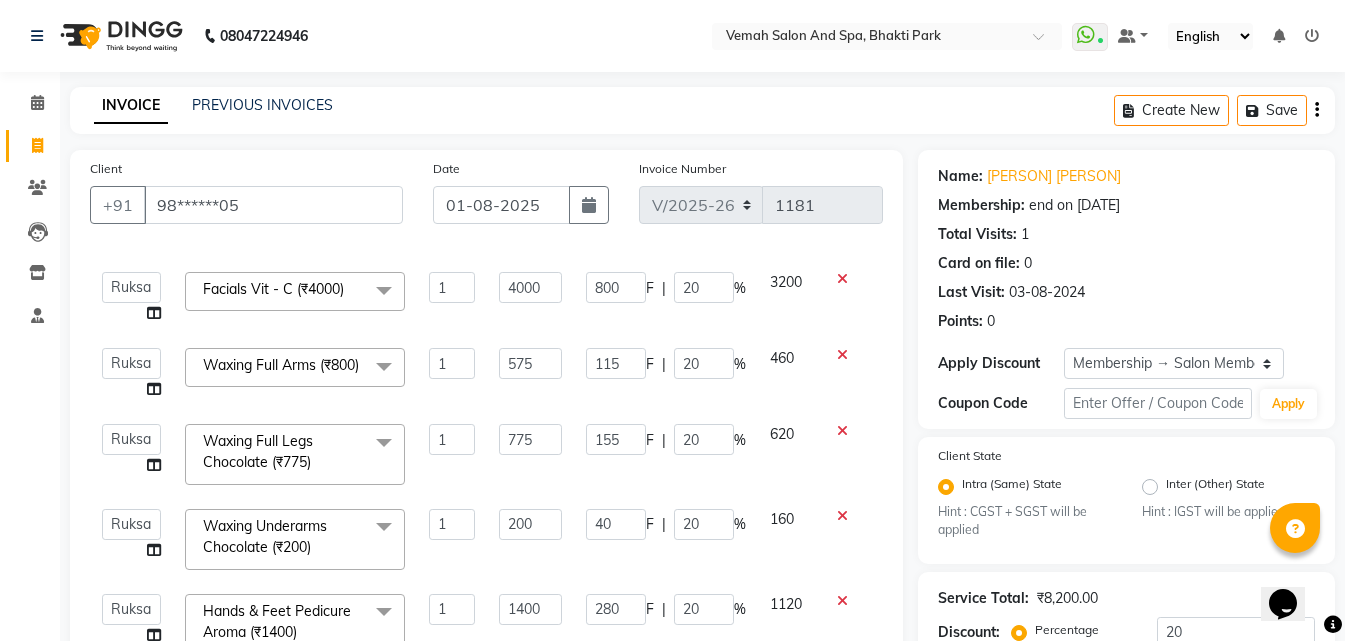 scroll, scrollTop: 94, scrollLeft: 0, axis: vertical 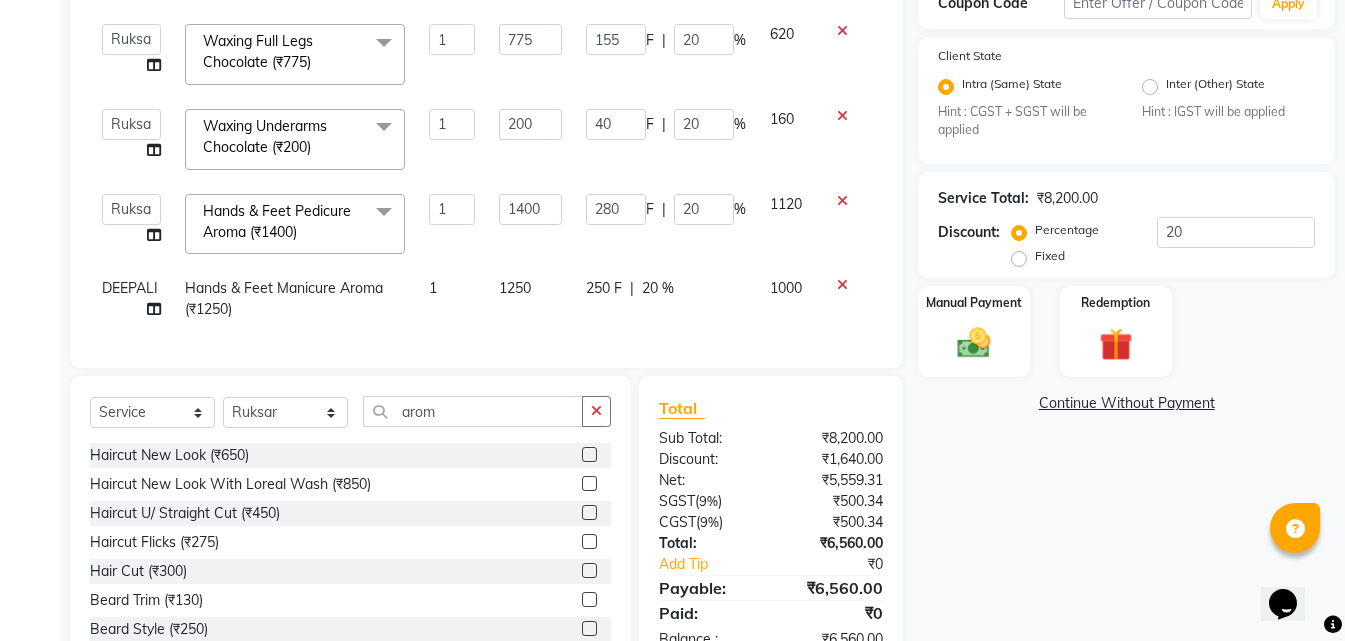 click on "DEEPALI" 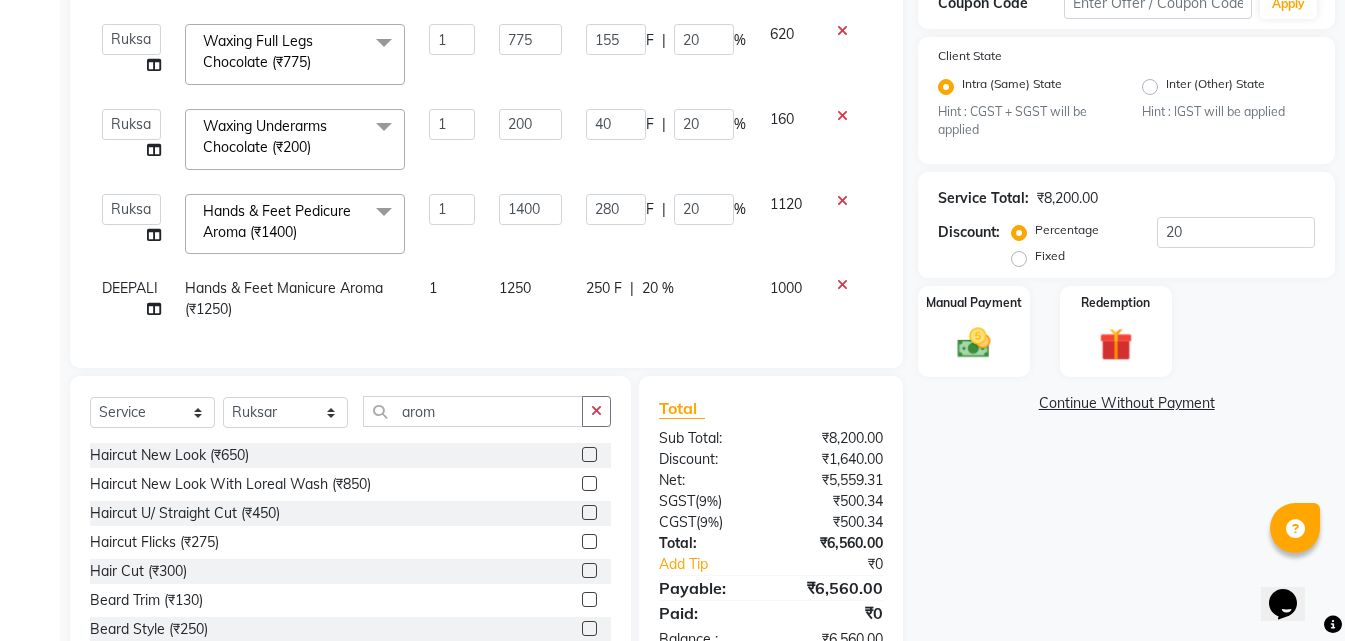 select on "66107" 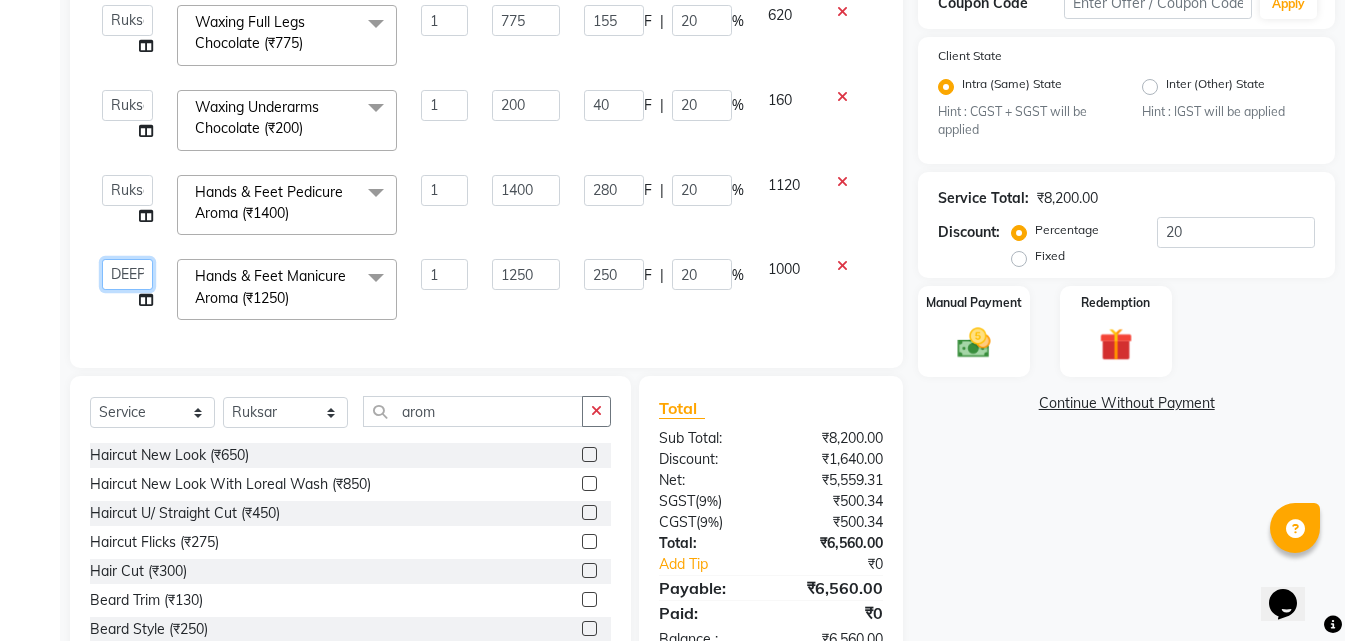 click on "[PERSON]   [PERSON]   [PERSON]   [PERSON]   [PERSON]   [PERSON]   [PERSON] [PERSON]   [PERSON]   [PERSON]   [PERSON]   [PERSON]   [PERSON]   [PERSON]   [PERSON]   [PERSON]   [PERSON]   [PERSON]   [PERSON]   [PERSON]" 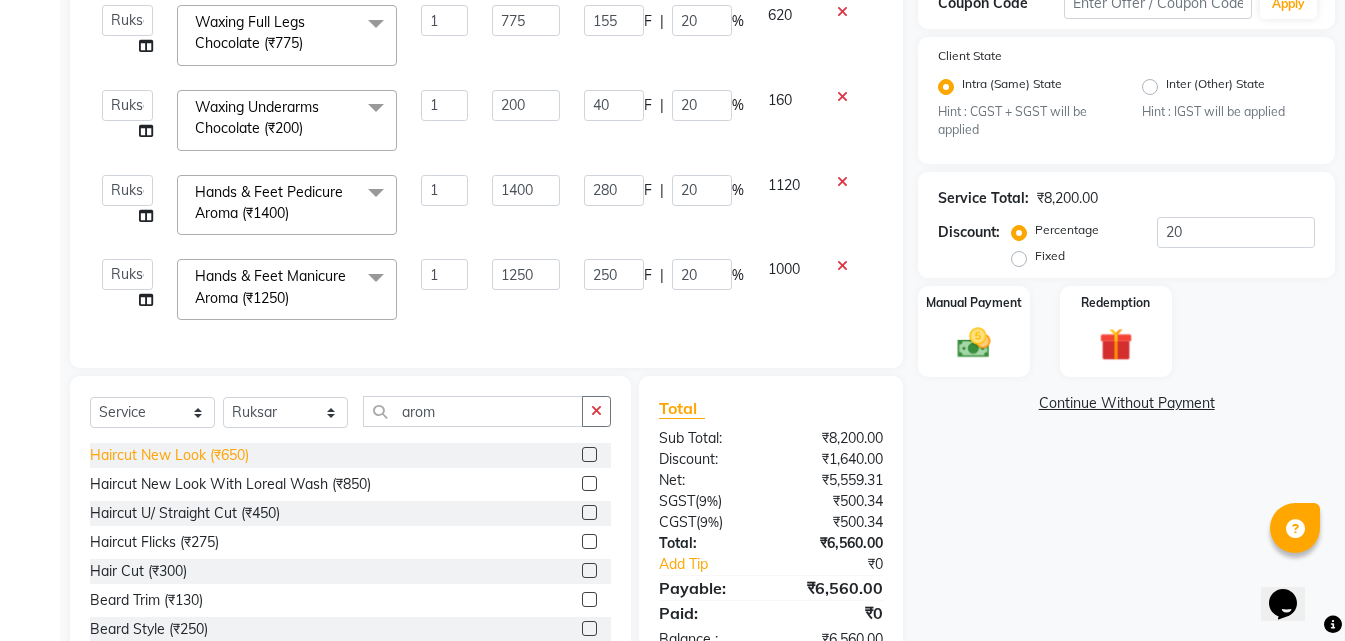select on "62757" 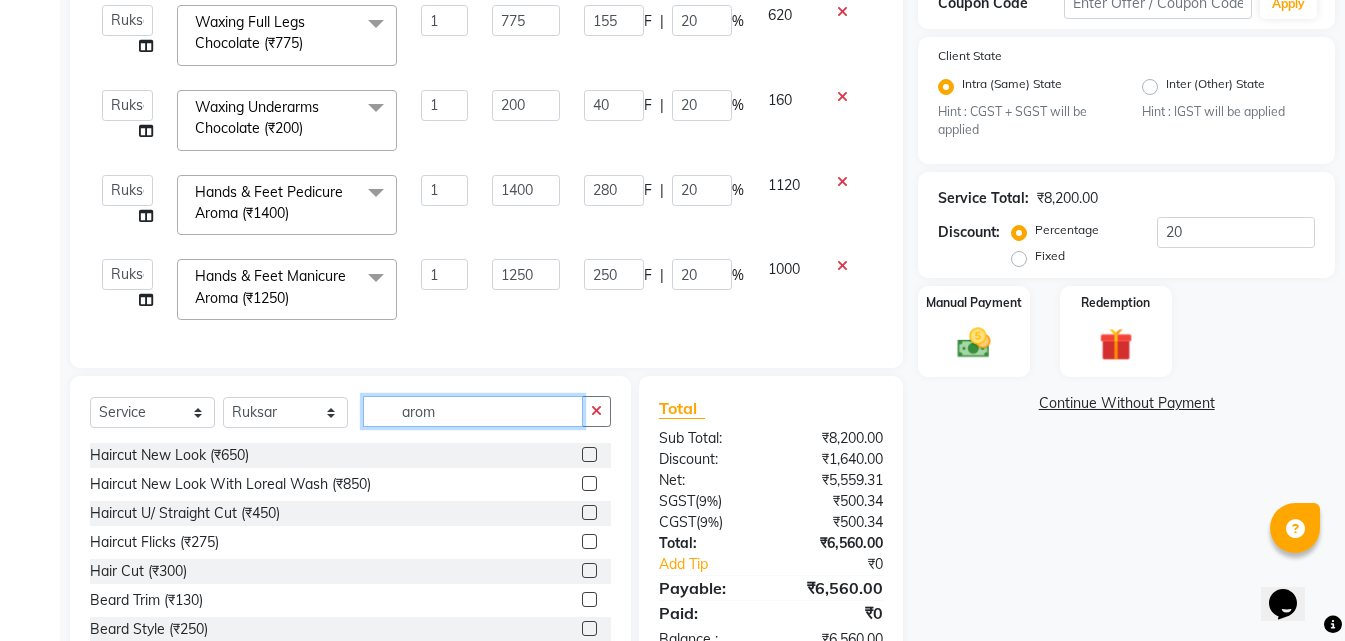 click on "arom" 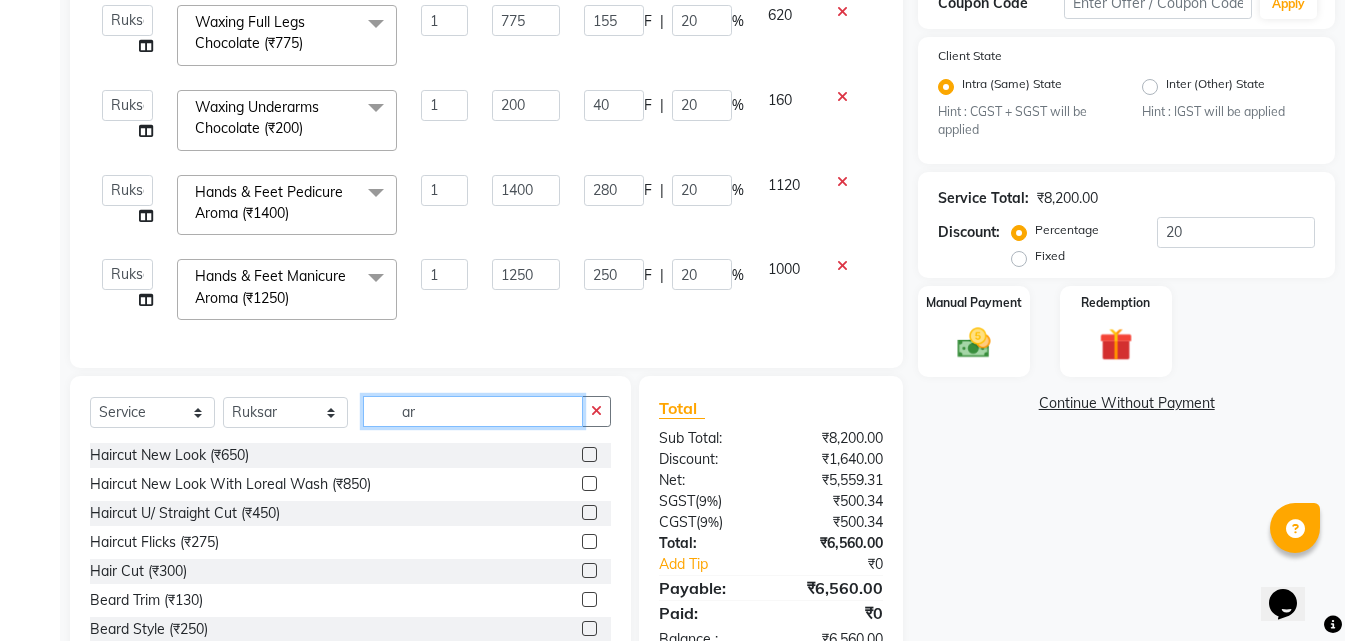 type on "a" 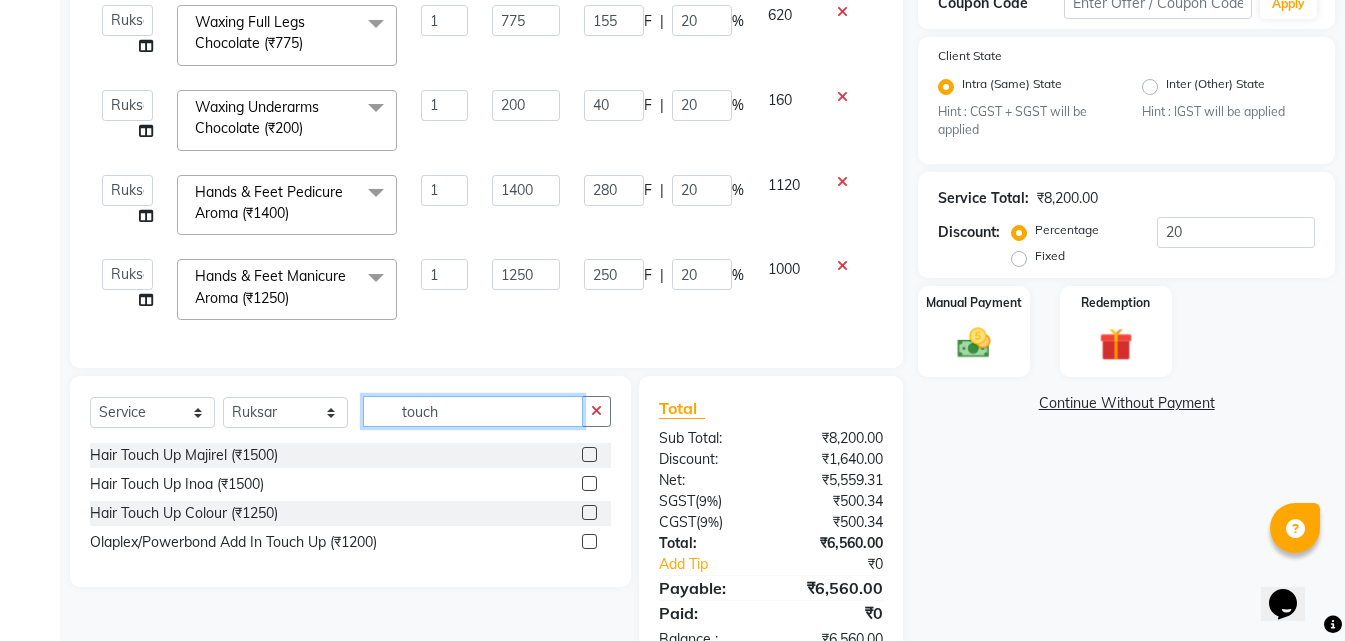 type on "touch" 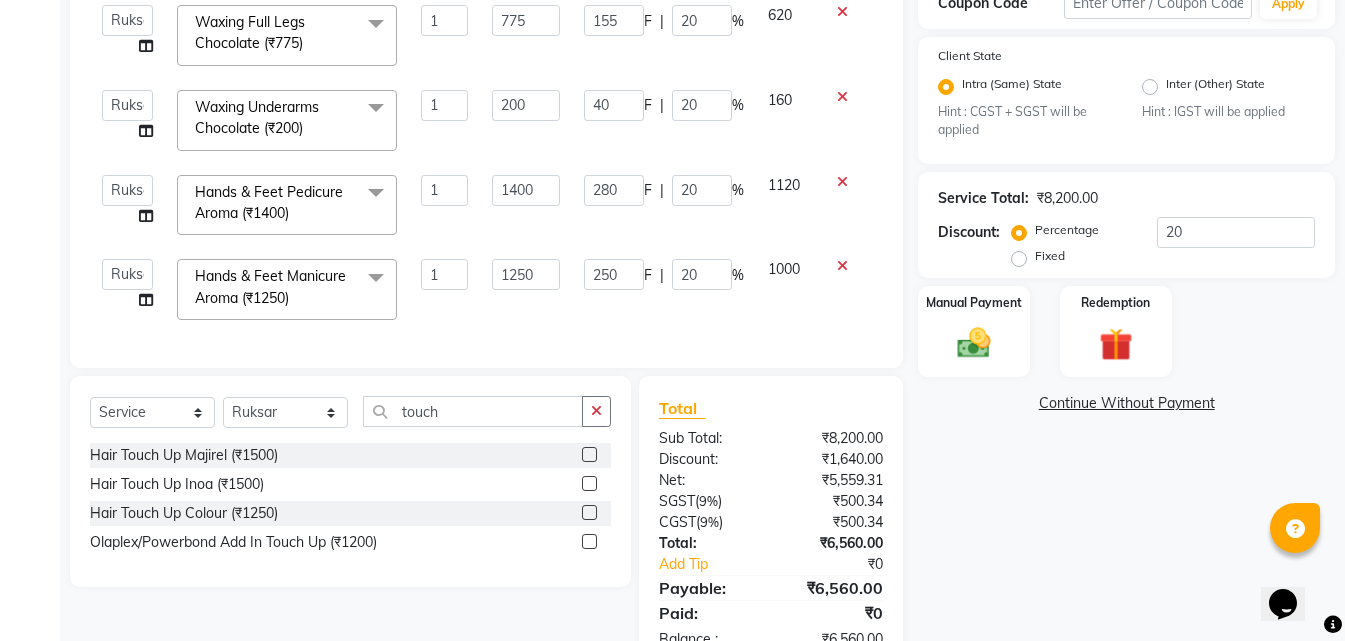 click 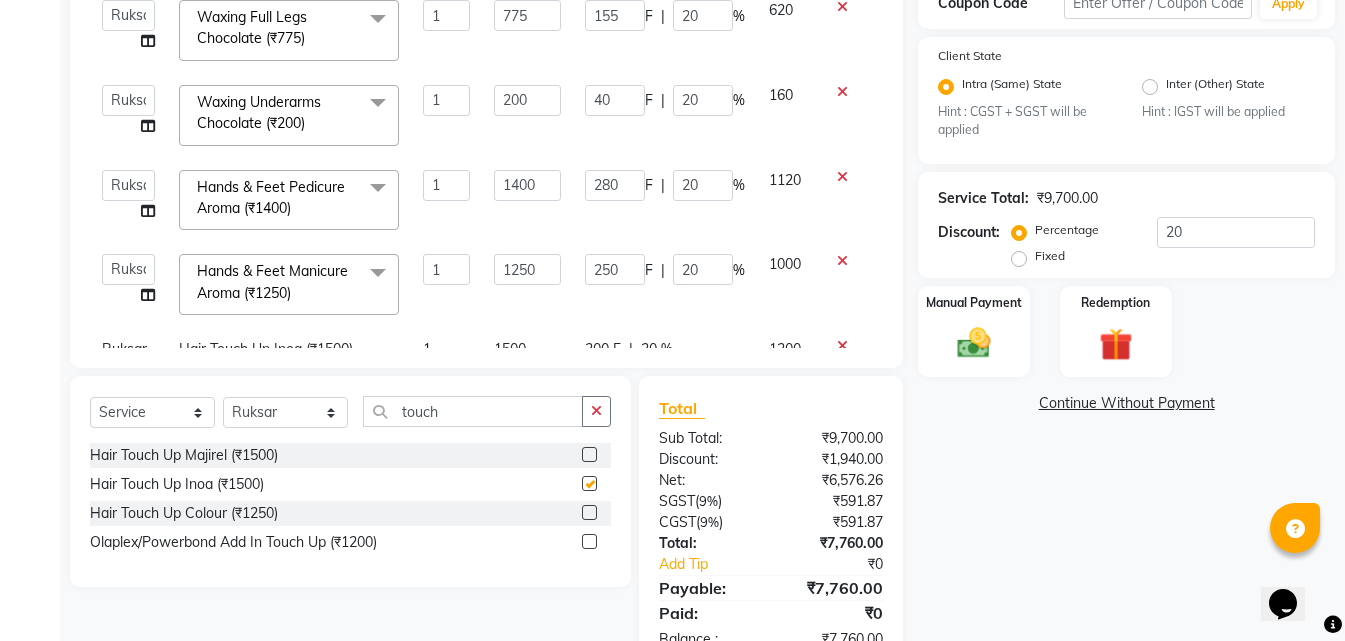 checkbox on "false" 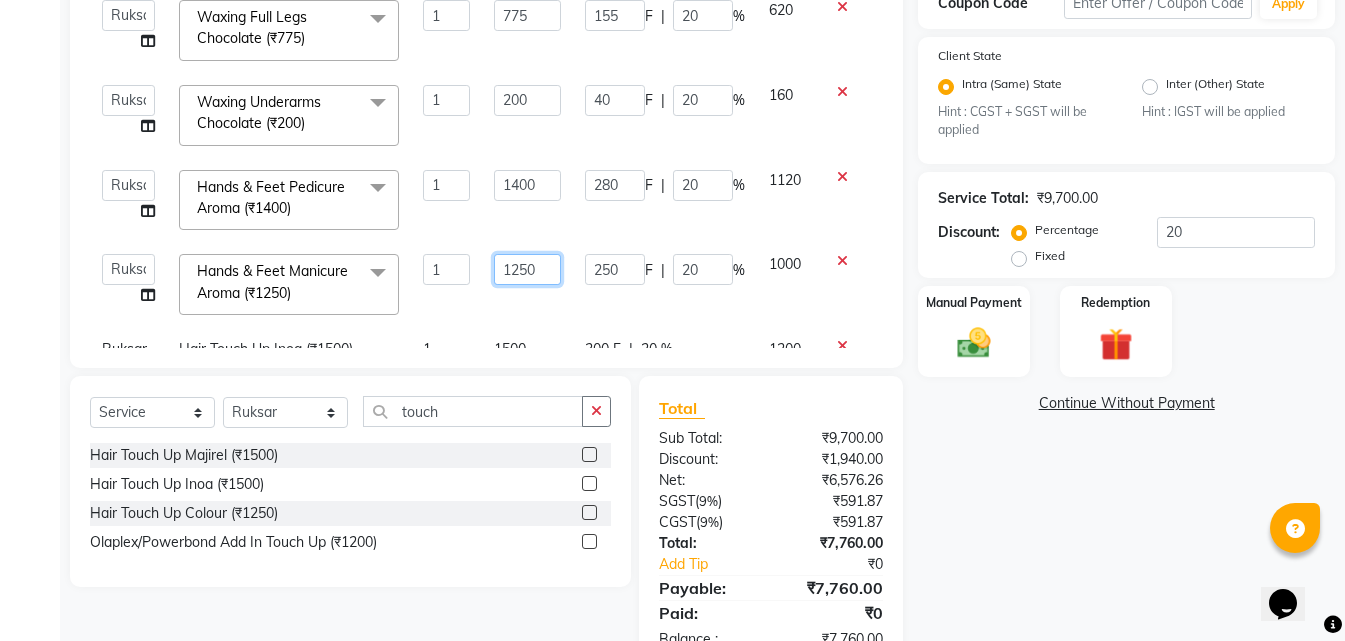 click on "1250" 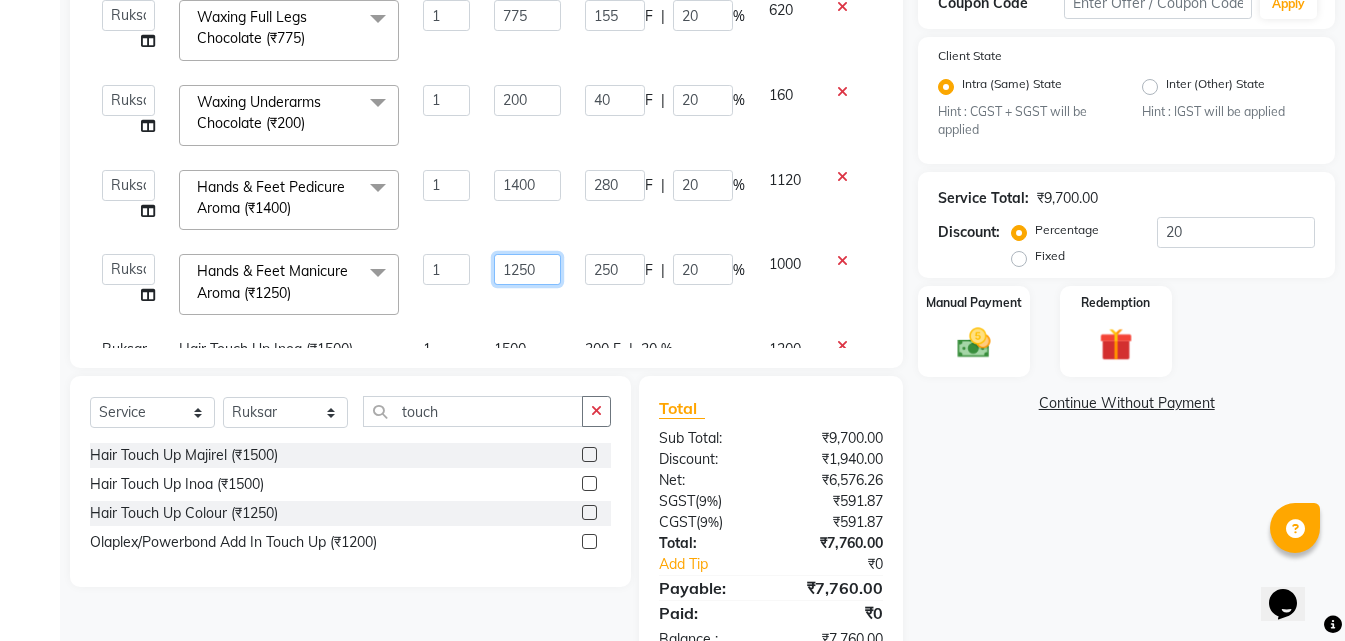scroll, scrollTop: 179, scrollLeft: 0, axis: vertical 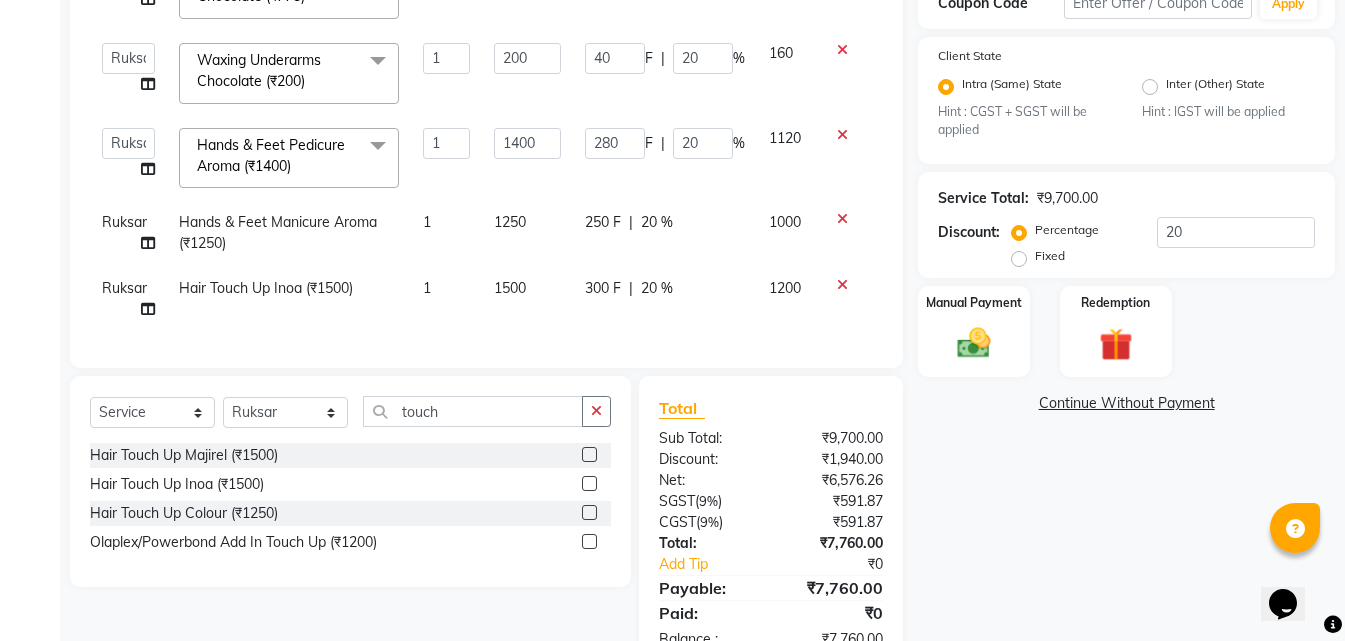 click on "1500" 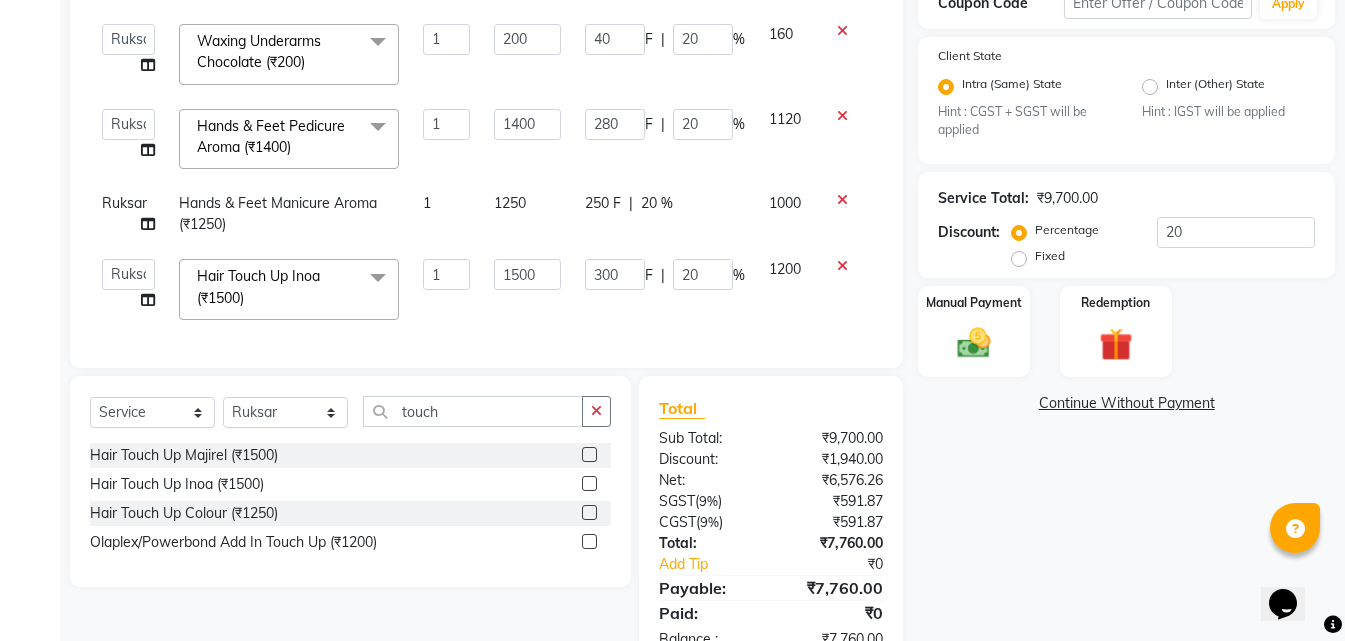 scroll, scrollTop: 179, scrollLeft: 0, axis: vertical 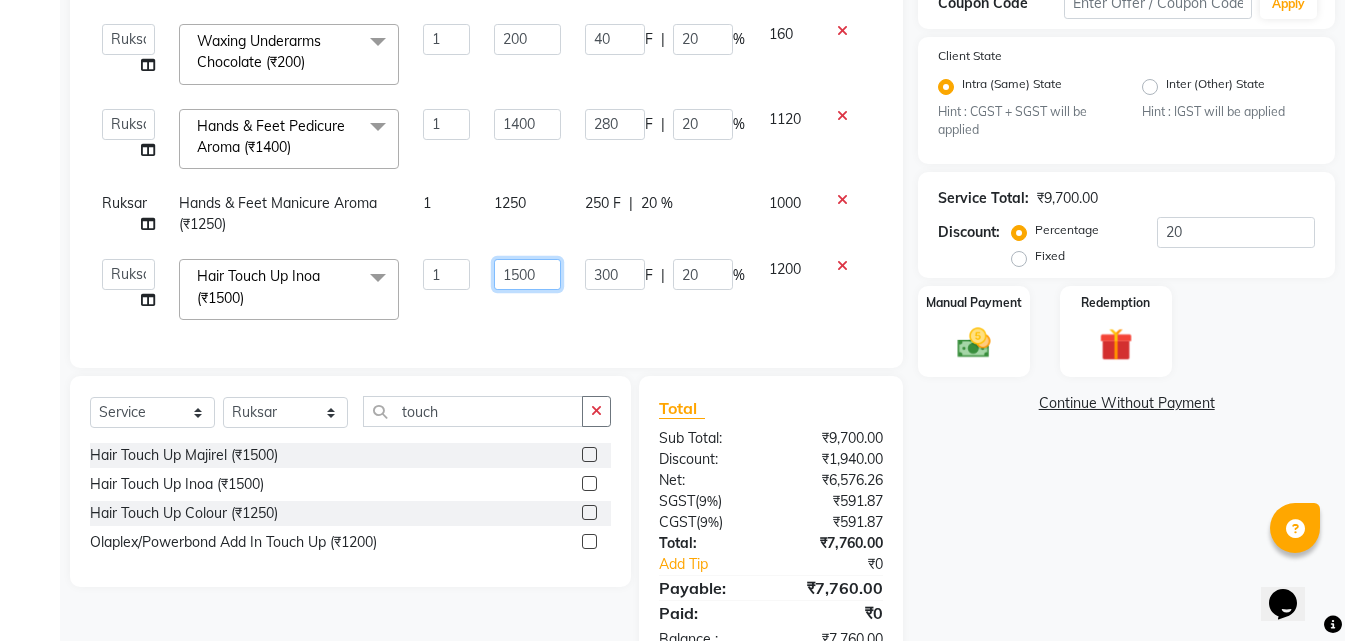 click on "1500" 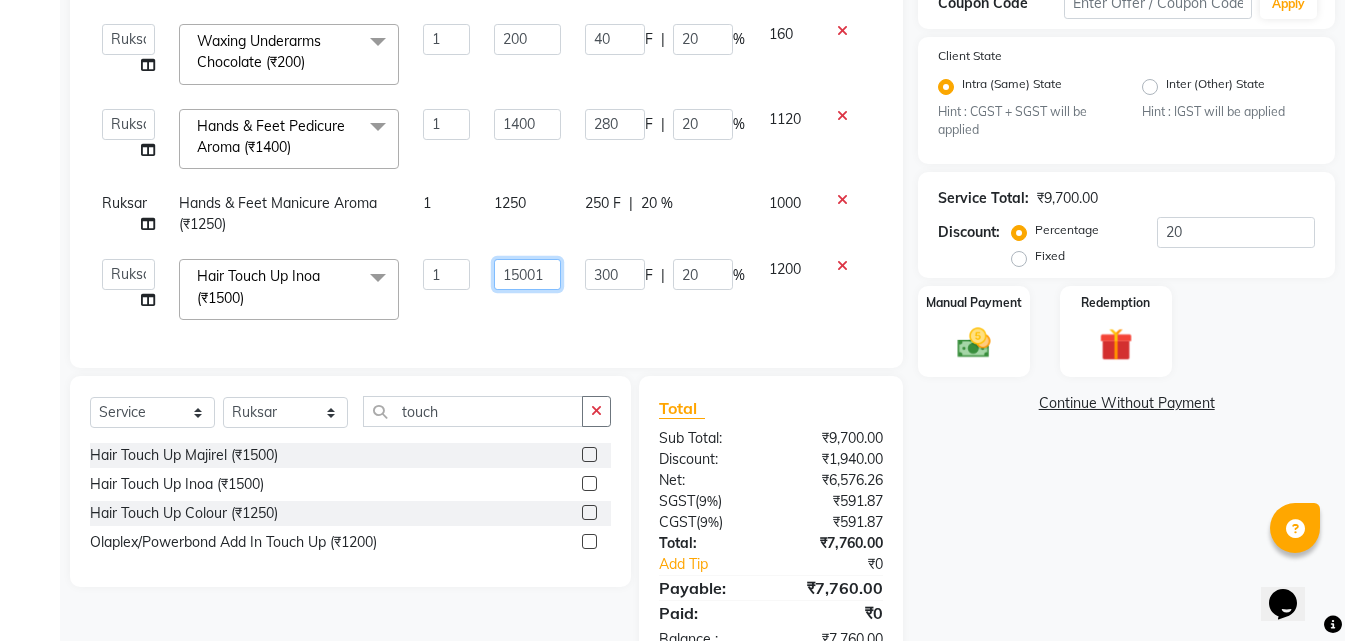 scroll, scrollTop: 0, scrollLeft: 0, axis: both 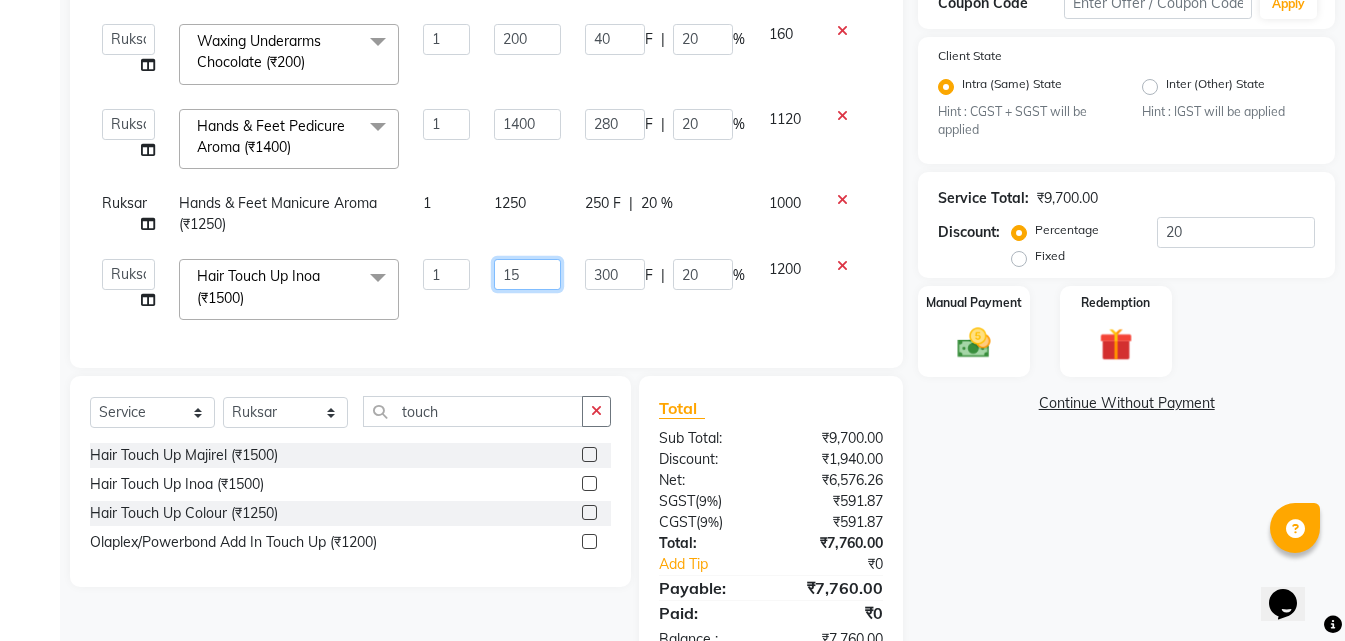 type on "1" 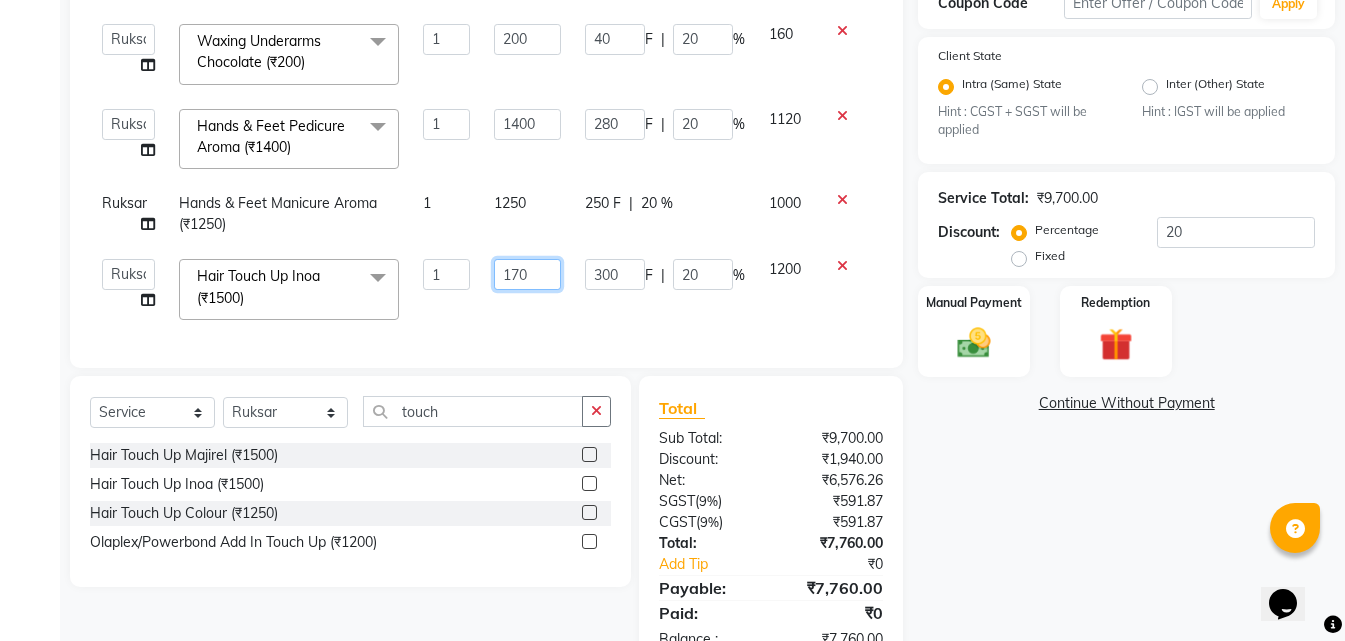 type on "1700" 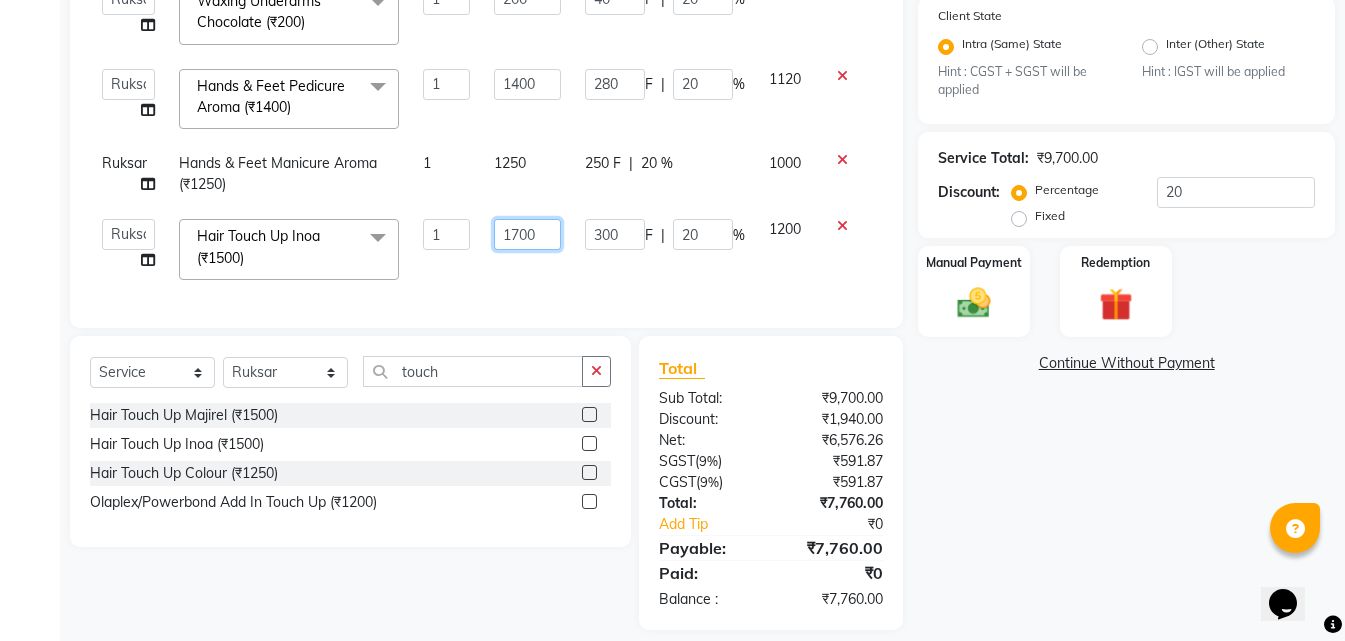 scroll, scrollTop: 459, scrollLeft: 0, axis: vertical 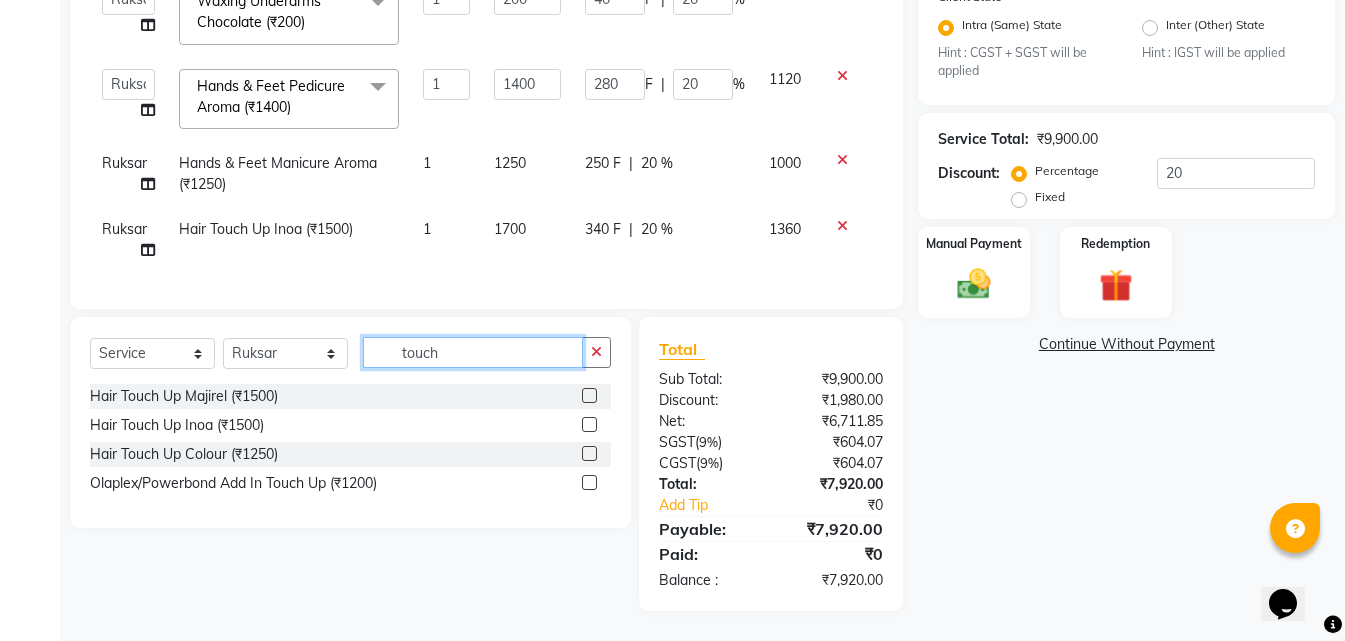 click on "touch" 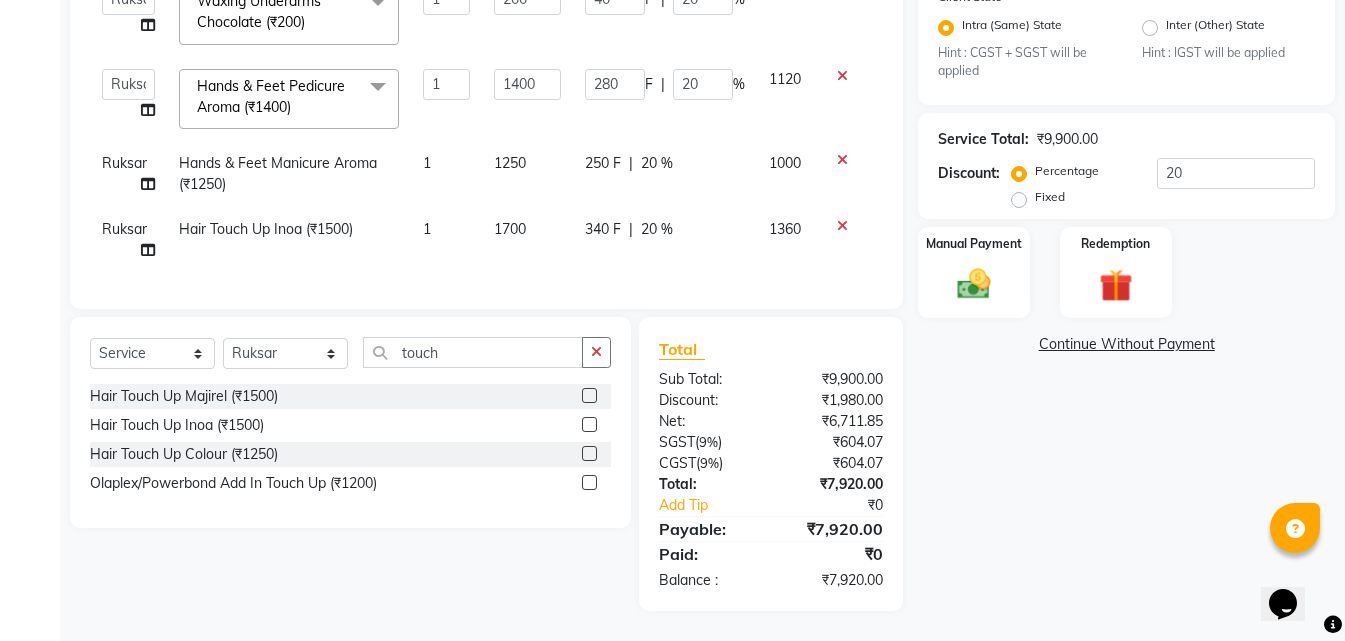 click 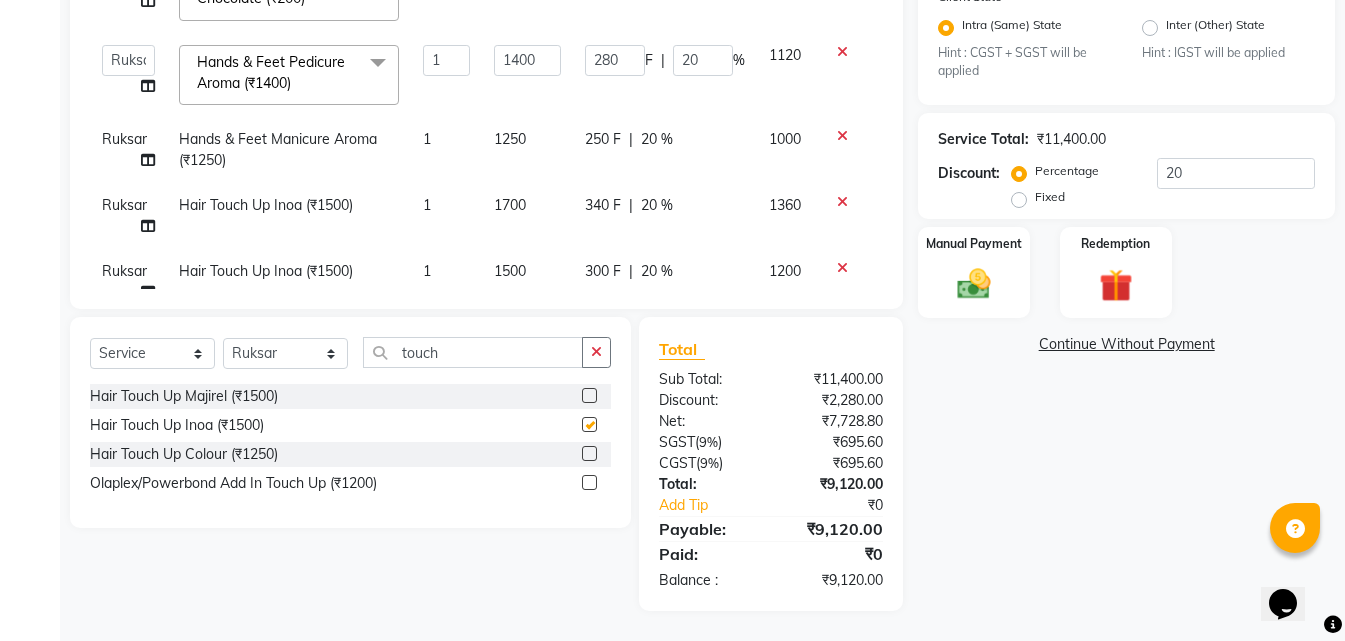scroll, scrollTop: 179, scrollLeft: 0, axis: vertical 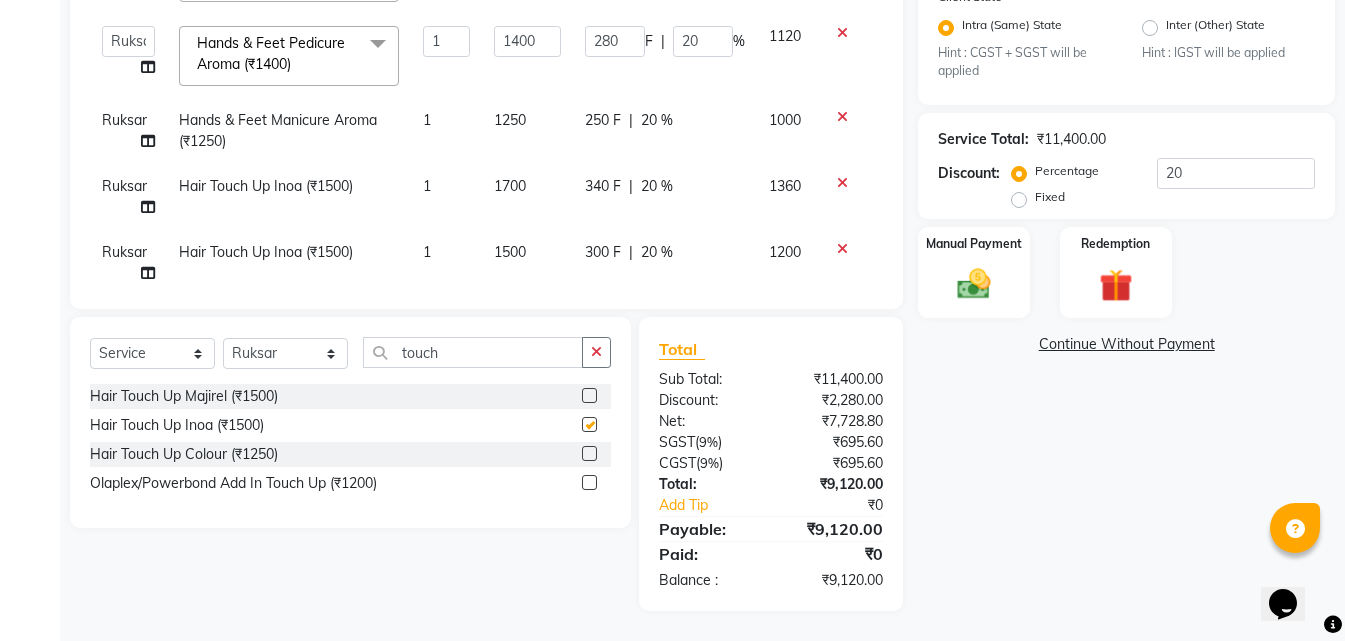 checkbox on "false" 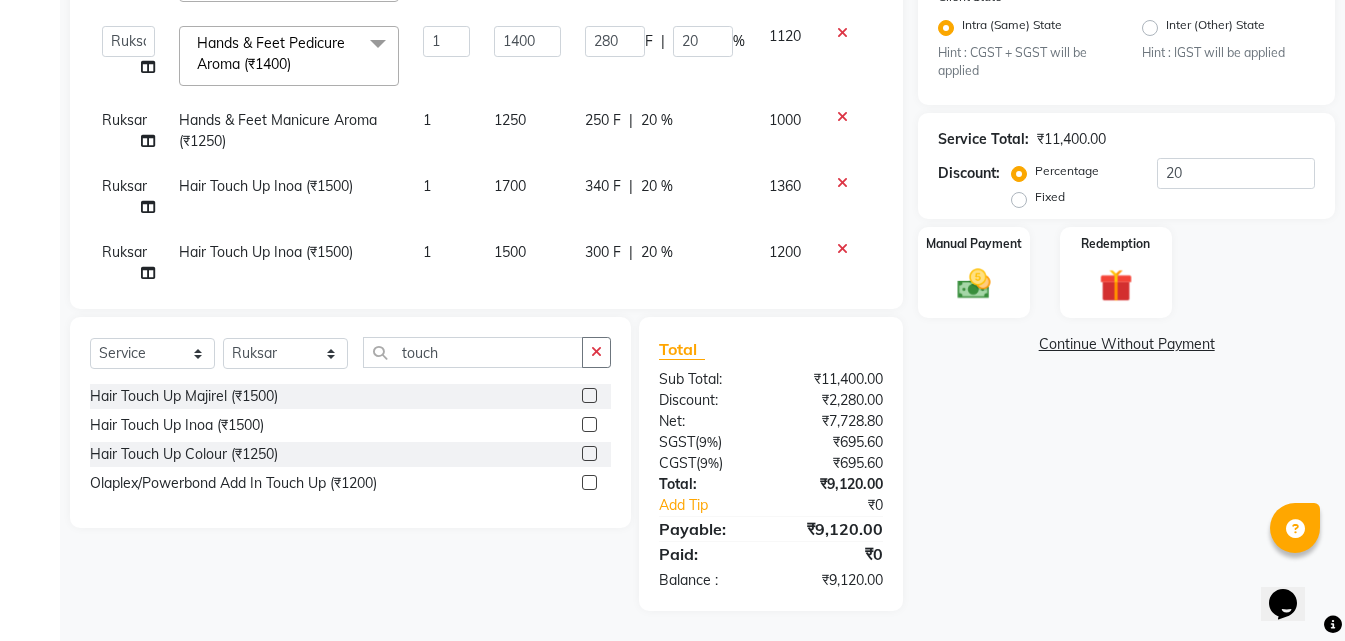 click on "1500" 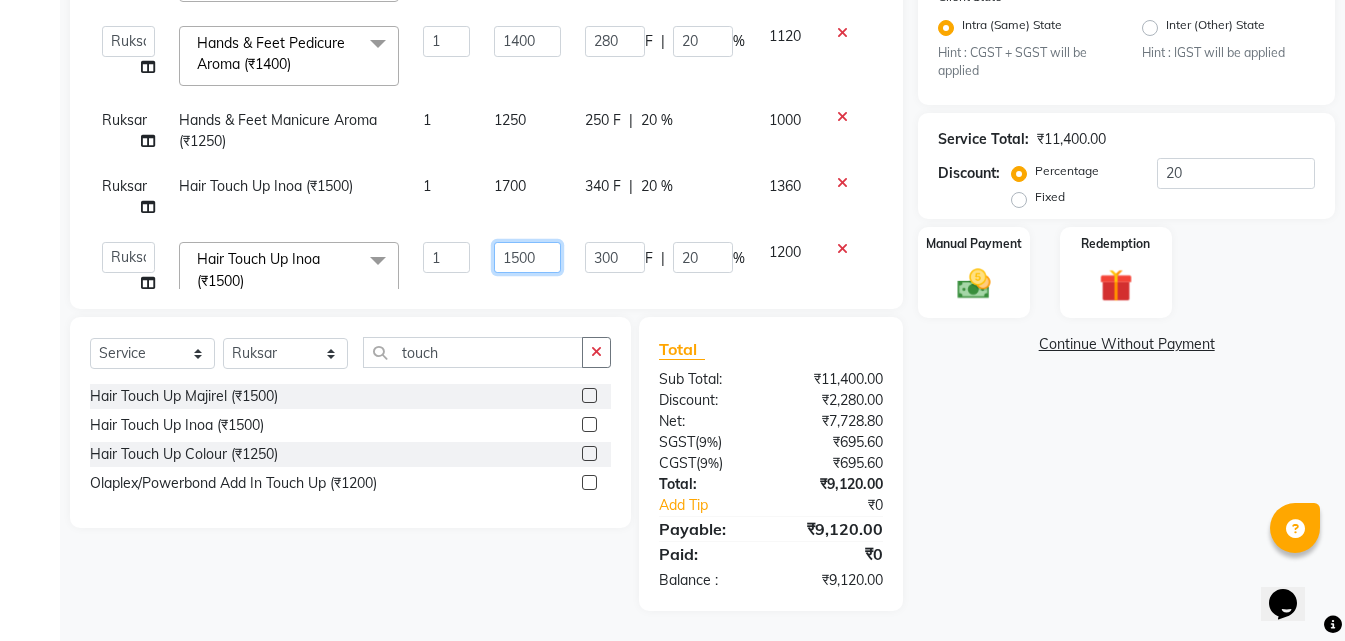 click on "1500" 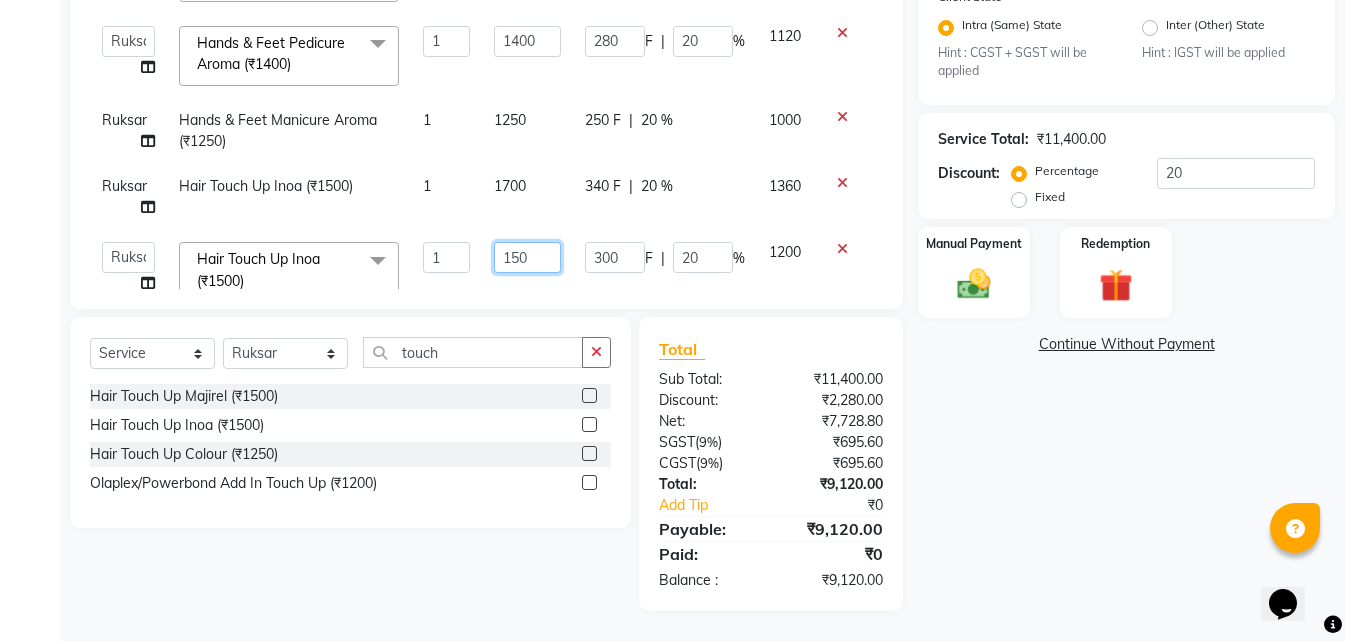 scroll, scrollTop: 181, scrollLeft: 0, axis: vertical 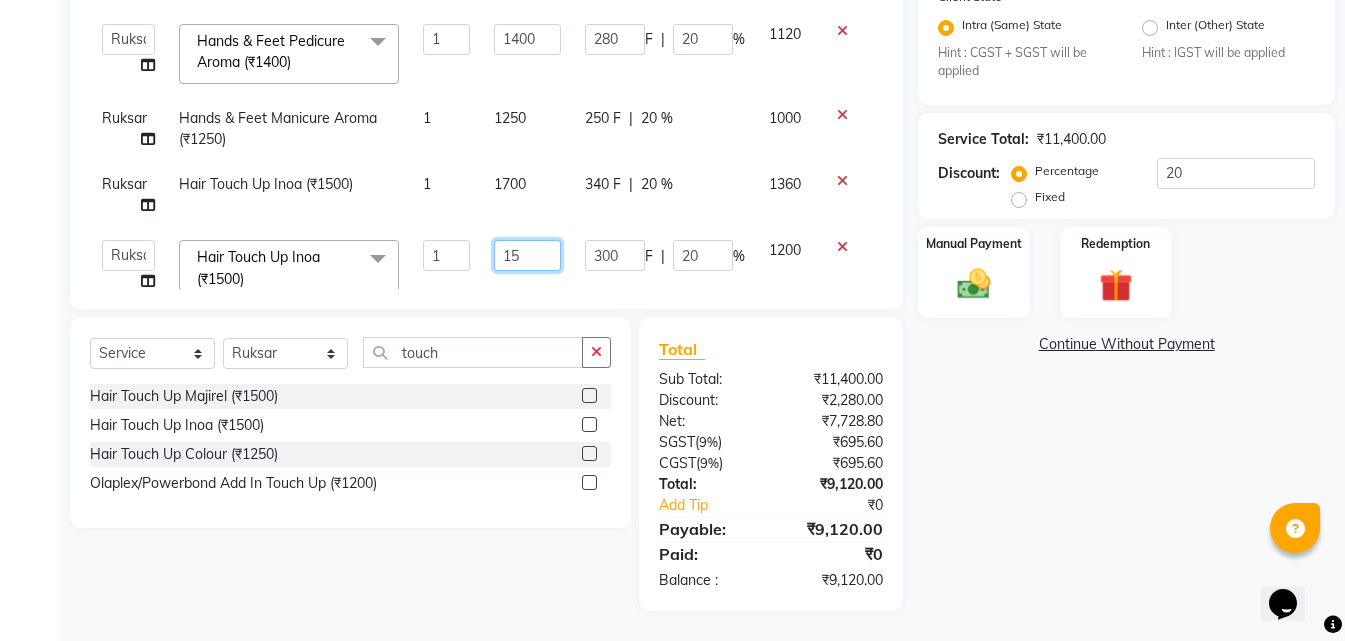 type on "1" 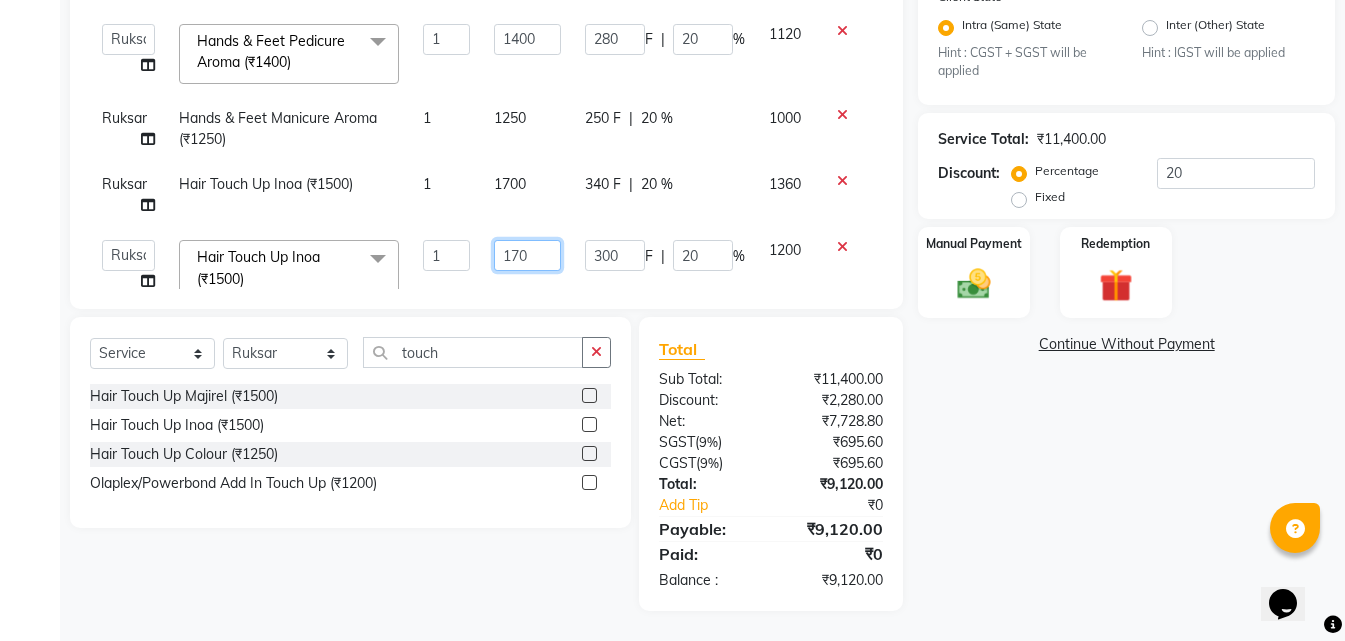 type on "1700" 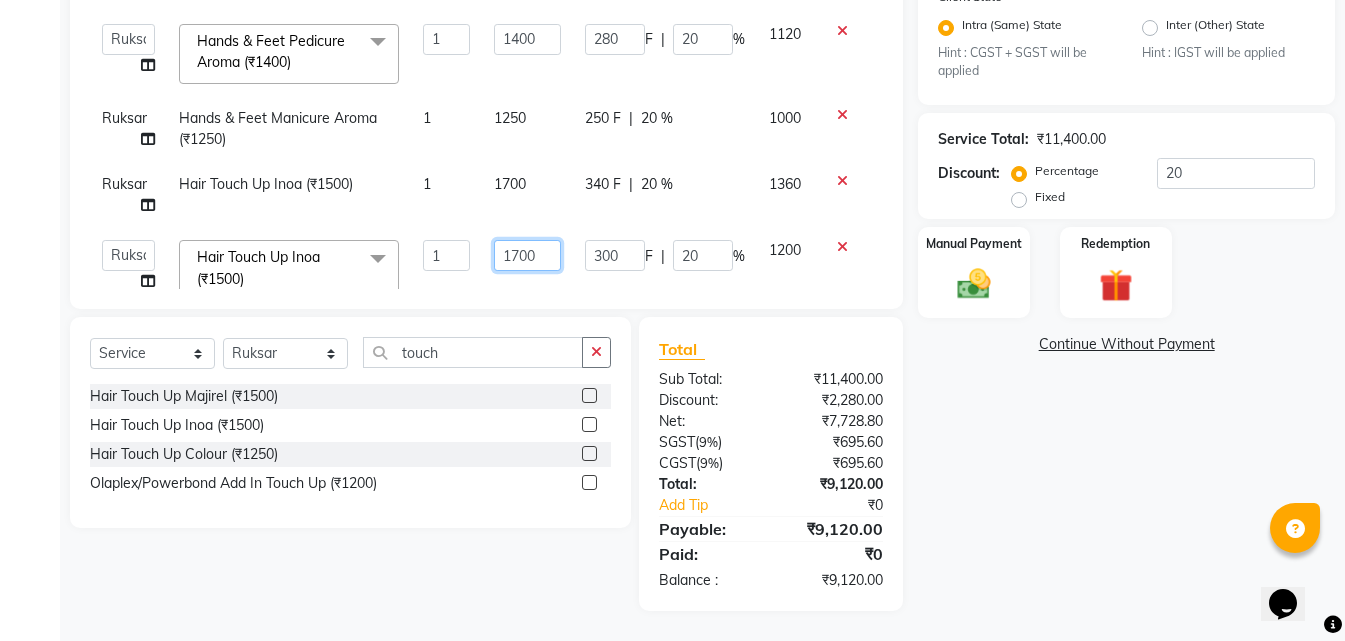 scroll, scrollTop: 245, scrollLeft: 0, axis: vertical 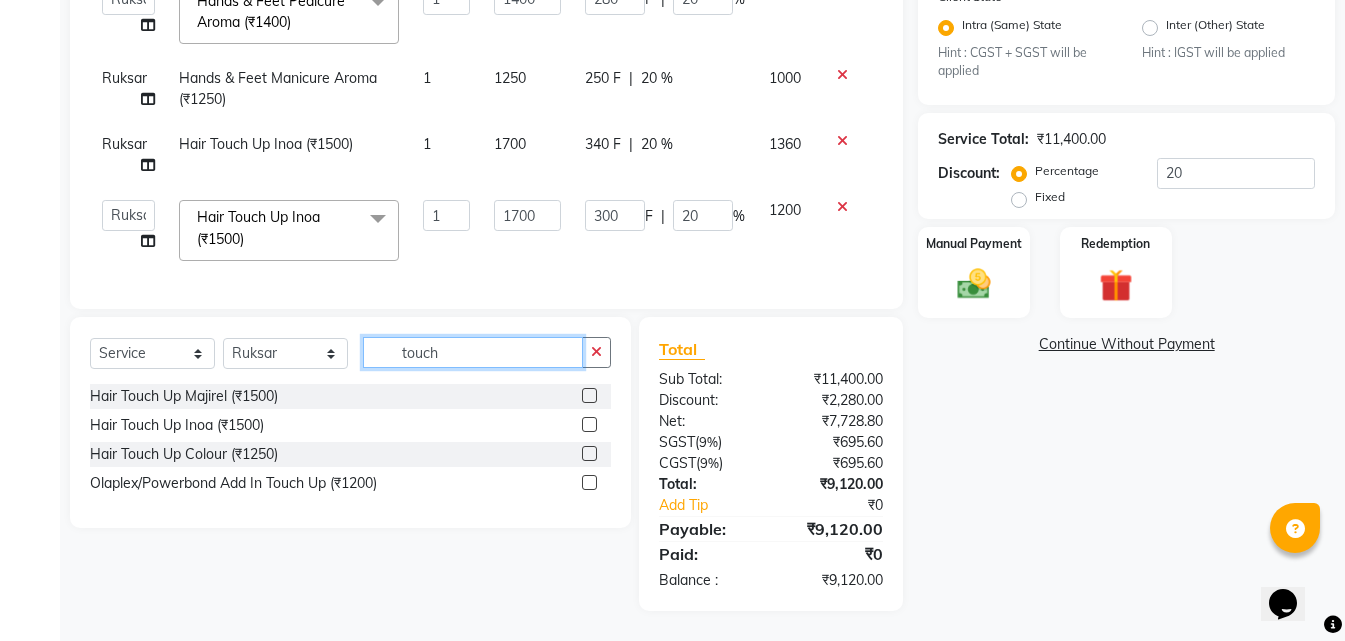 click on "touch" 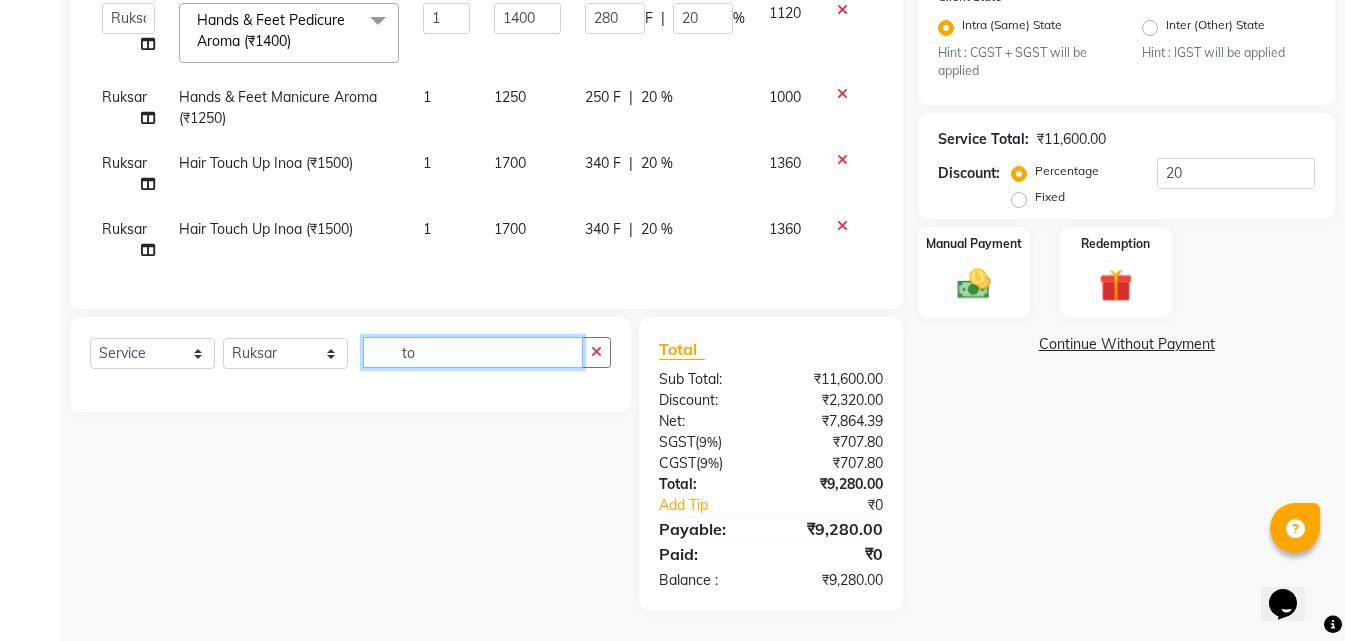 type on "t" 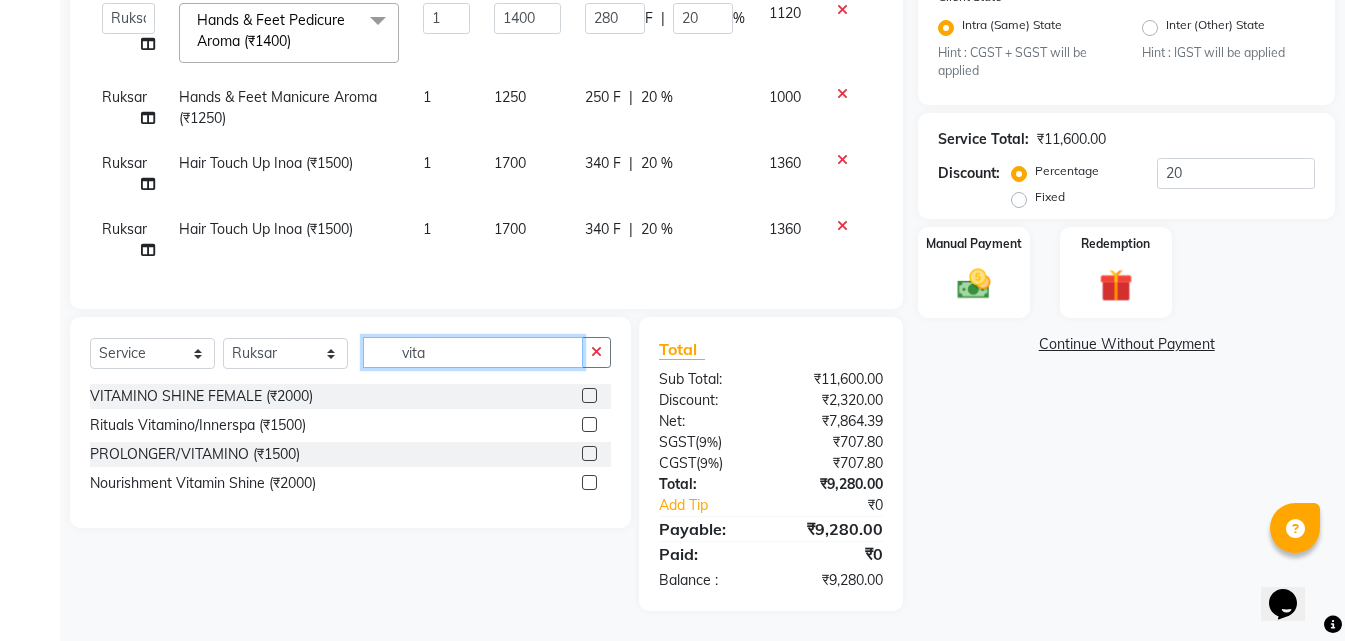 type on "vita" 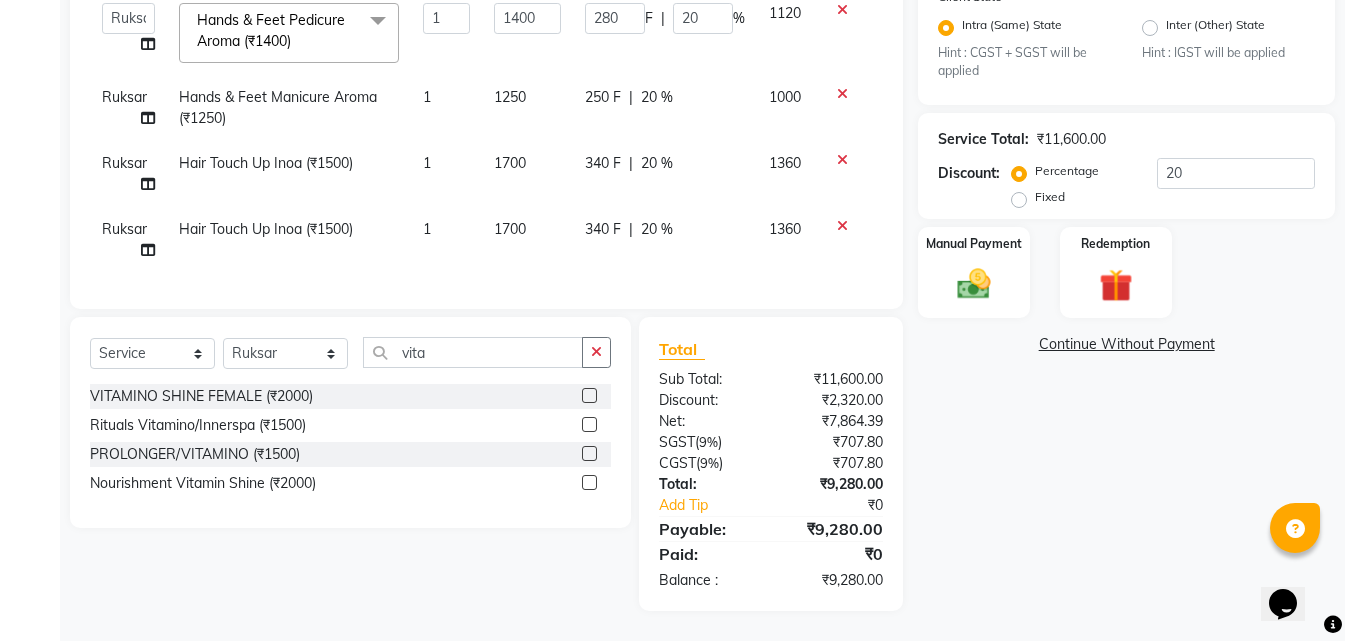 click 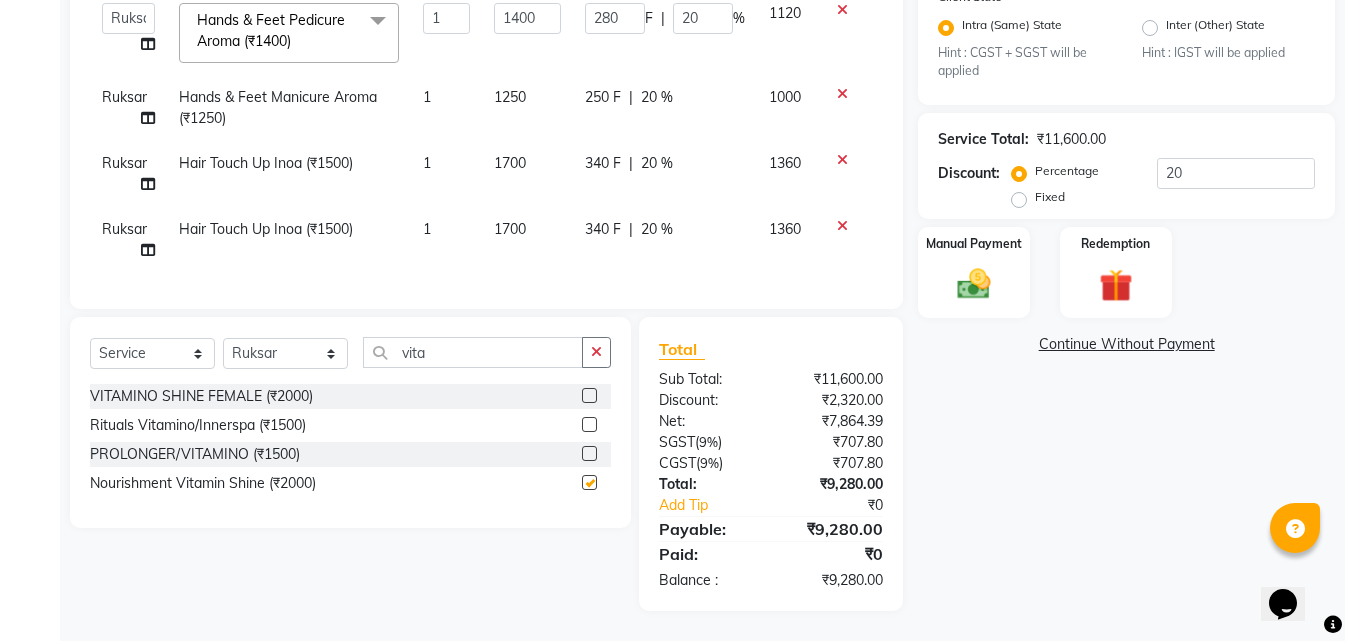scroll, scrollTop: 245, scrollLeft: 0, axis: vertical 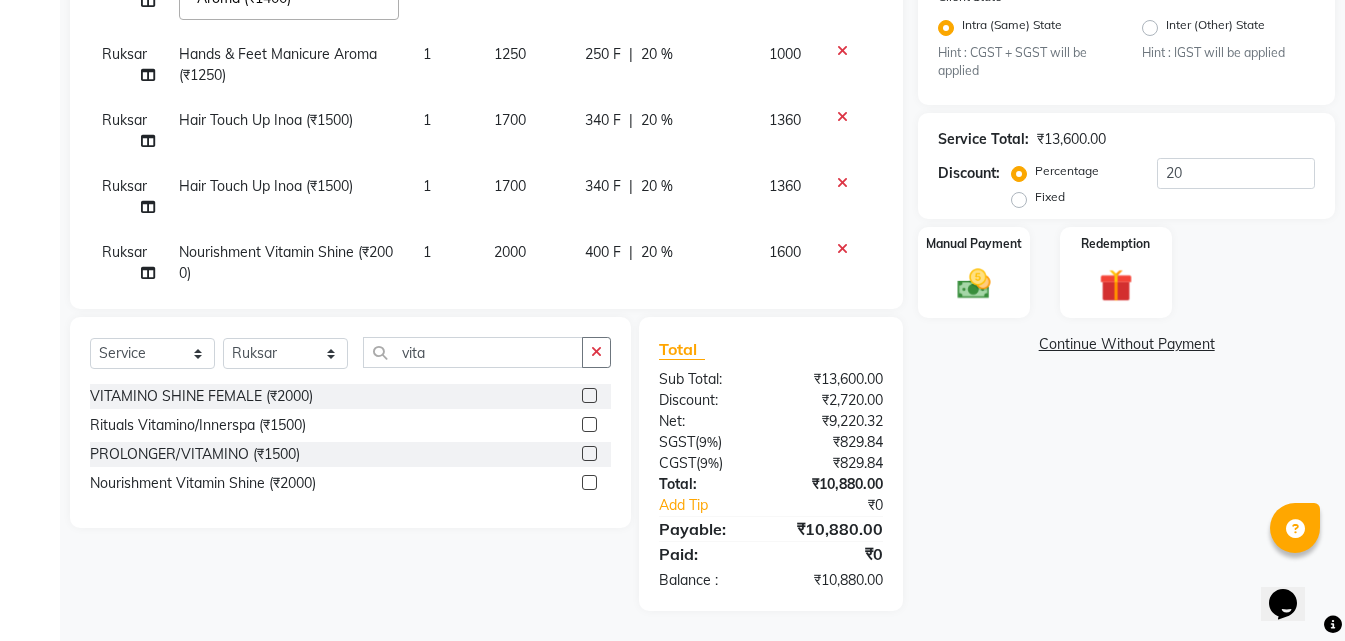 checkbox on "false" 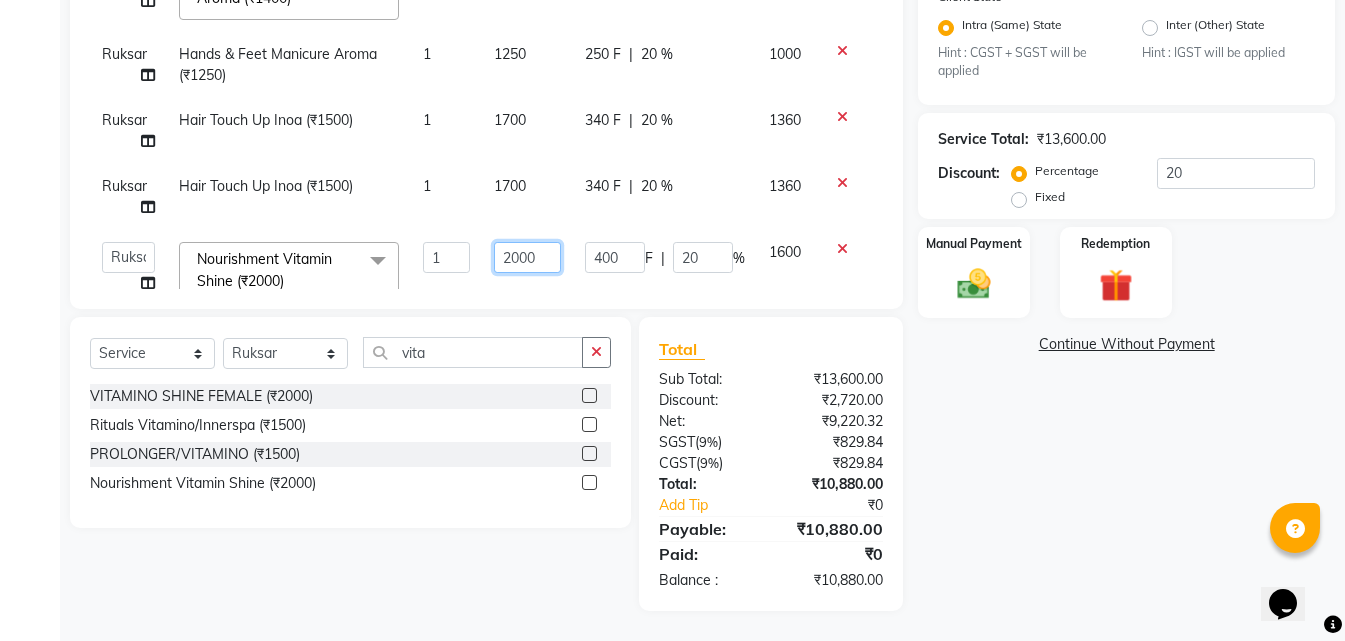click on "2000" 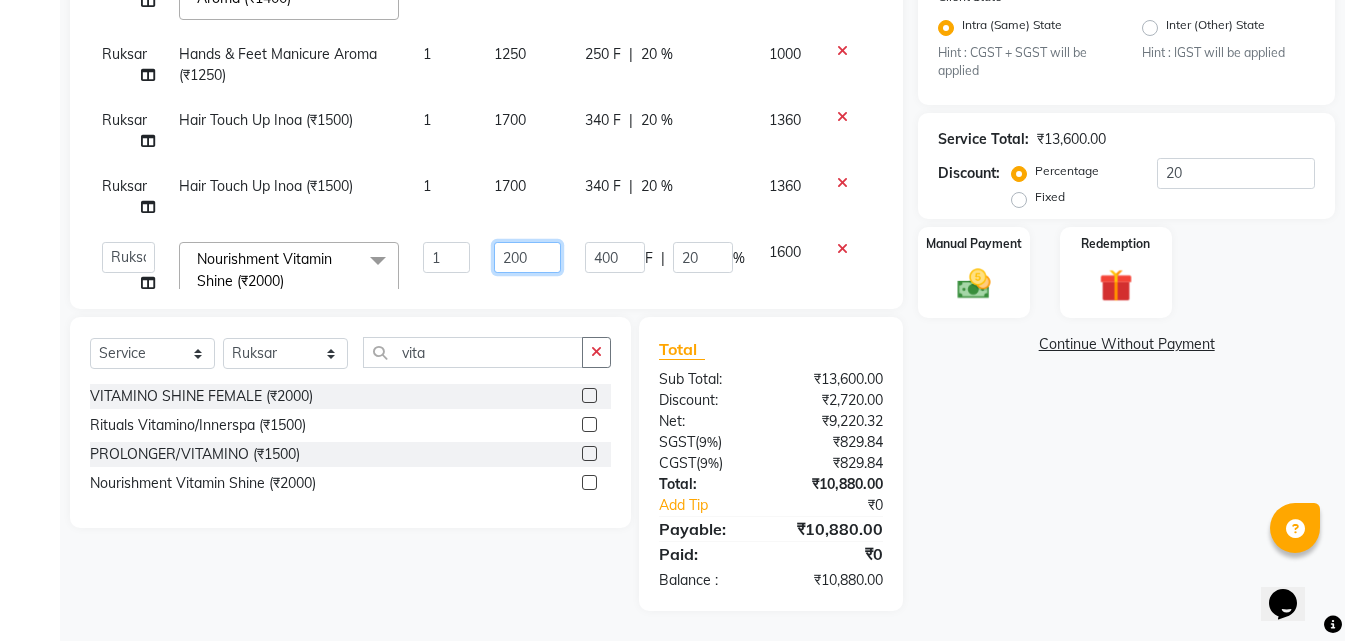 scroll, scrollTop: 247, scrollLeft: 0, axis: vertical 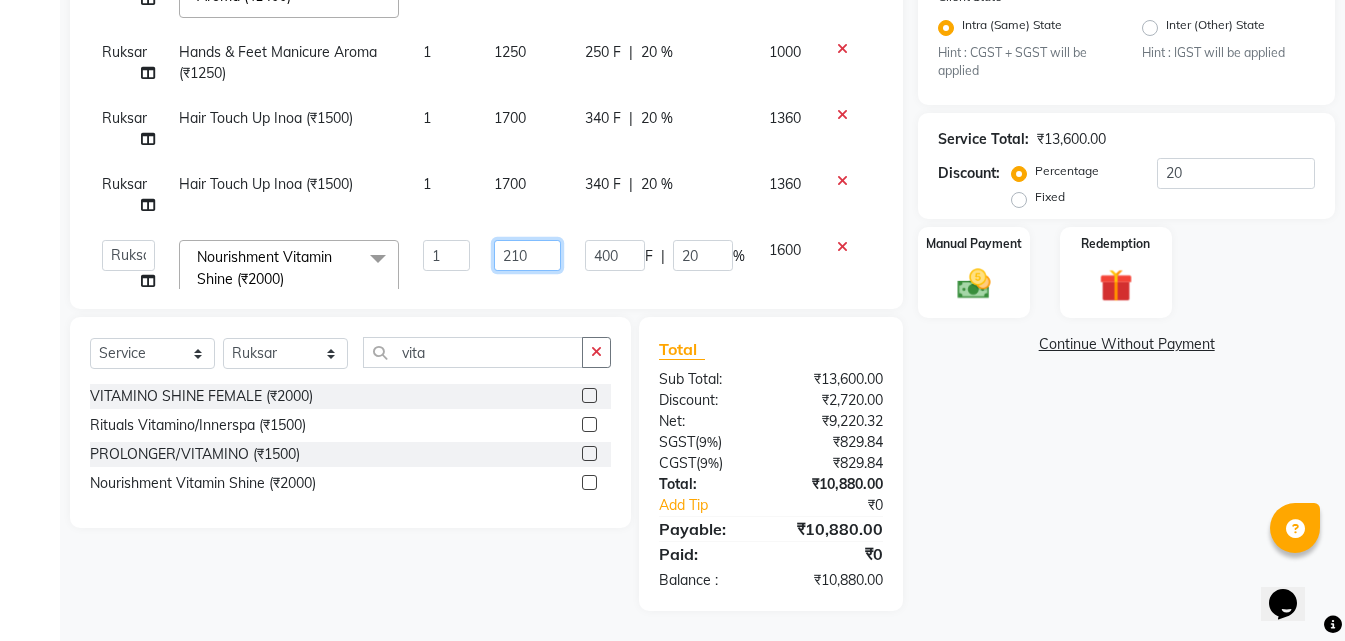 type on "2100" 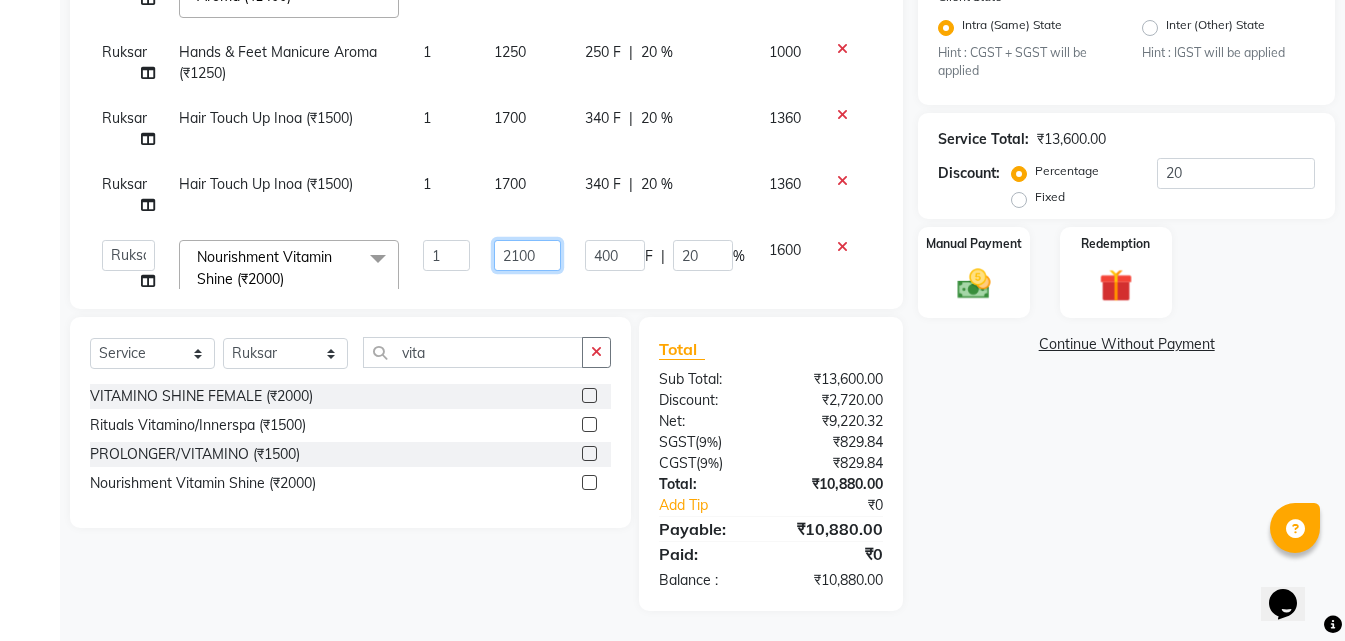 scroll, scrollTop: 311, scrollLeft: 0, axis: vertical 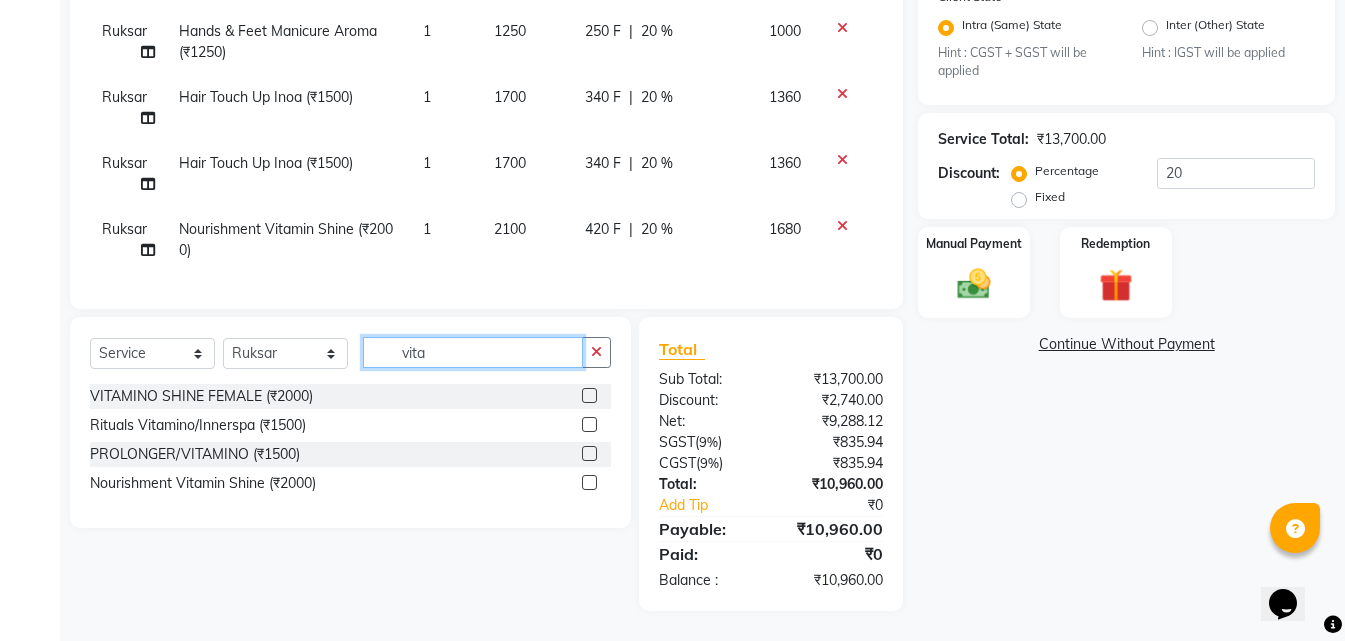 click on "vita" 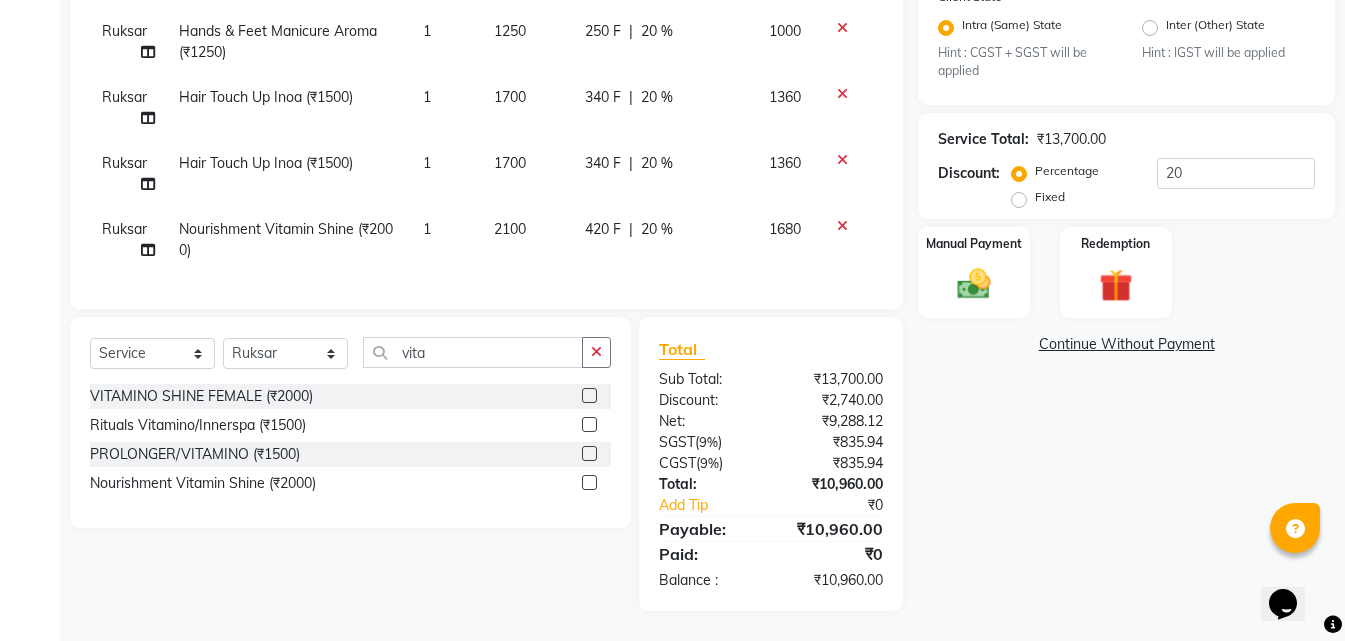 click on "2100" 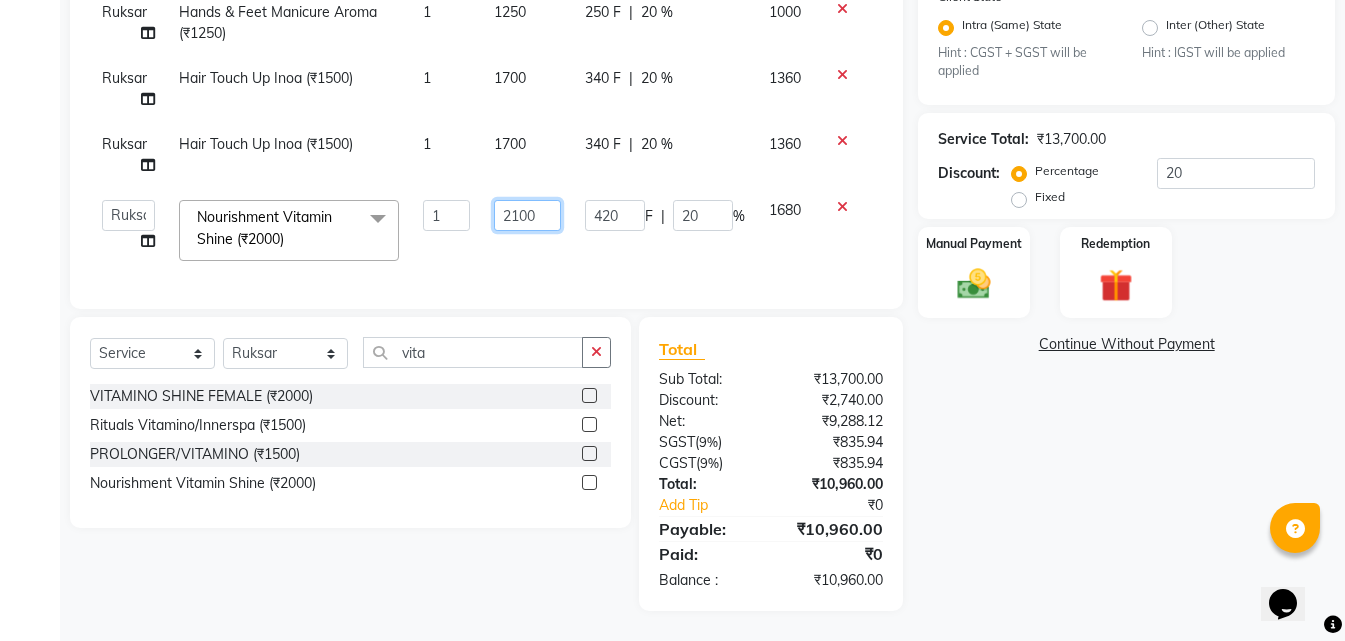 click on "2100" 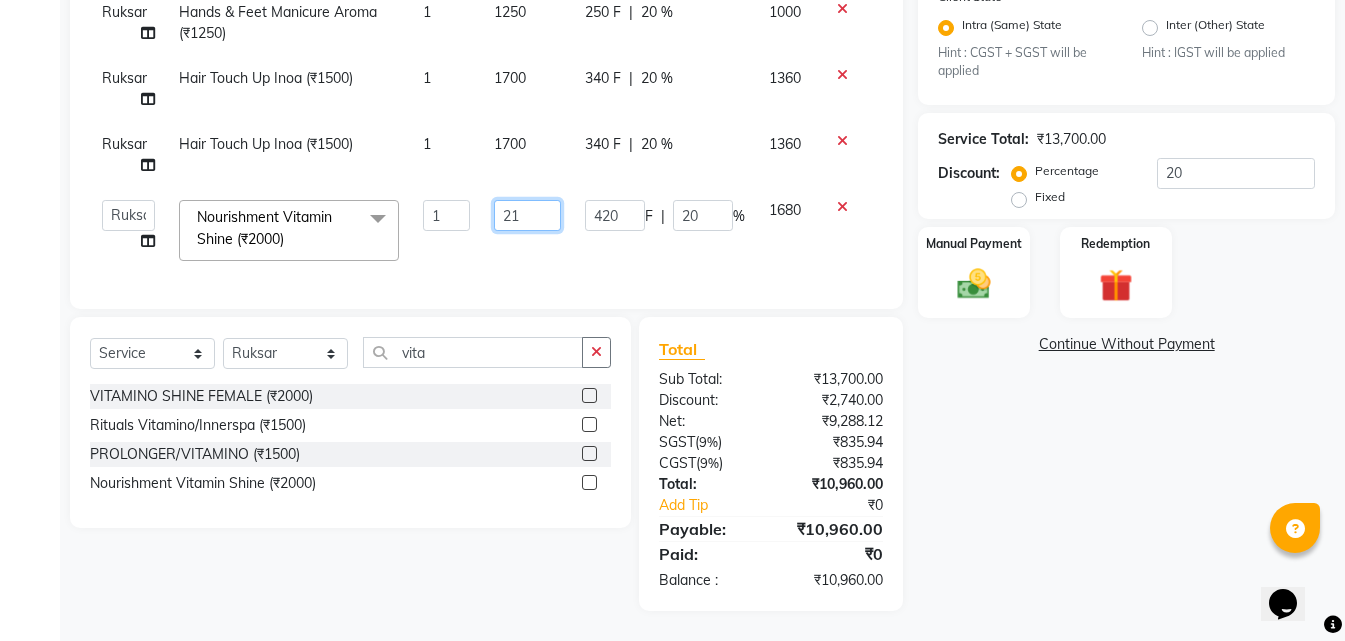 type on "2" 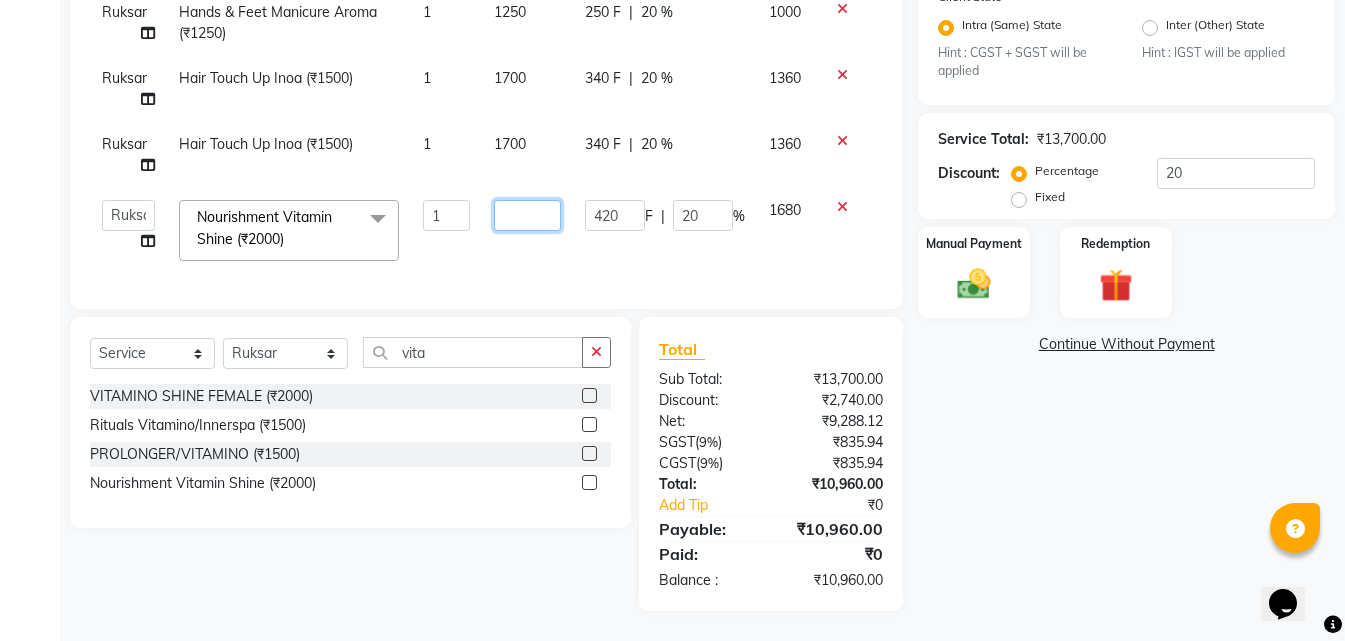 click 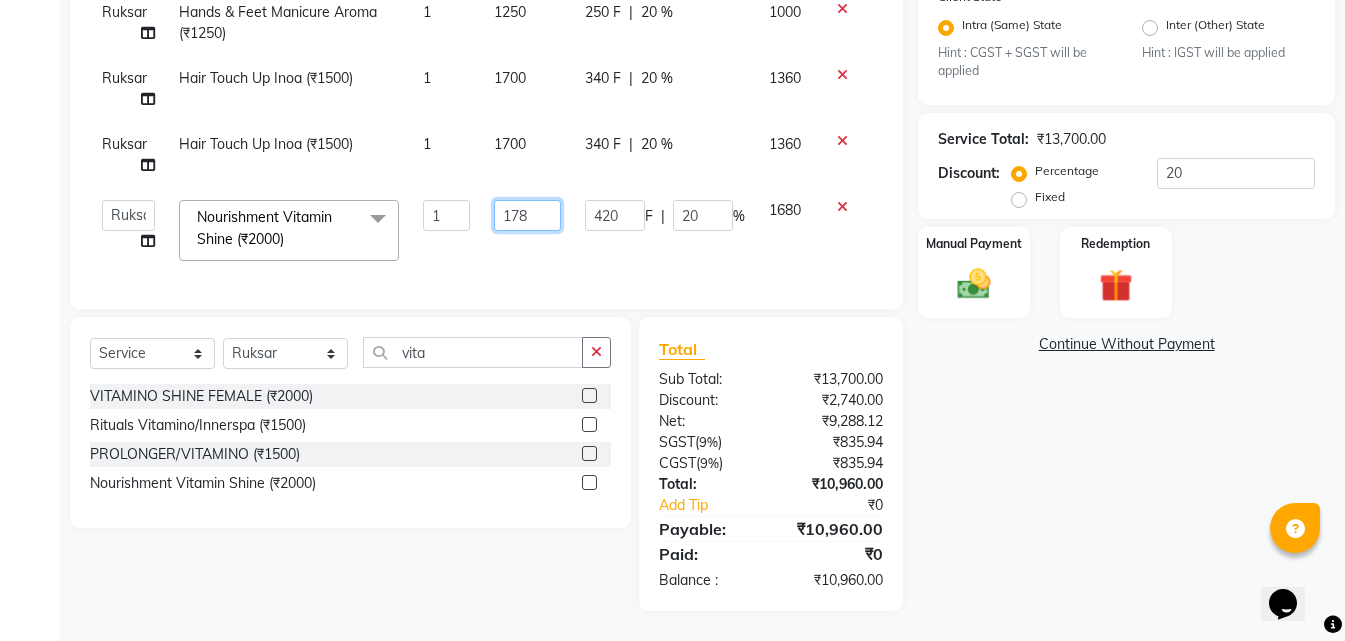 type on "1785" 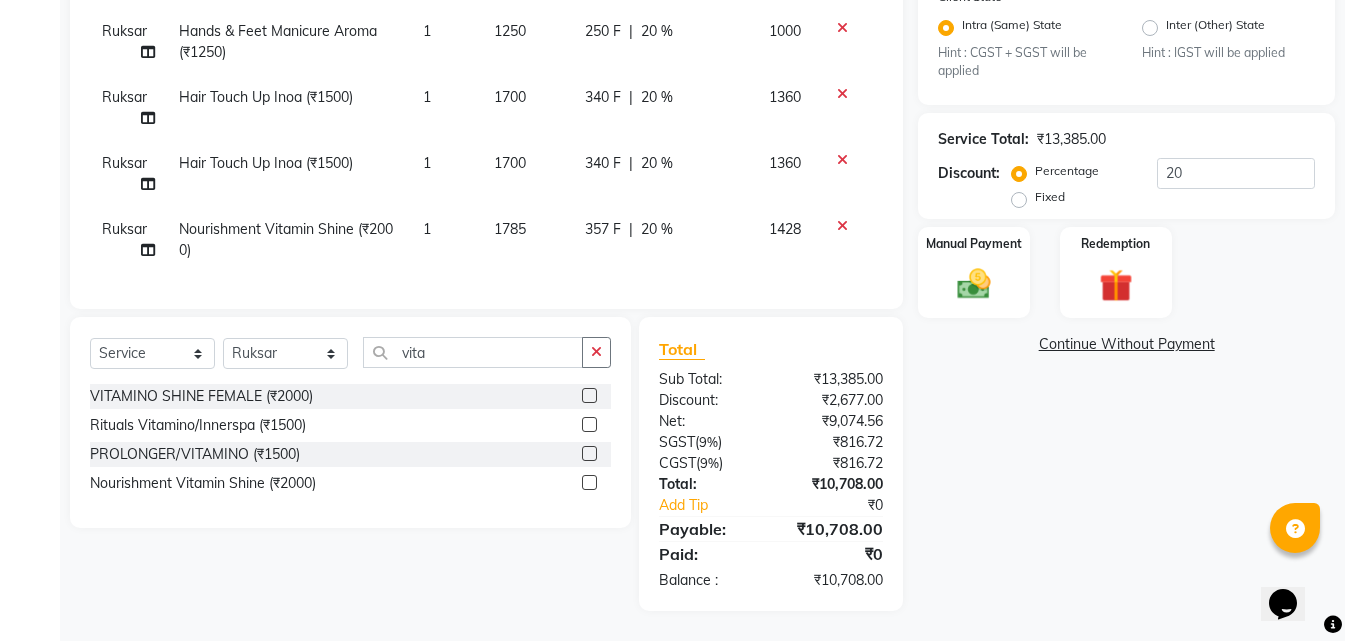 scroll, scrollTop: 292, scrollLeft: 0, axis: vertical 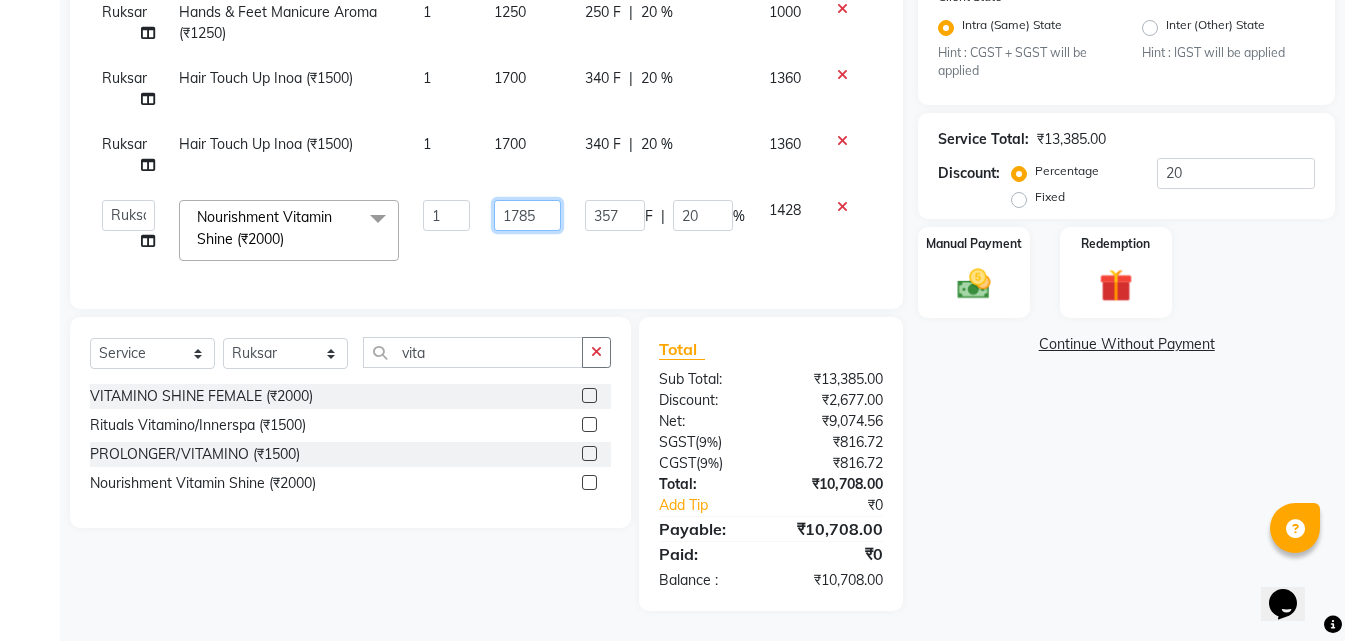 click on "1785" 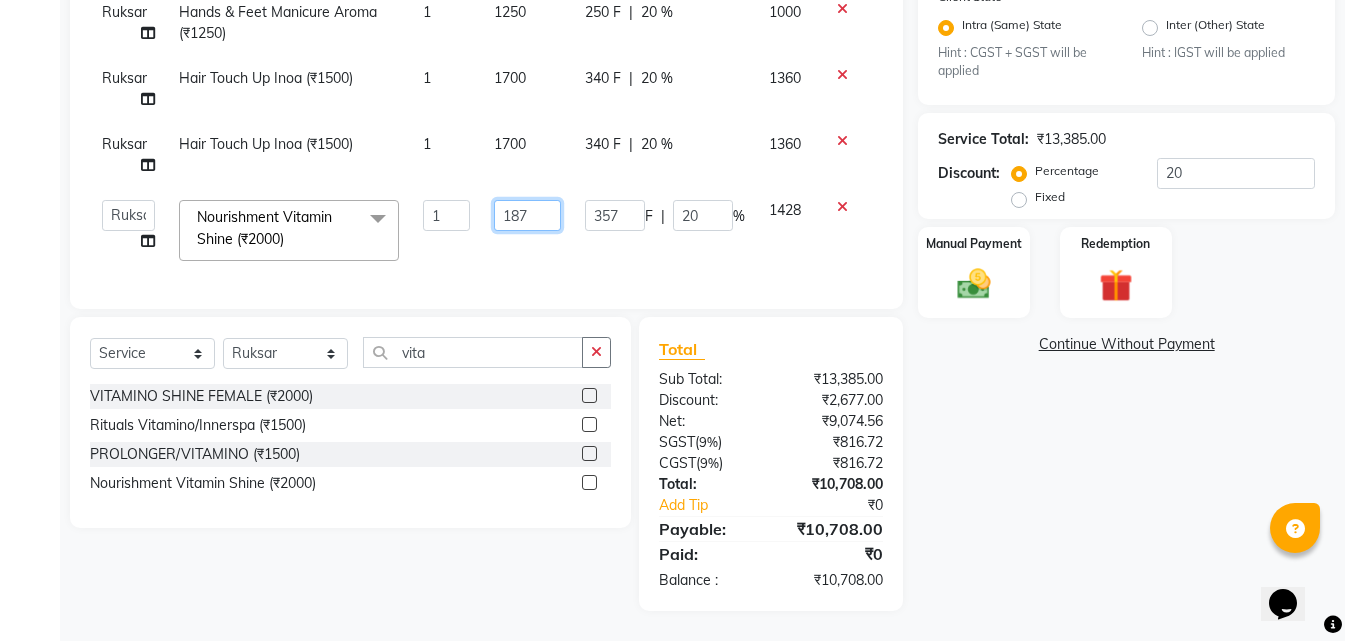type on "1875" 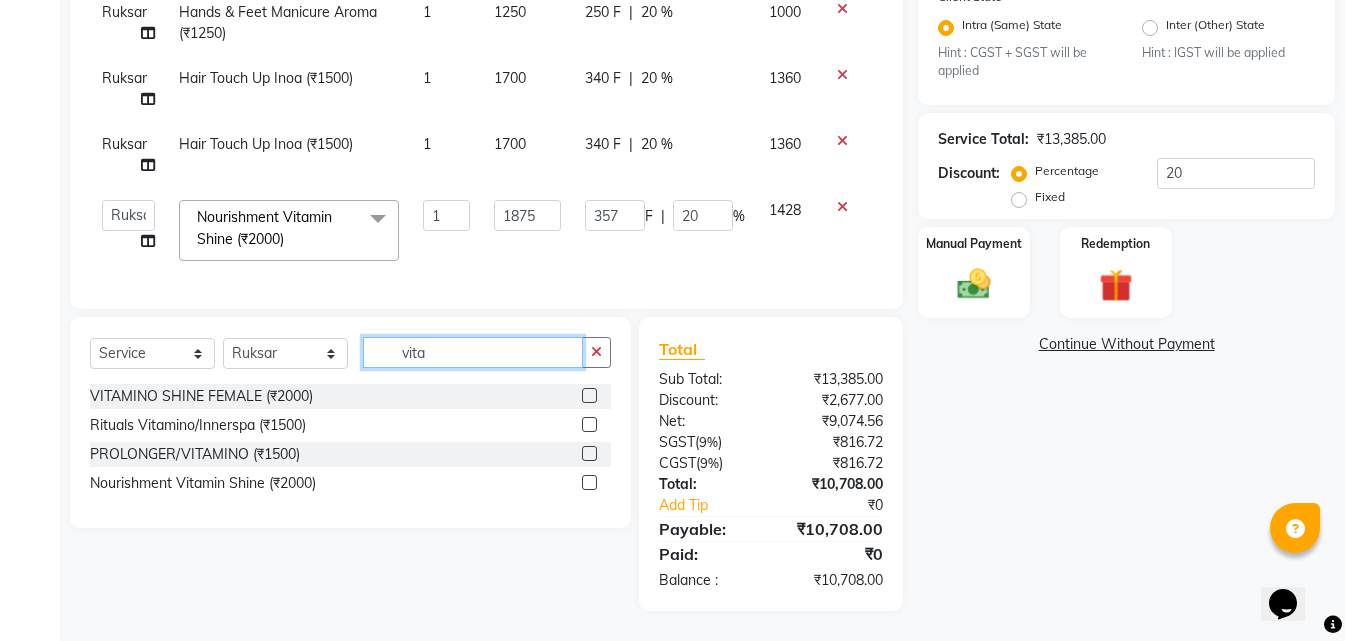 scroll, scrollTop: 292, scrollLeft: 0, axis: vertical 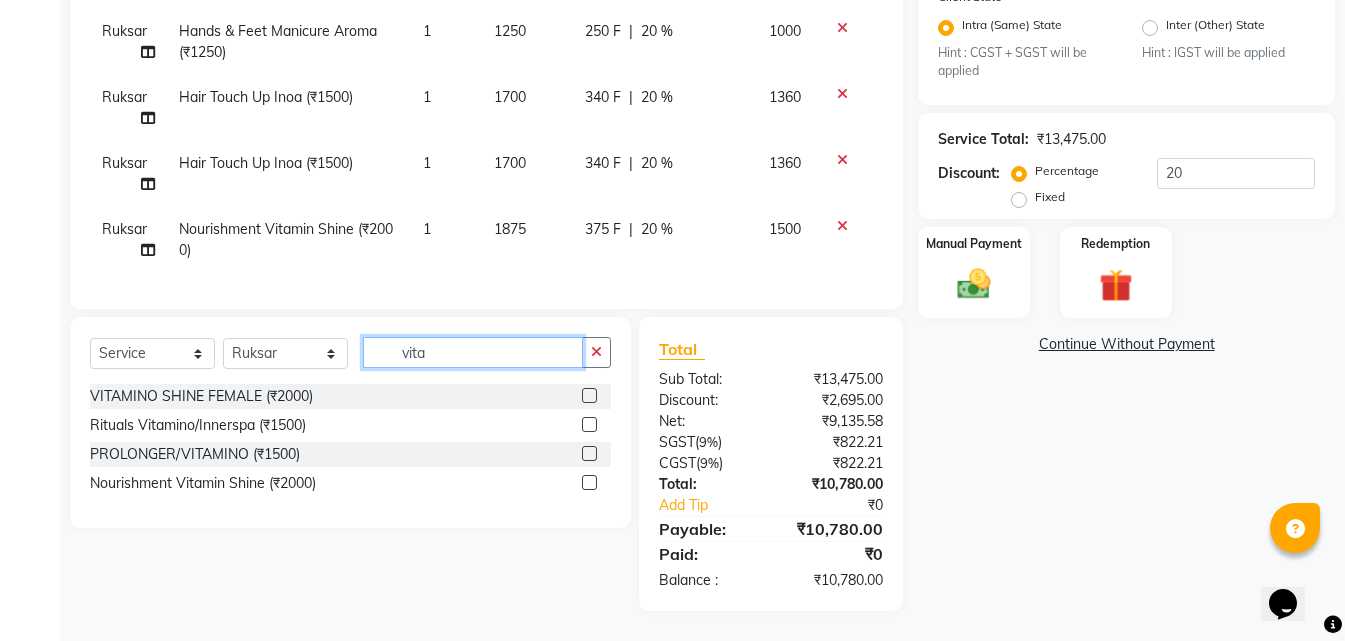click on "vita" 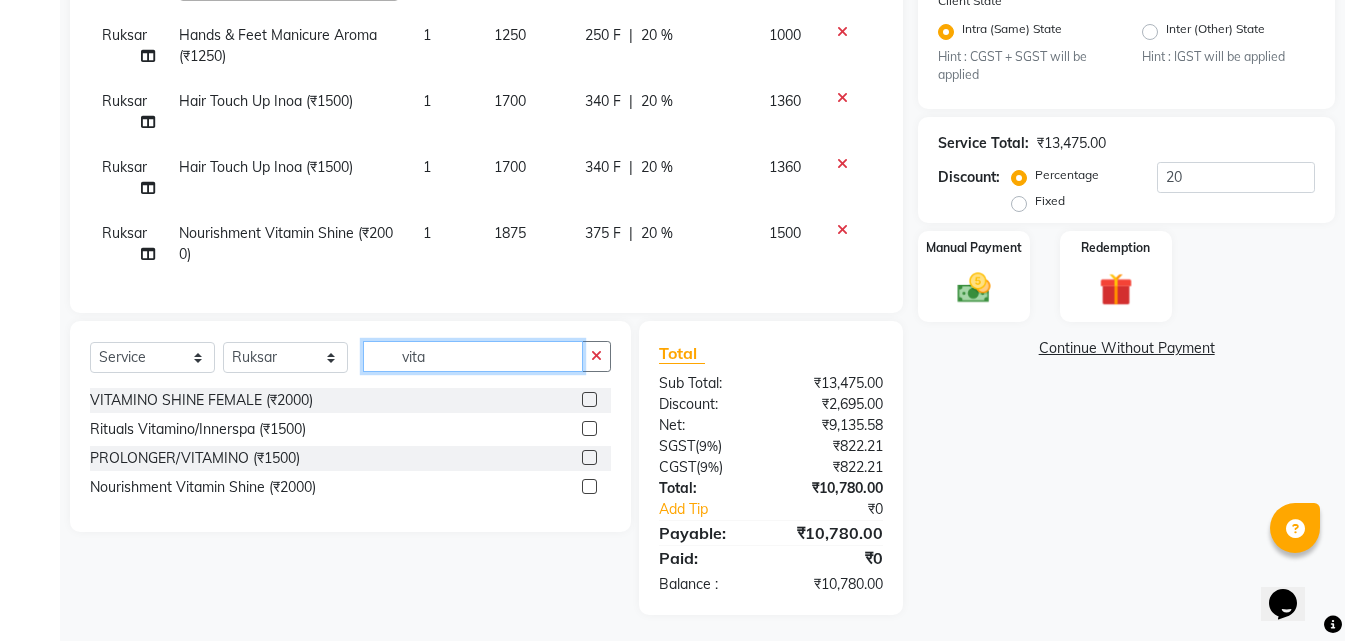 scroll, scrollTop: 459, scrollLeft: 0, axis: vertical 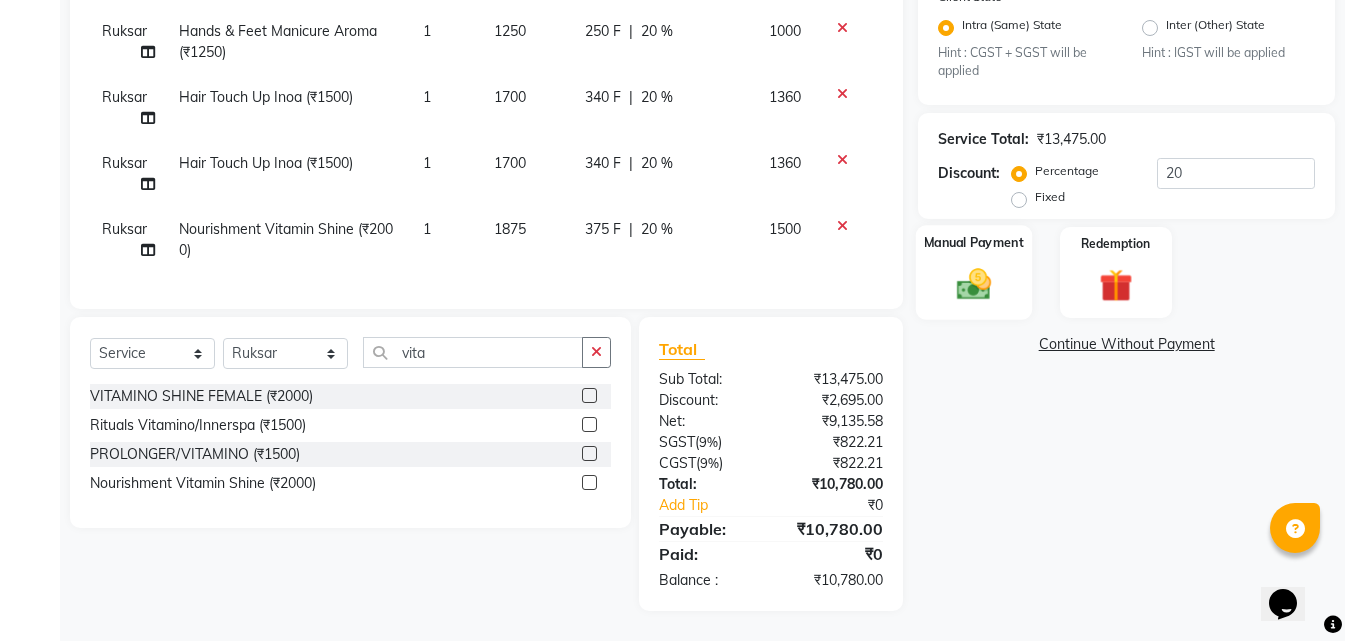 click 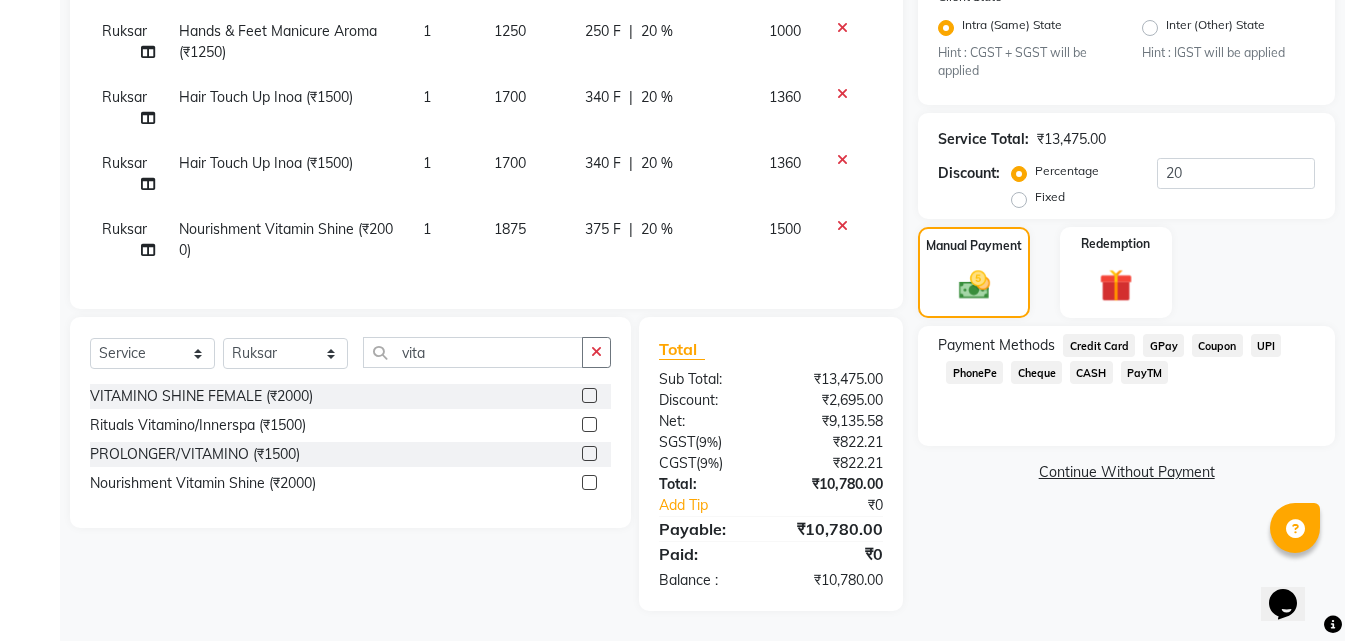 click on "CASH" 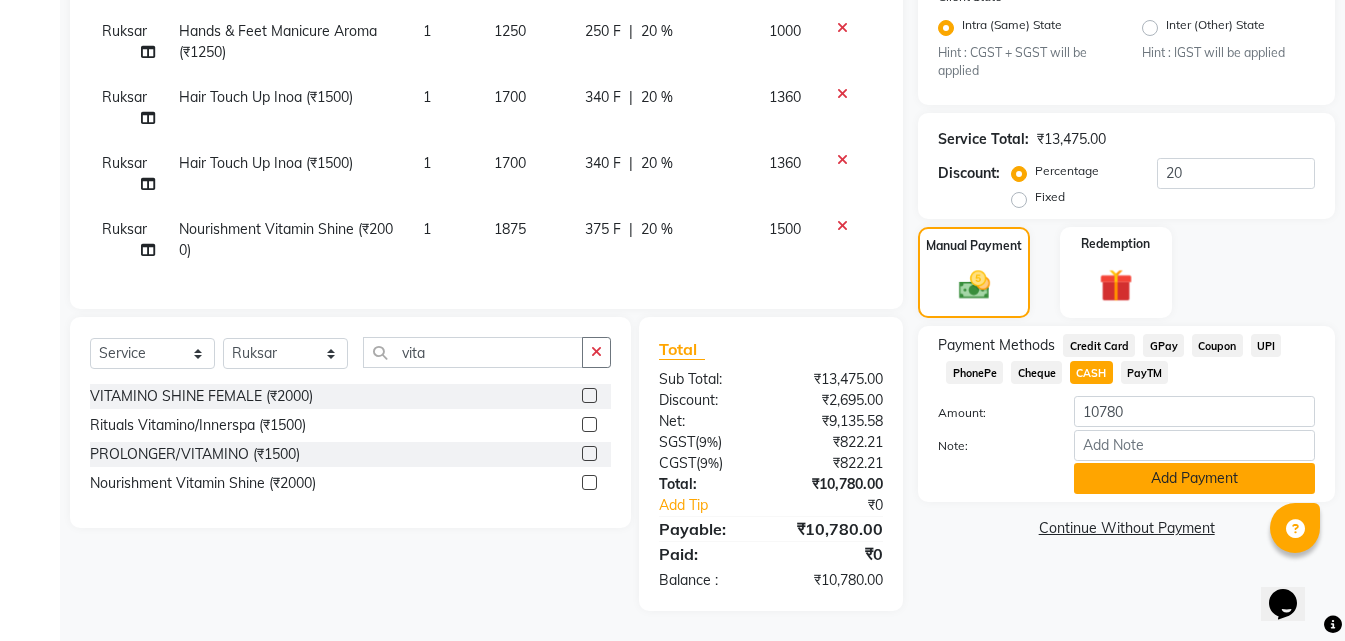 click on "Add Payment" 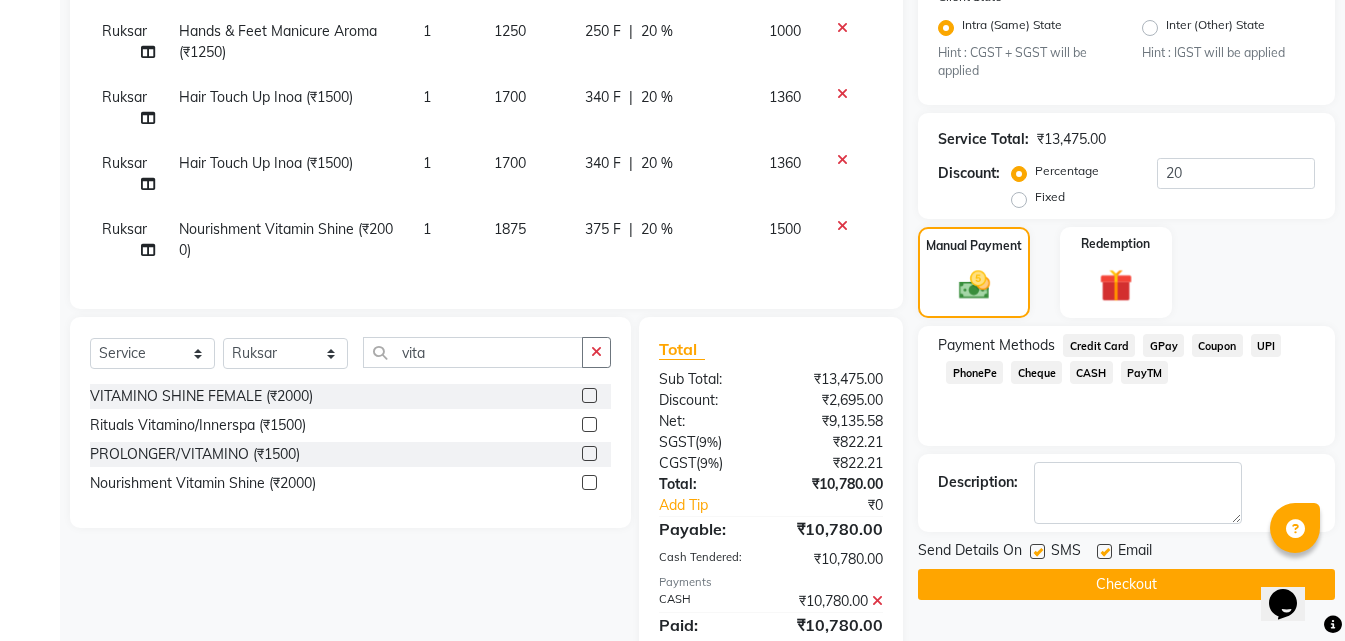 click on "Checkout" 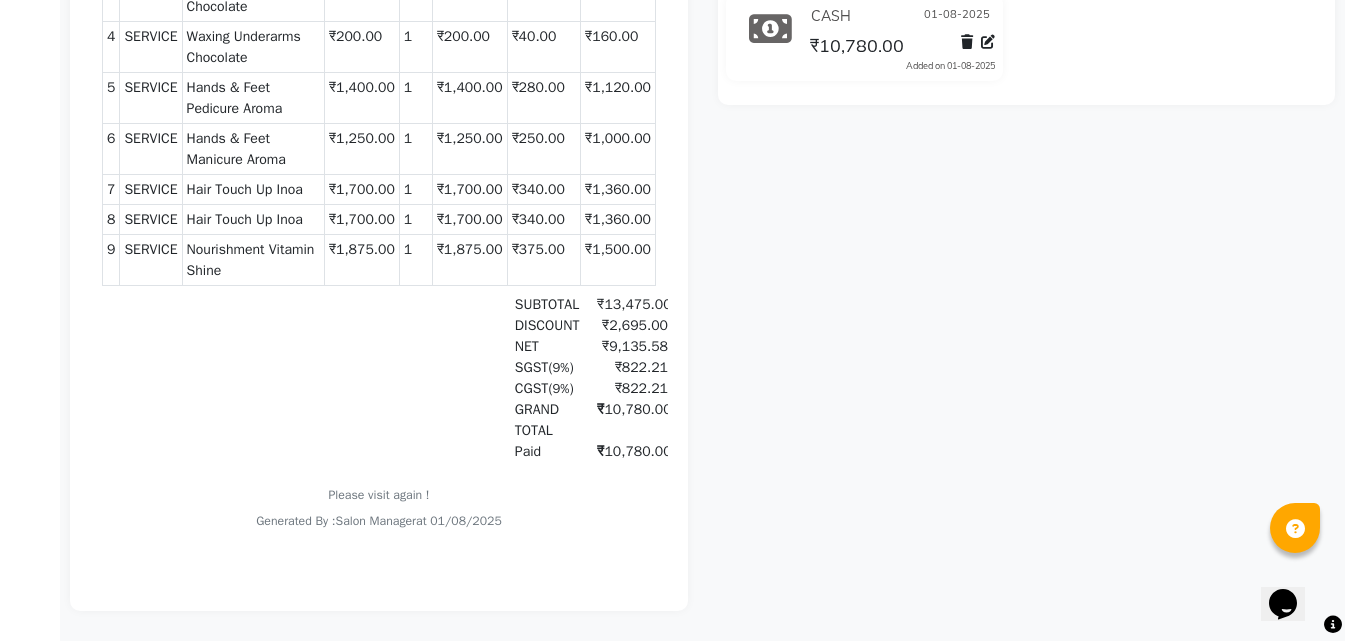 scroll, scrollTop: 559, scrollLeft: 0, axis: vertical 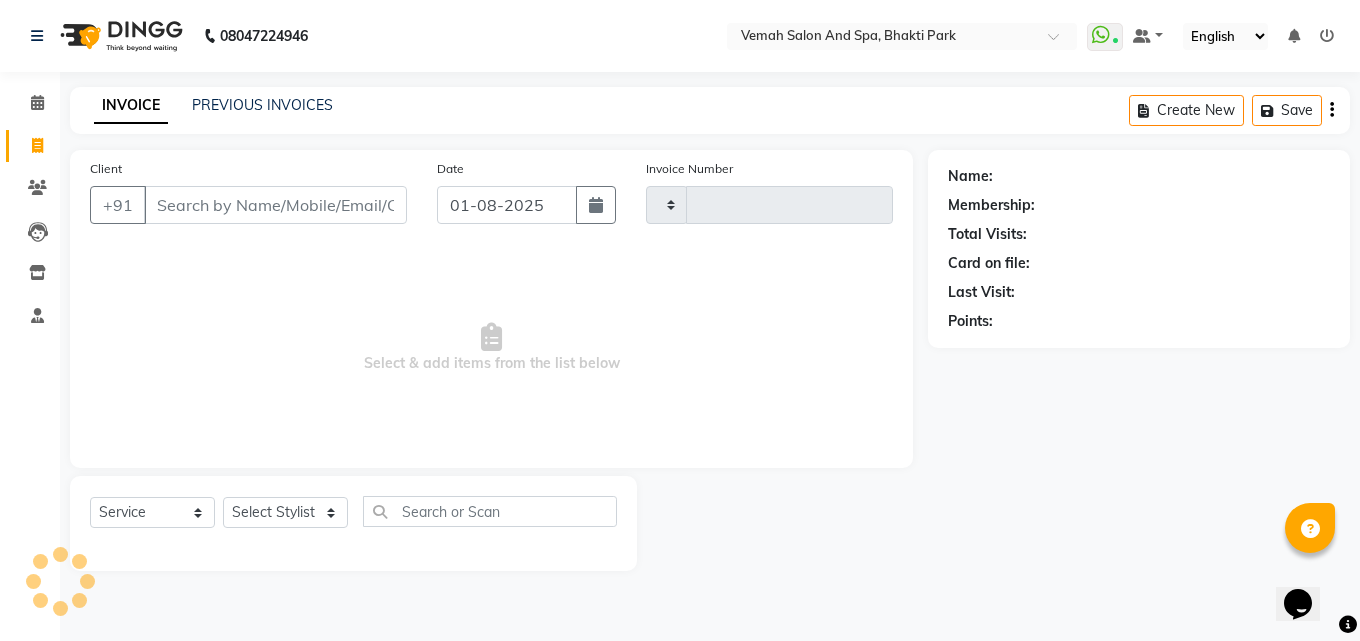 type on "1182" 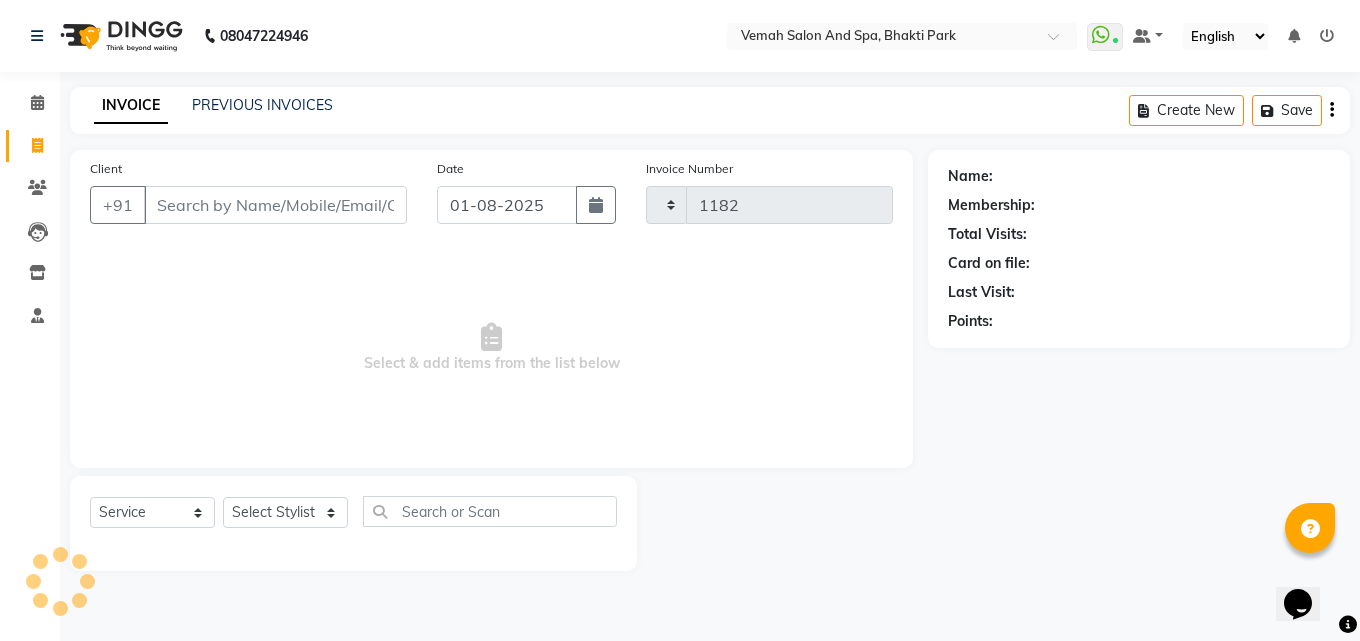 select on "7315" 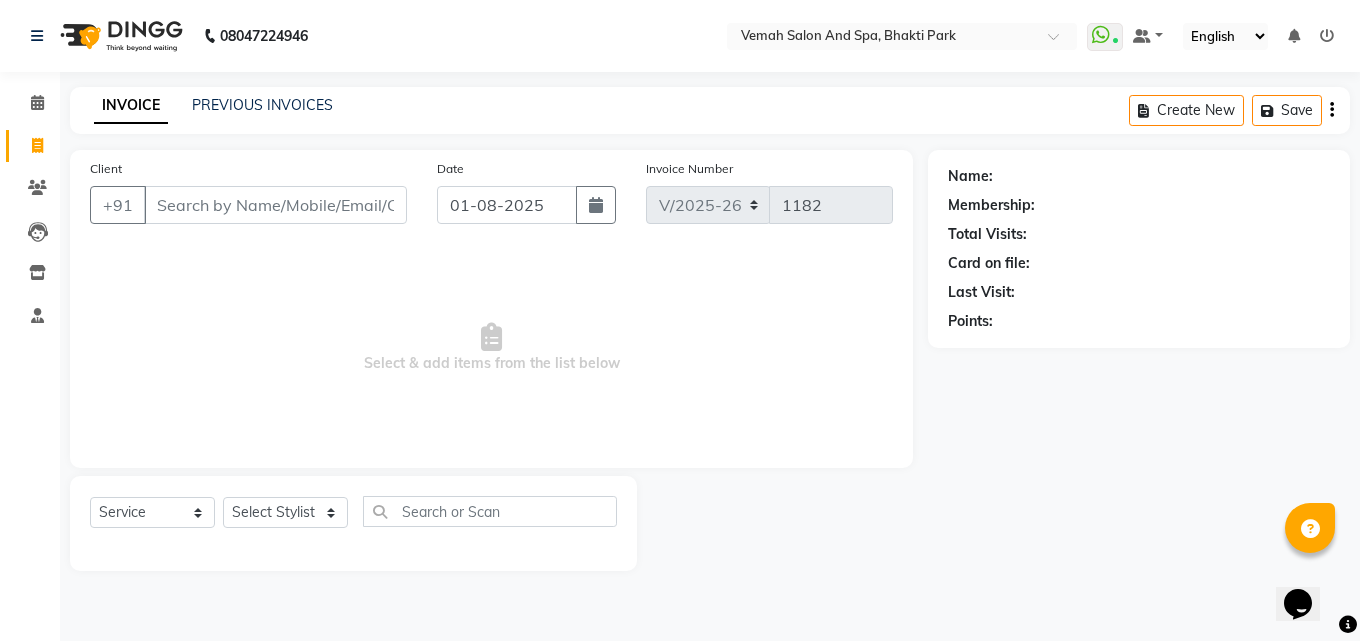click on "Client" at bounding box center [275, 205] 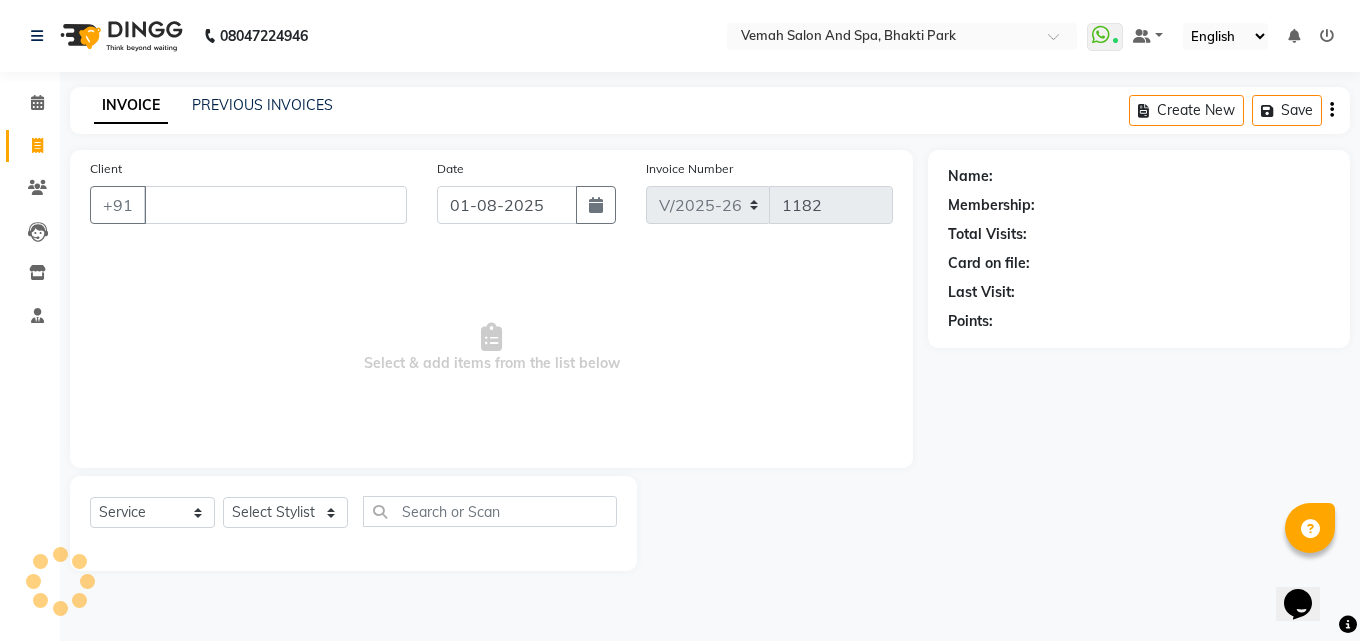 type 